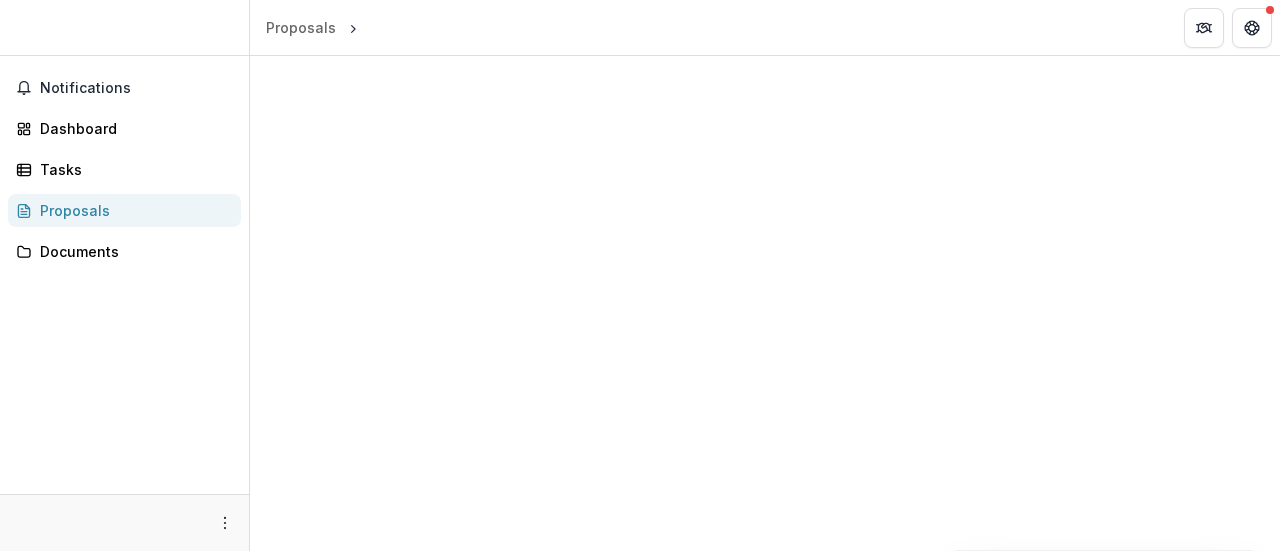 scroll, scrollTop: 0, scrollLeft: 0, axis: both 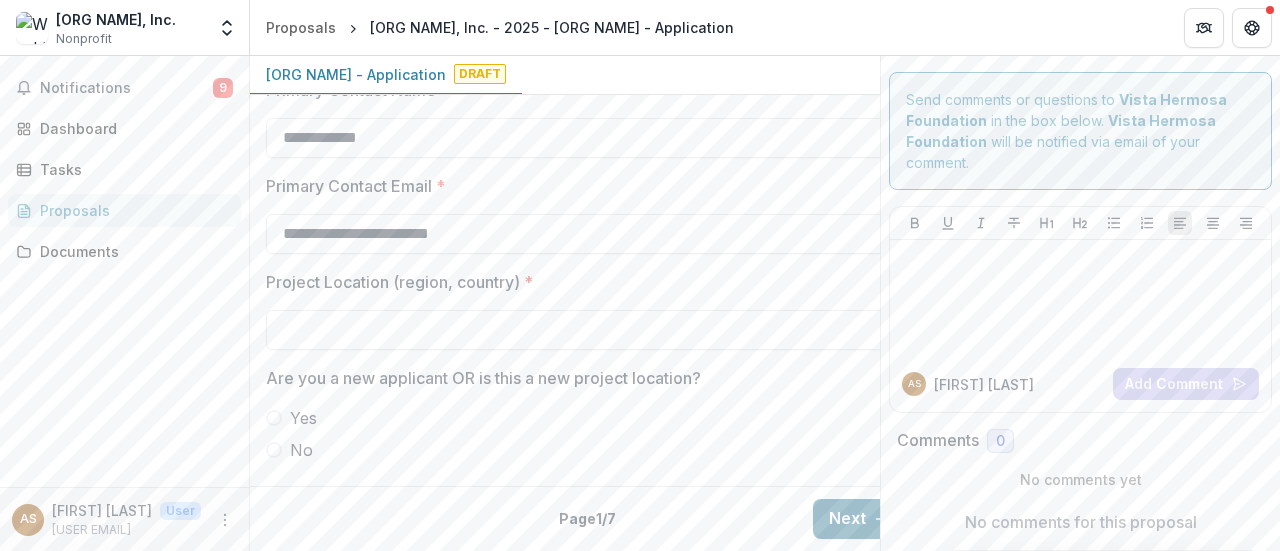 click on "Next" at bounding box center [859, 519] 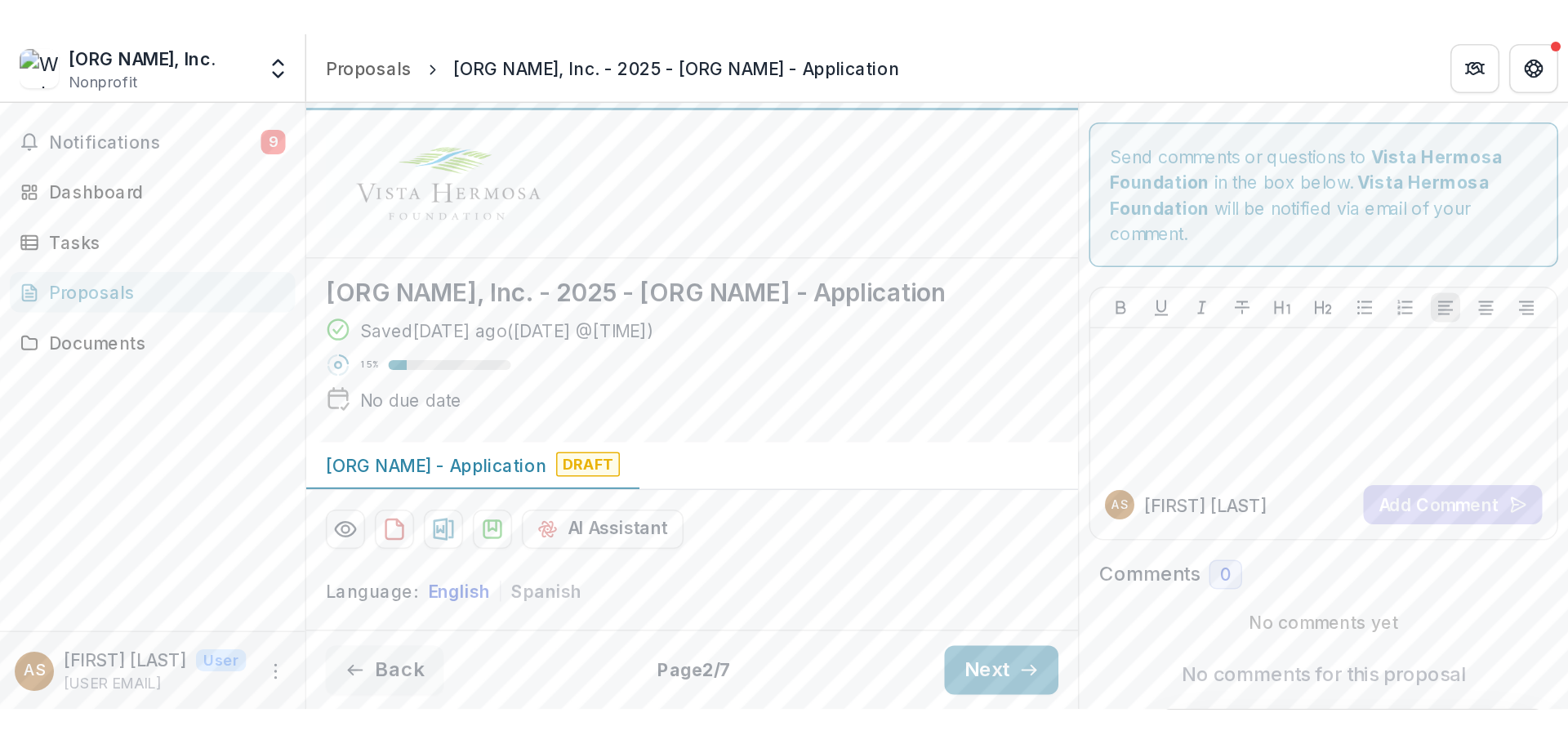 scroll, scrollTop: 0, scrollLeft: 0, axis: both 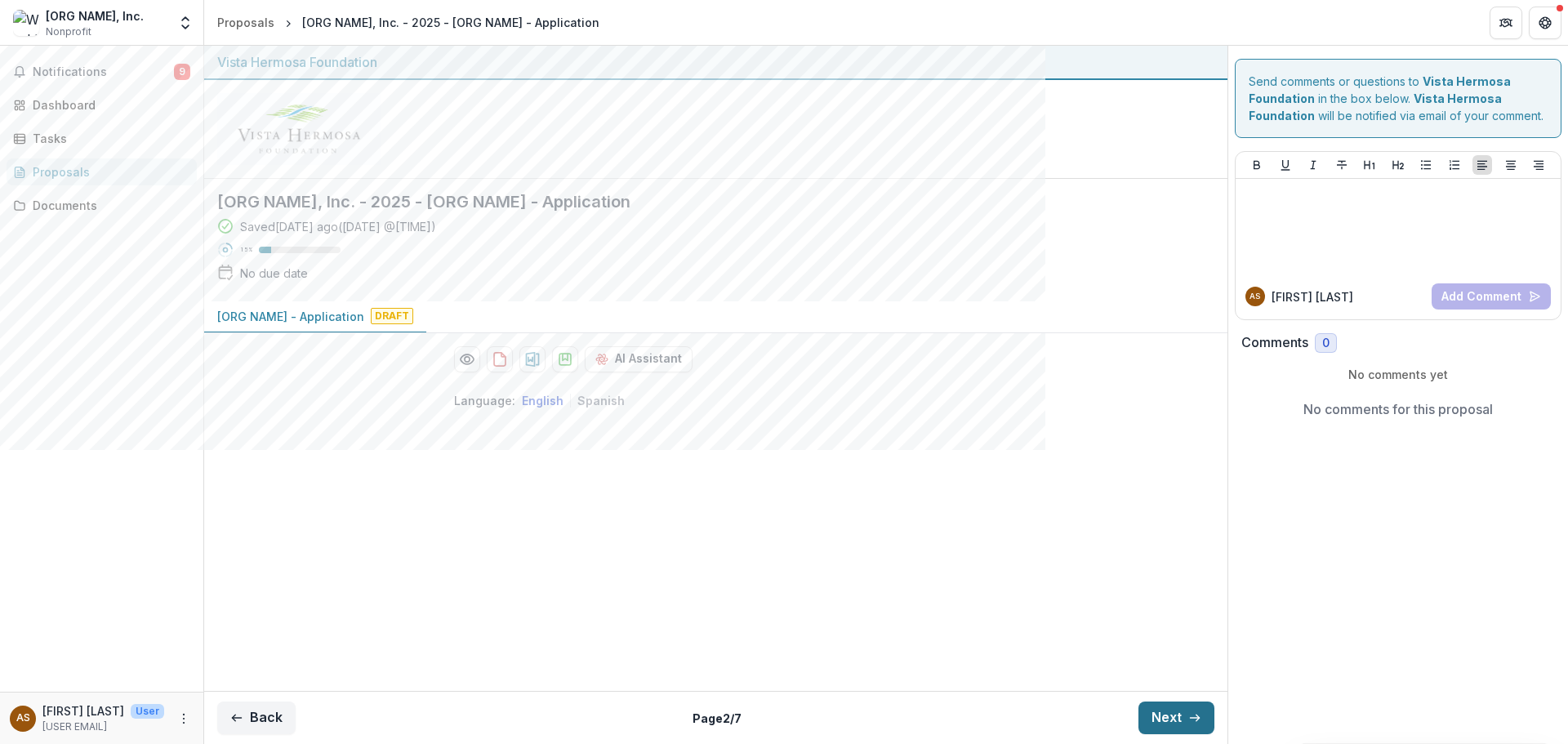 click on "Next" at bounding box center (1176, 718) 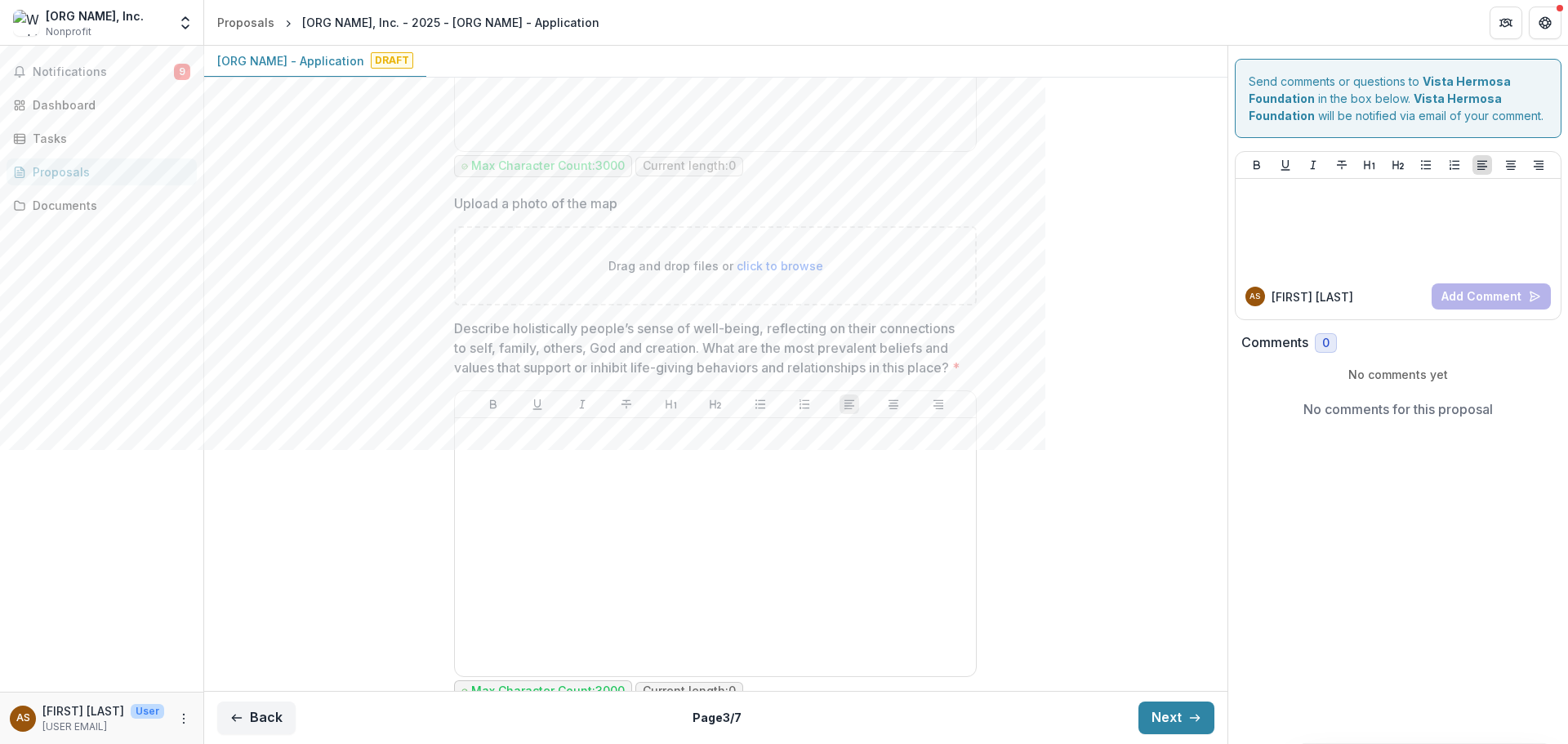 scroll, scrollTop: 701, scrollLeft: 0, axis: vertical 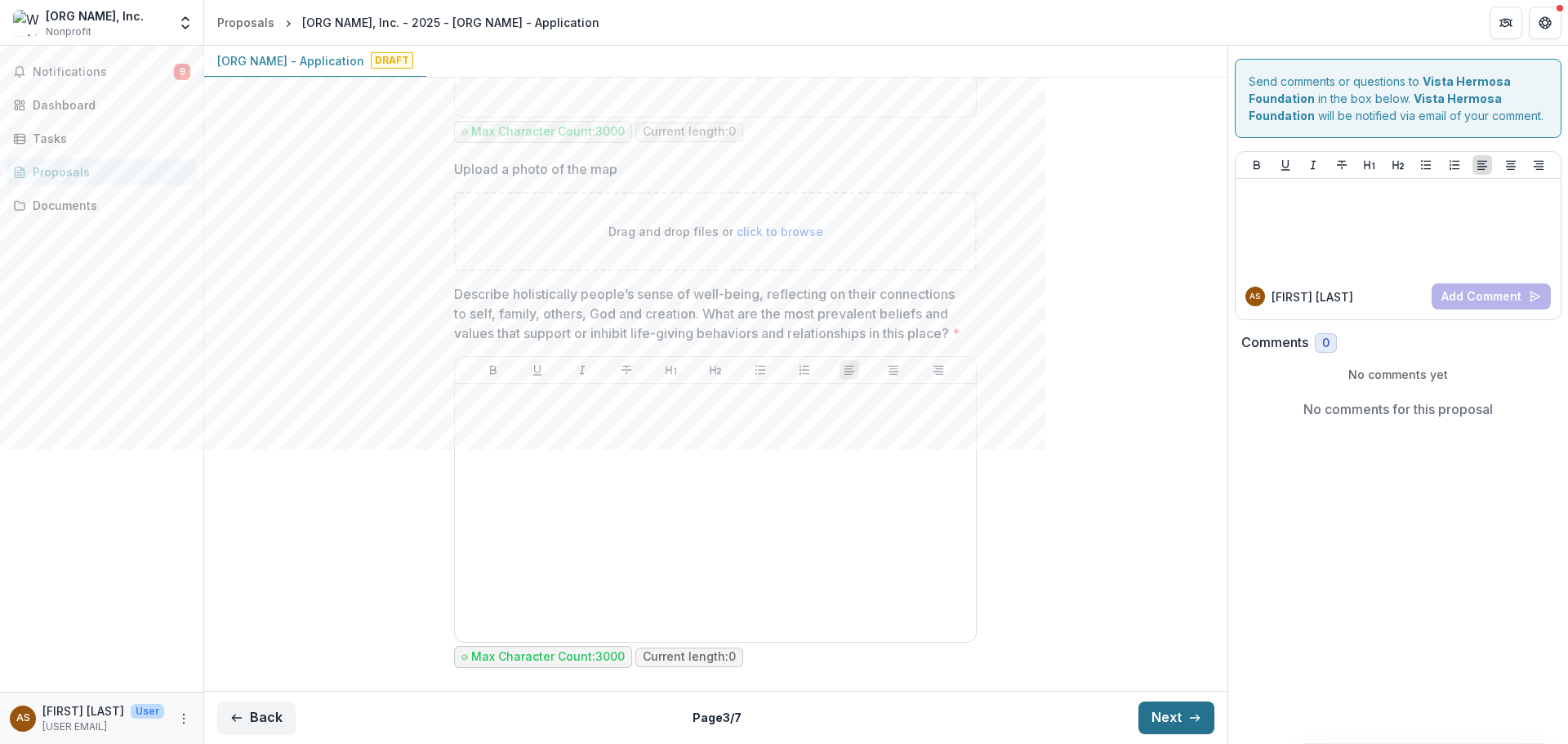 click on "Next" at bounding box center (1176, 718) 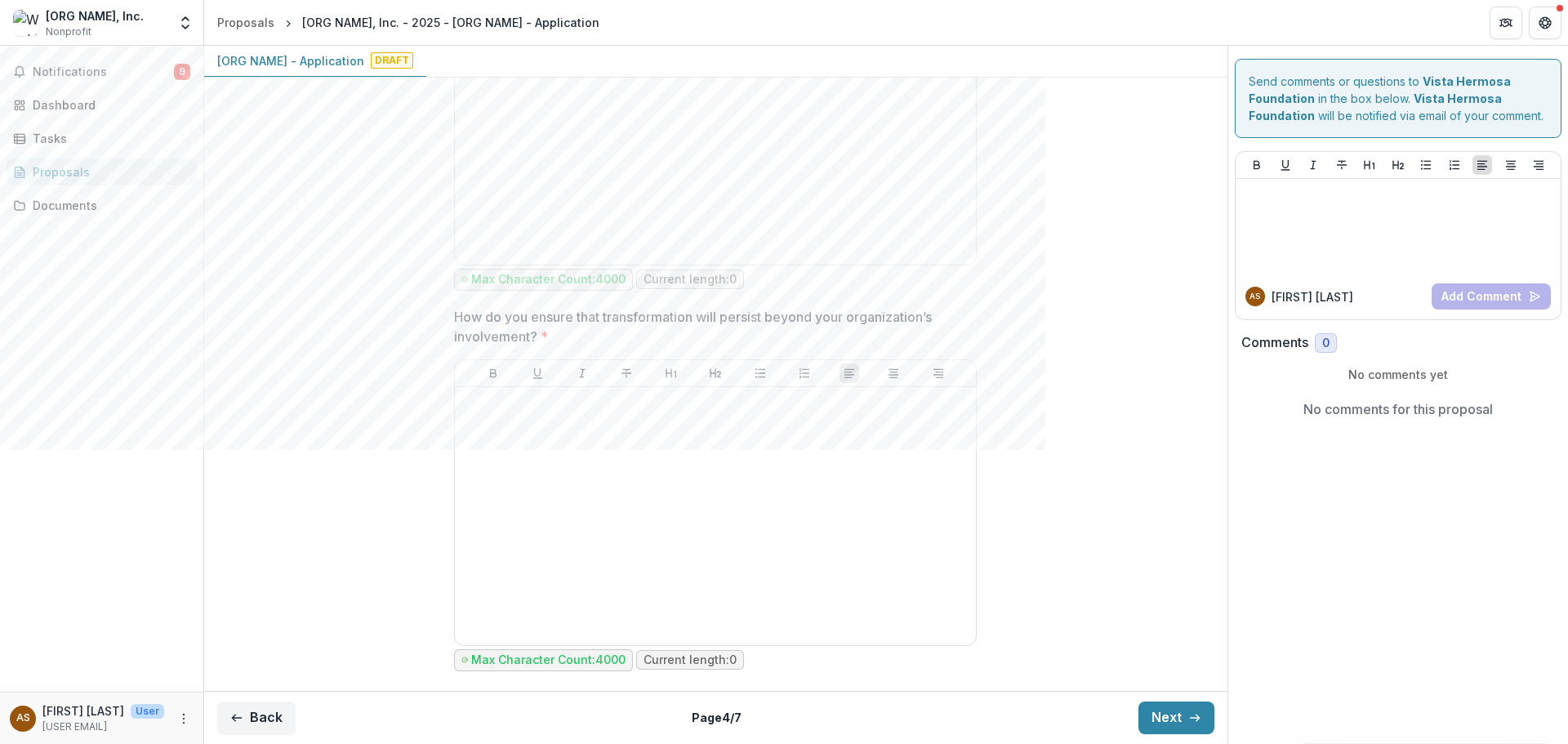 scroll, scrollTop: 3050, scrollLeft: 0, axis: vertical 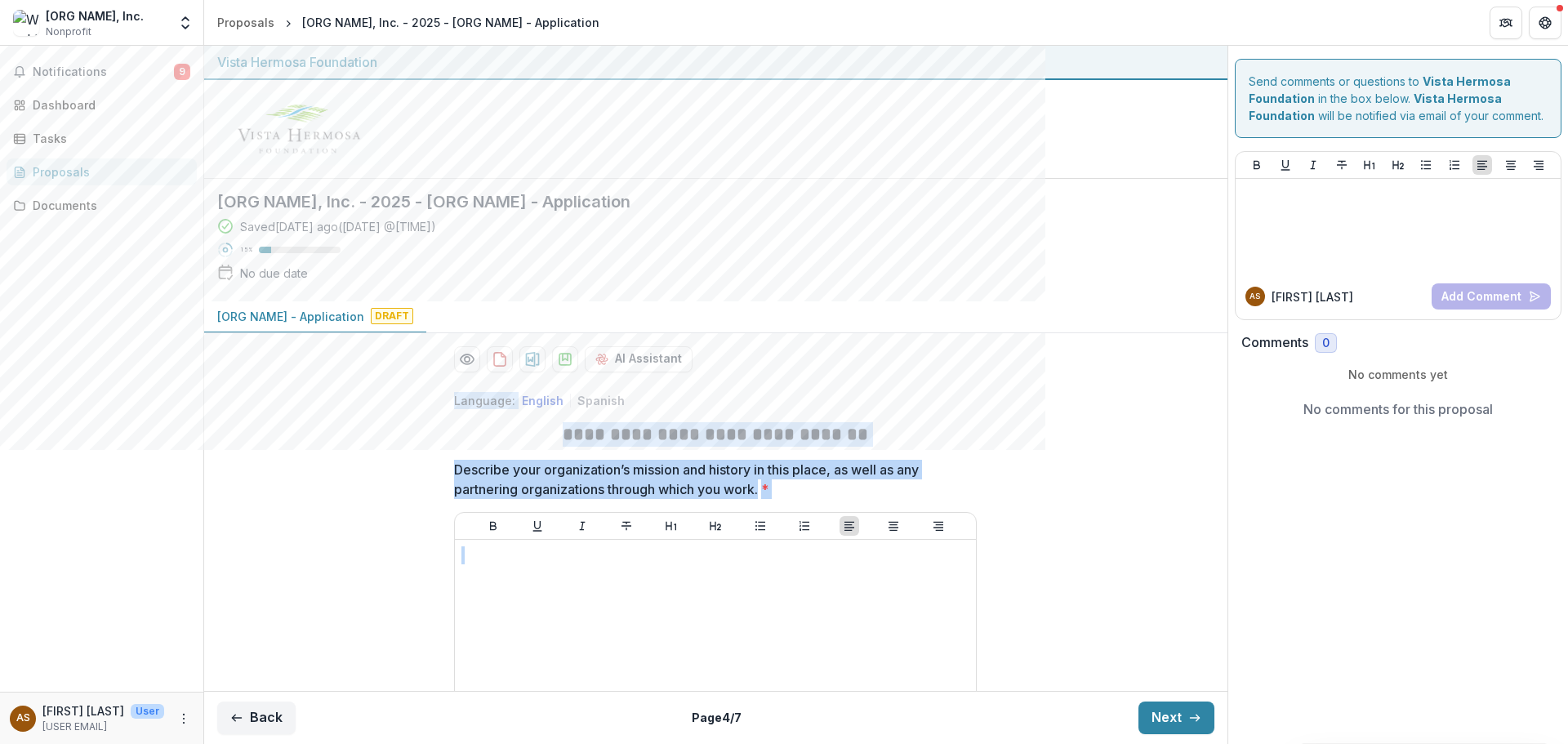 drag, startPoint x: 549, startPoint y: 336, endPoint x: 453, endPoint y: 317, distance: 97.86215 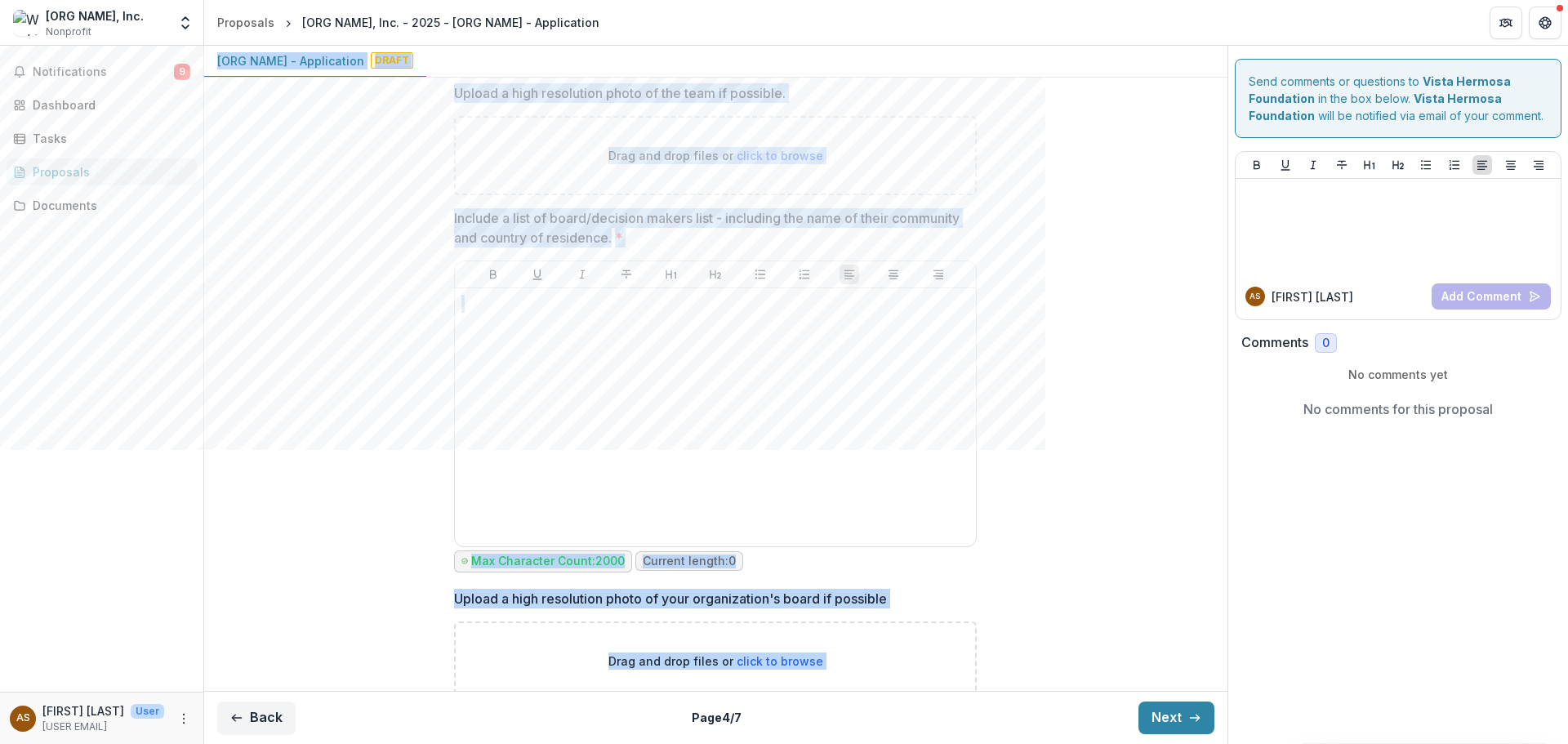 drag, startPoint x: 1222, startPoint y: 179, endPoint x: 1087, endPoint y: 521, distance: 367.68057 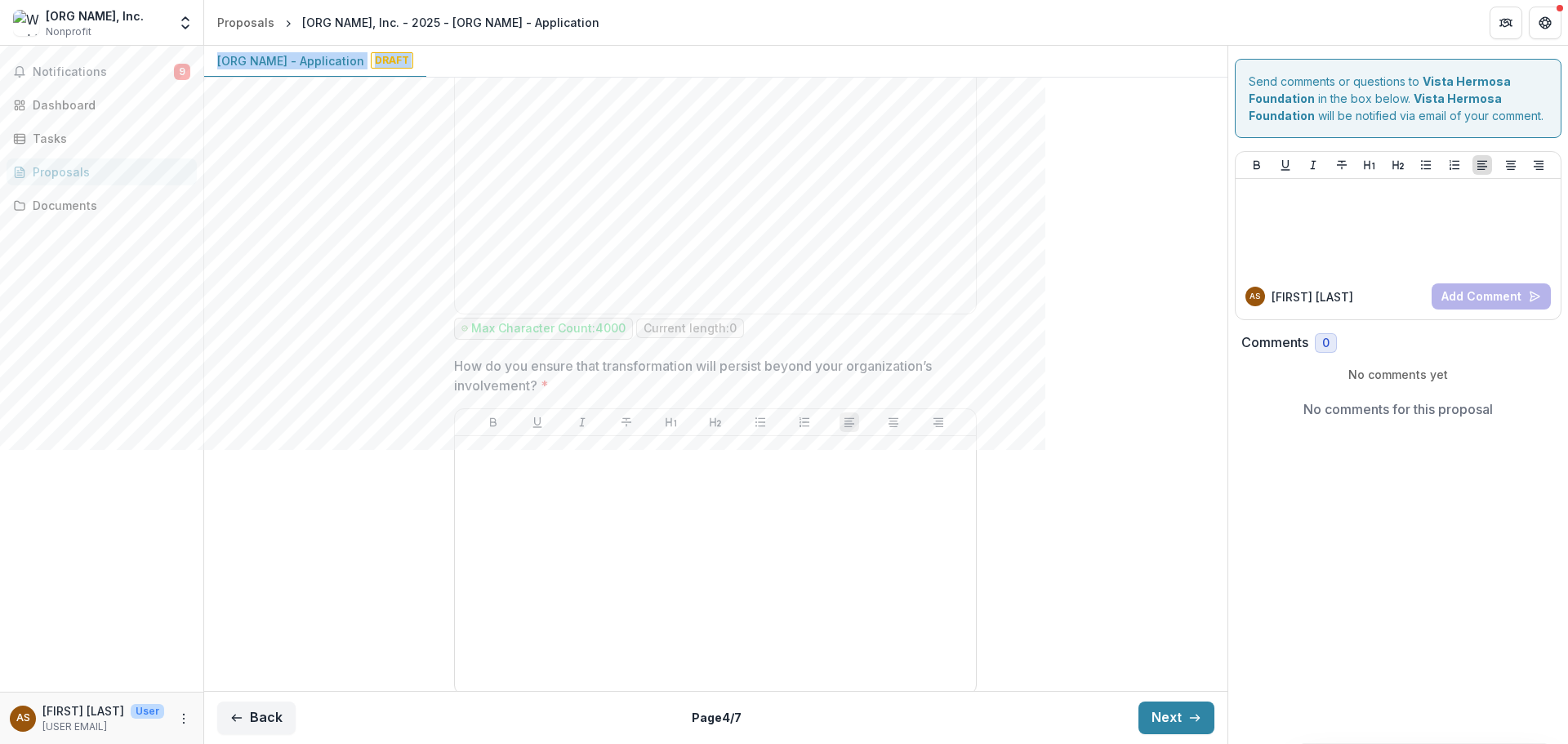scroll, scrollTop: 3050, scrollLeft: 0, axis: vertical 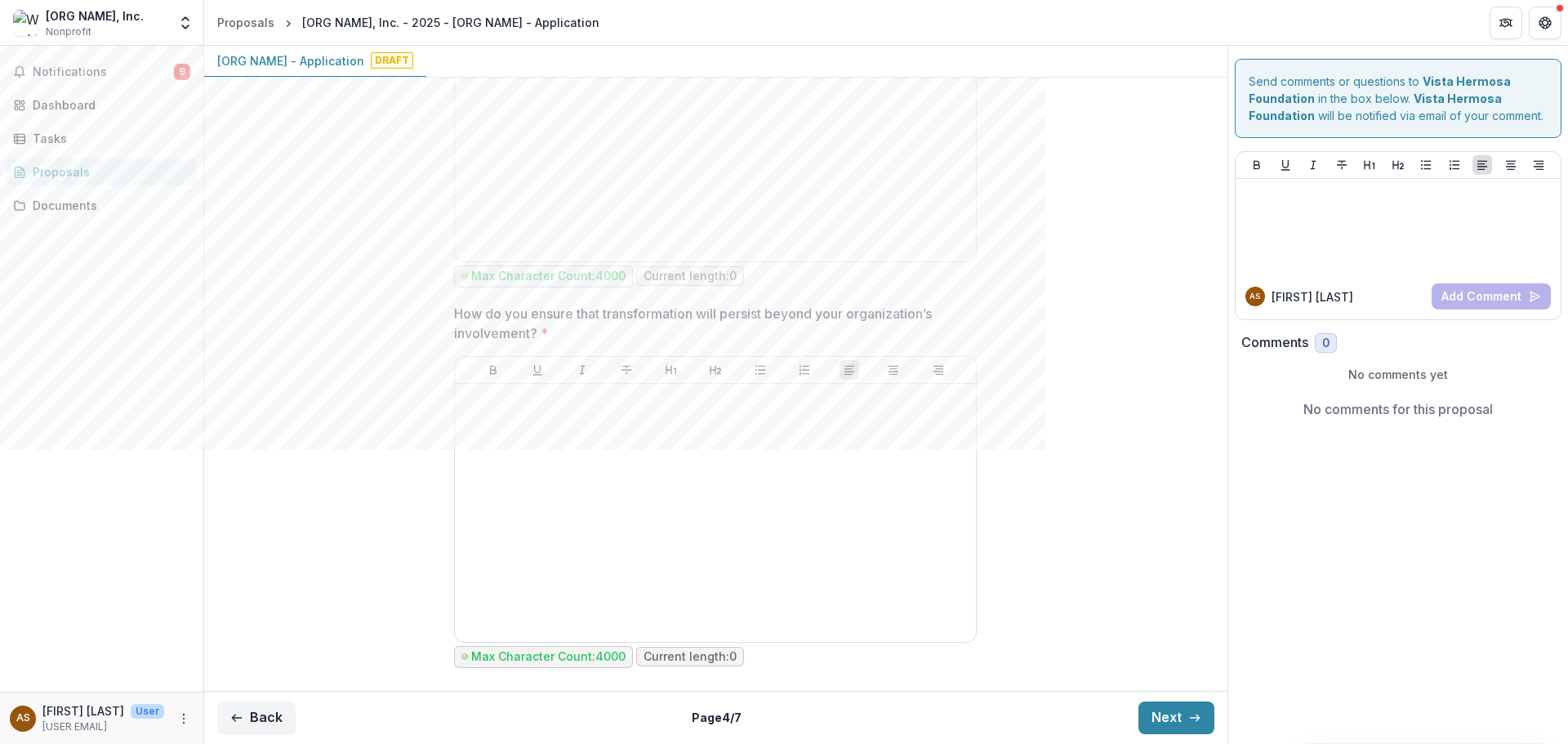 click on "**********" at bounding box center (715, -993) 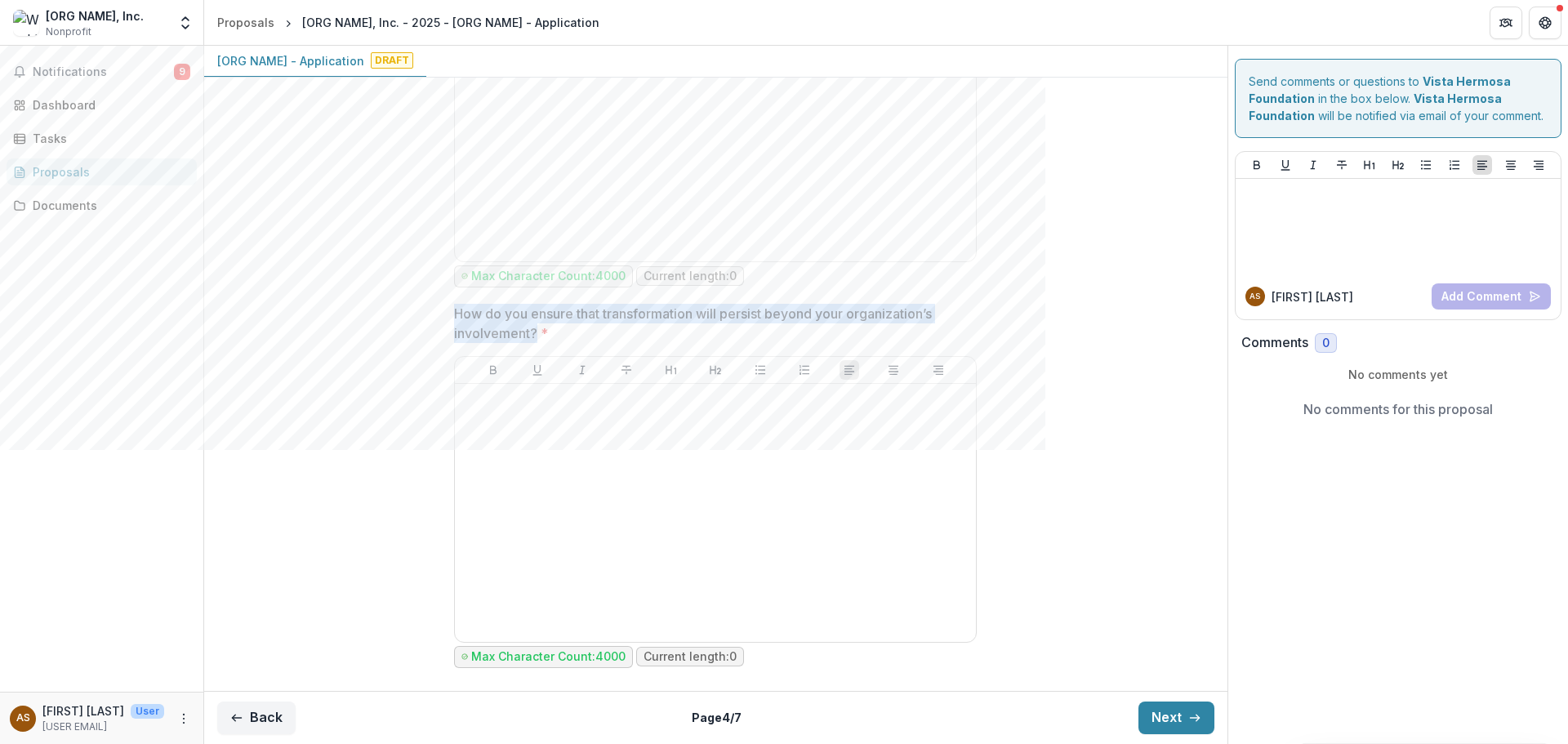 drag, startPoint x: 452, startPoint y: 308, endPoint x: 539, endPoint y: 341, distance: 93.04837 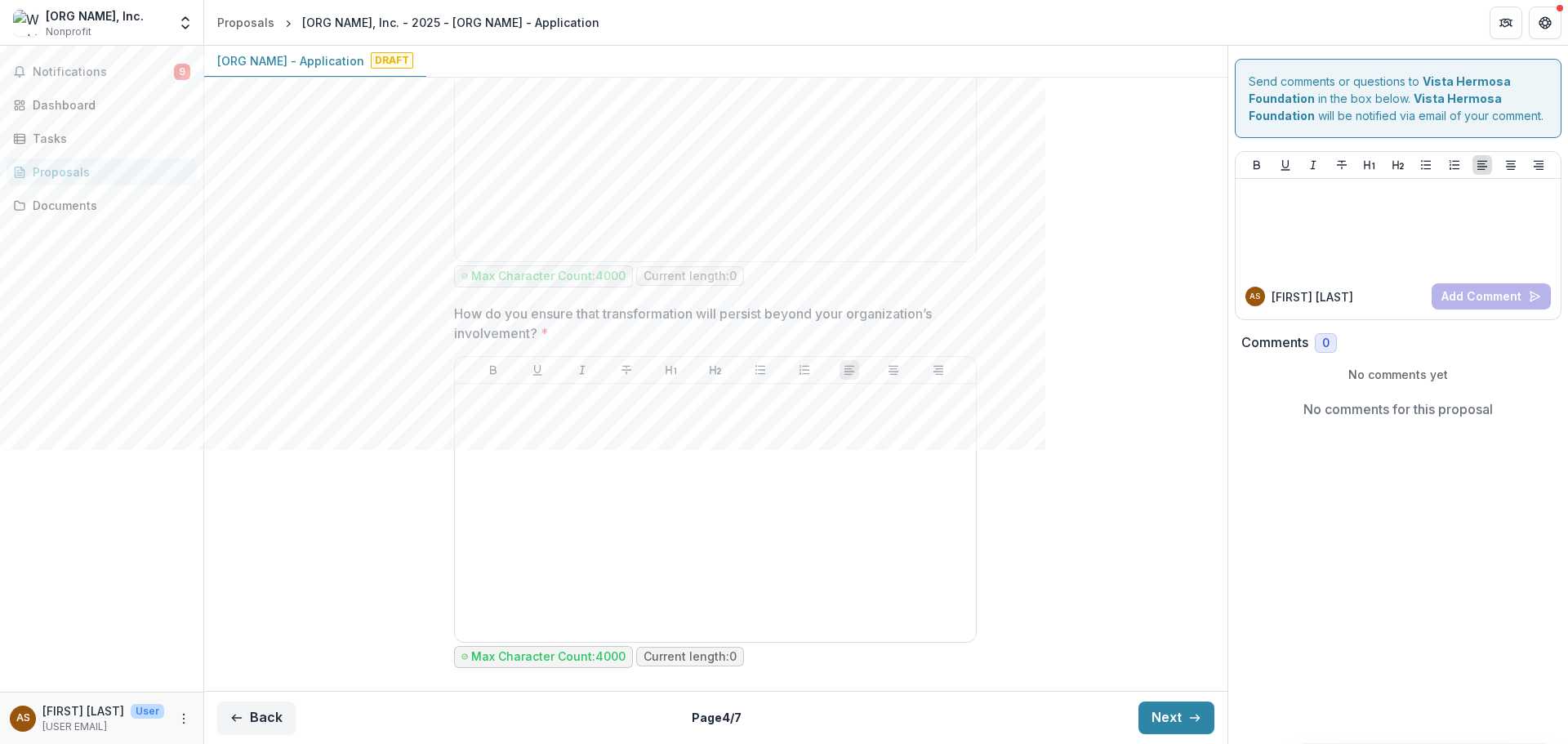 click on "How do you ensure that transformation will persist beyond your organization’s involvement? *" at bounding box center (710, 323) 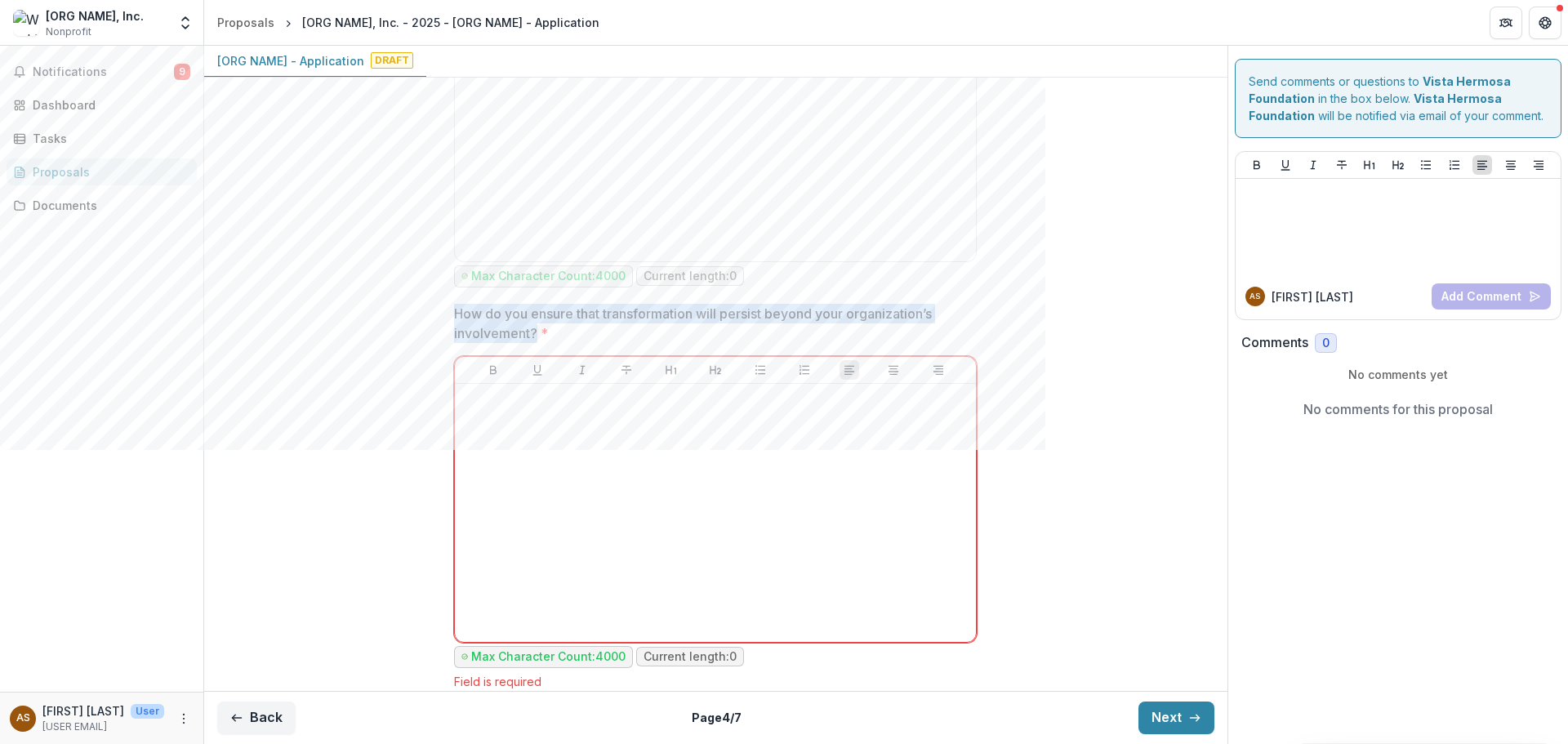 drag, startPoint x: 455, startPoint y: 314, endPoint x: 537, endPoint y: 330, distance: 83.54639 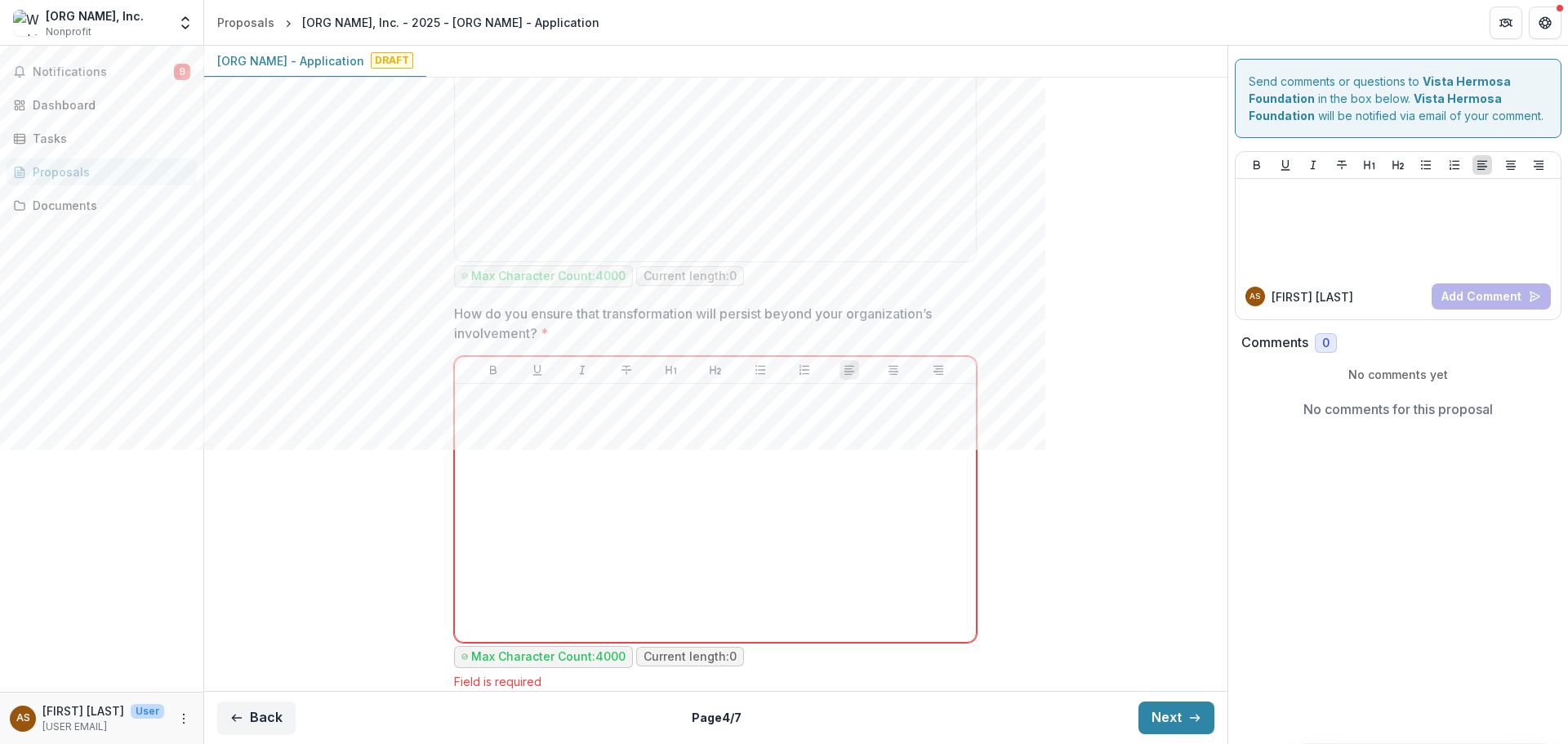 click on "How do you ensure that transformation will persist beyond your organization’s involvement? *" at bounding box center (710, 323) 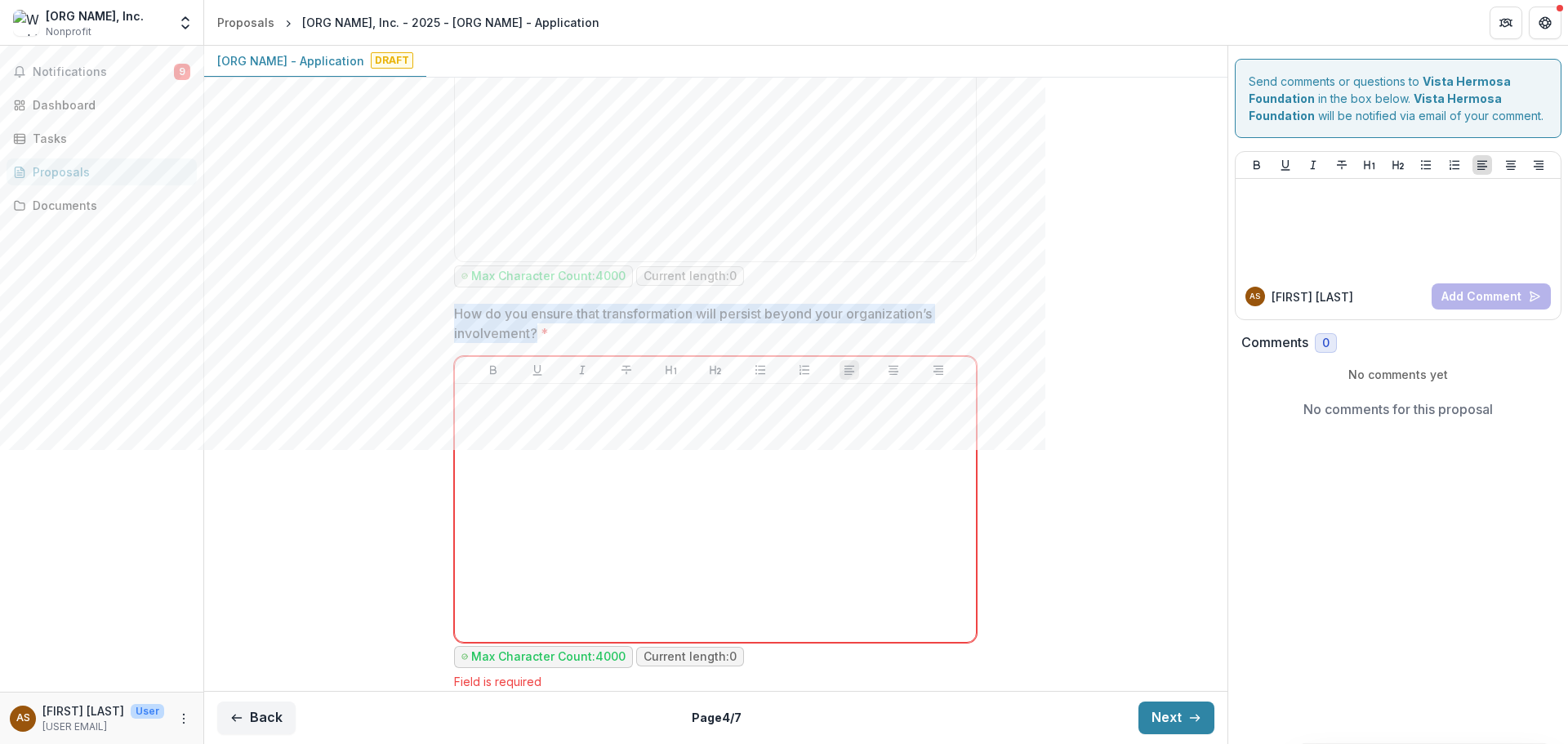 drag, startPoint x: 452, startPoint y: 312, endPoint x: 532, endPoint y: 331, distance: 82.2253 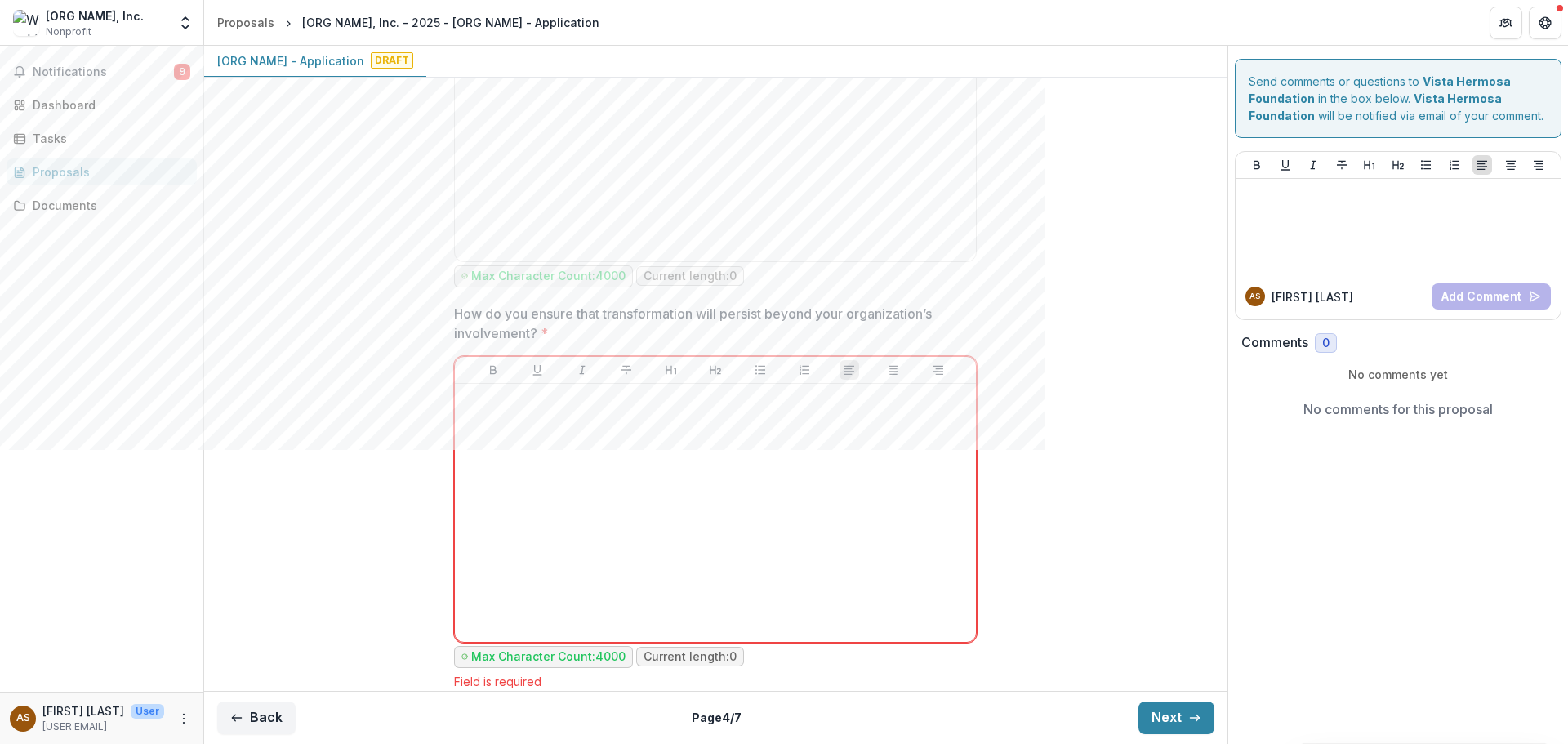 drag, startPoint x: 501, startPoint y: 327, endPoint x: 616, endPoint y: 310, distance: 116.24973 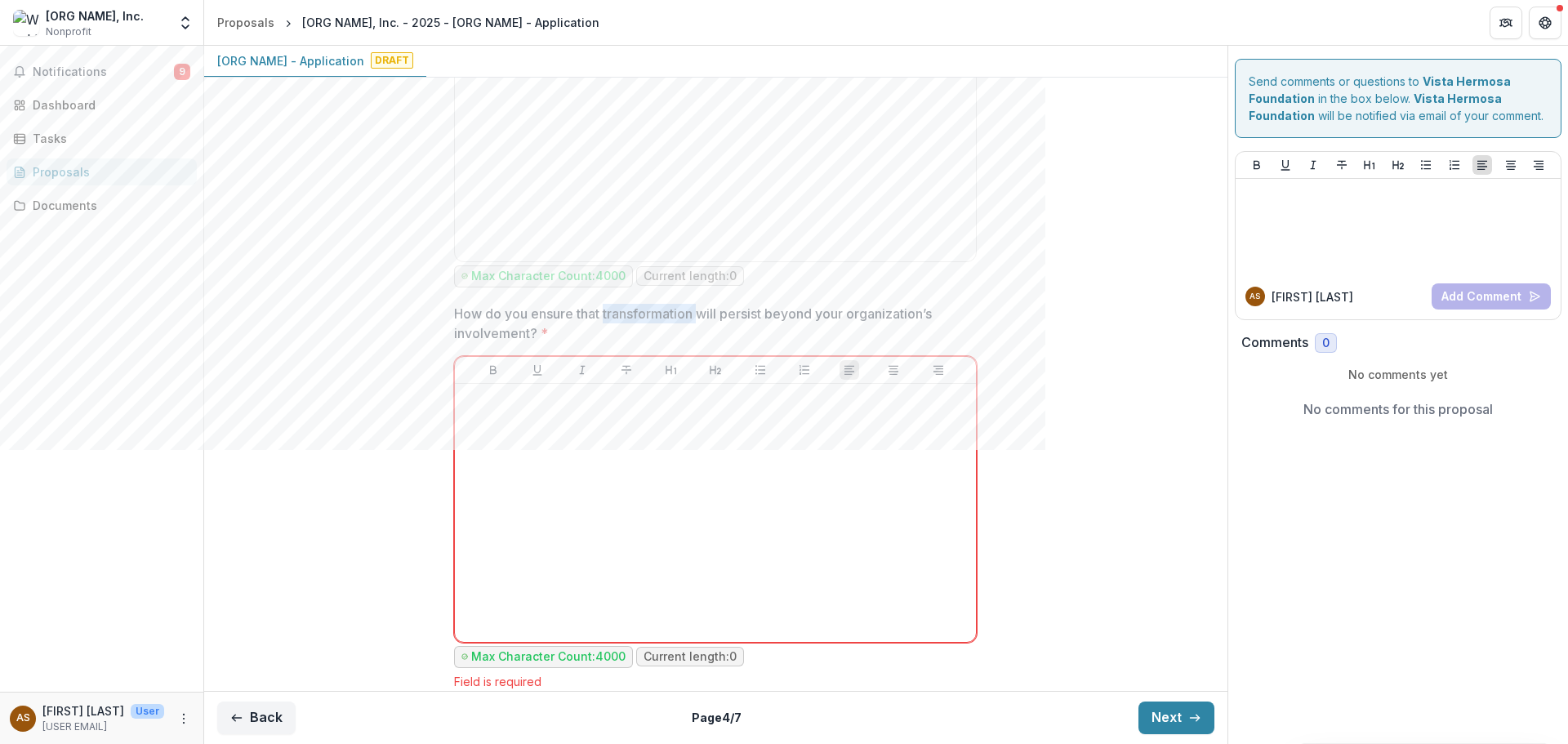 click on "How do you ensure that transformation will persist beyond your organization’s involvement? *" at bounding box center [710, 323] 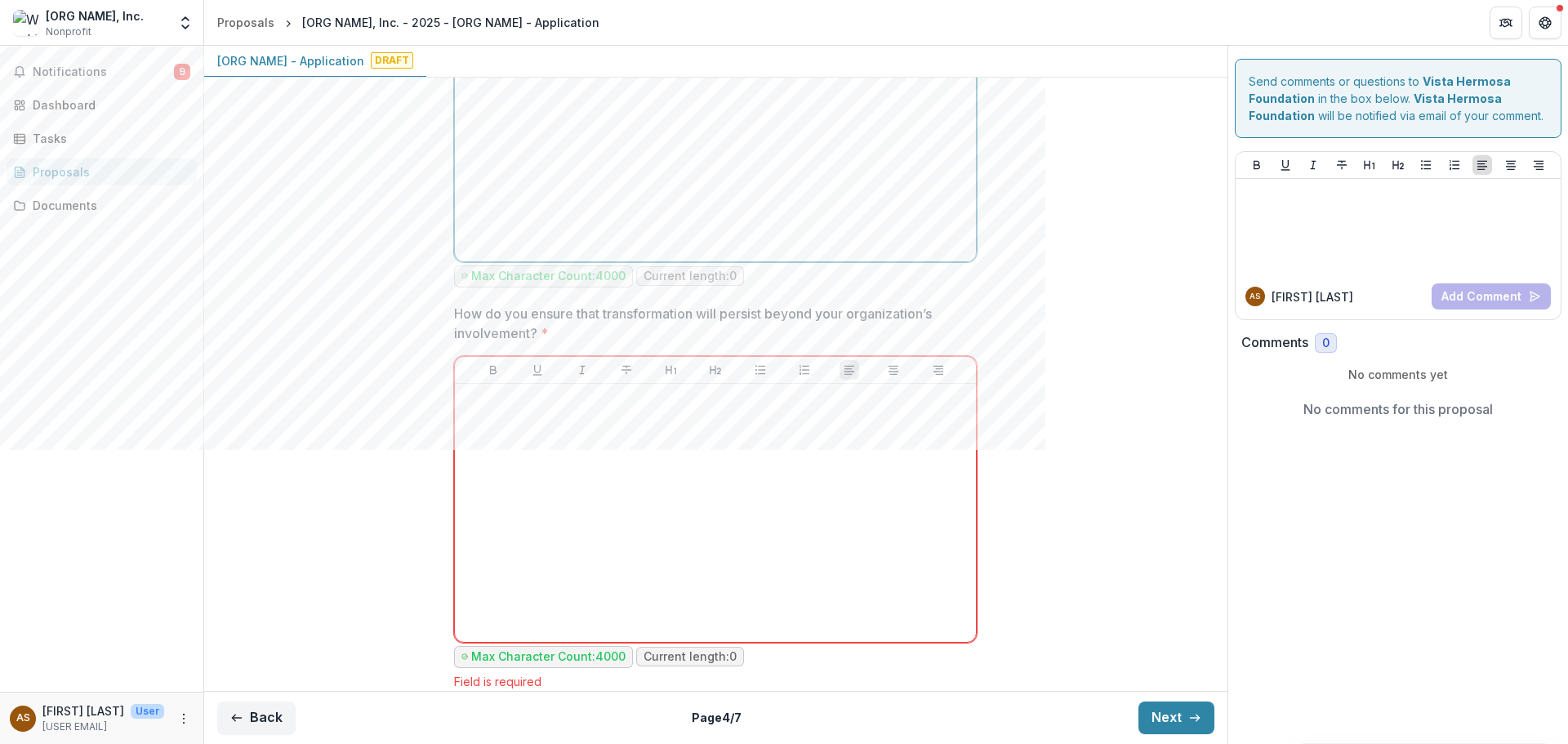 click at bounding box center (715, 132) 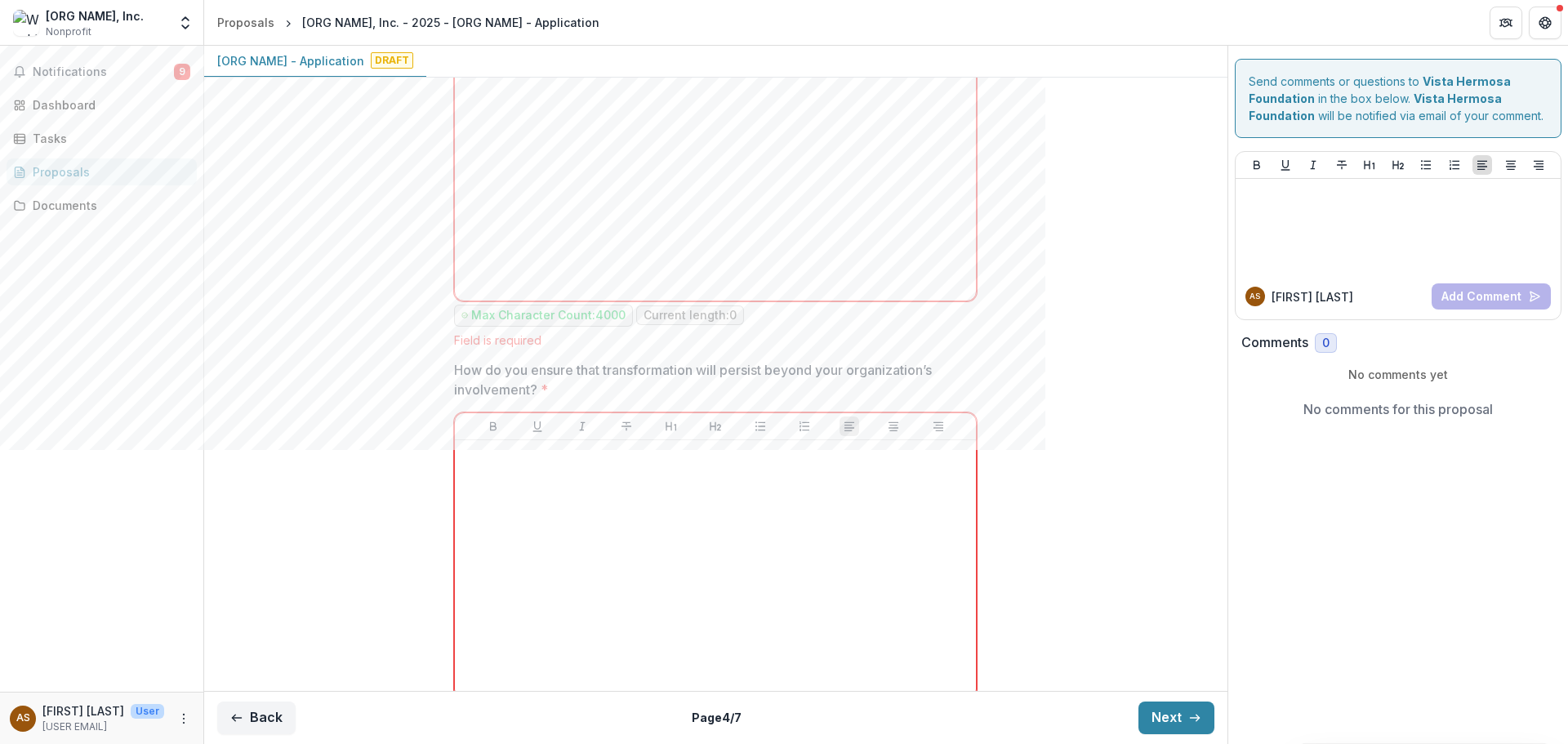 click on "How do you ensure that transformation will persist beyond your organization’s involvement? *" at bounding box center (710, 380) 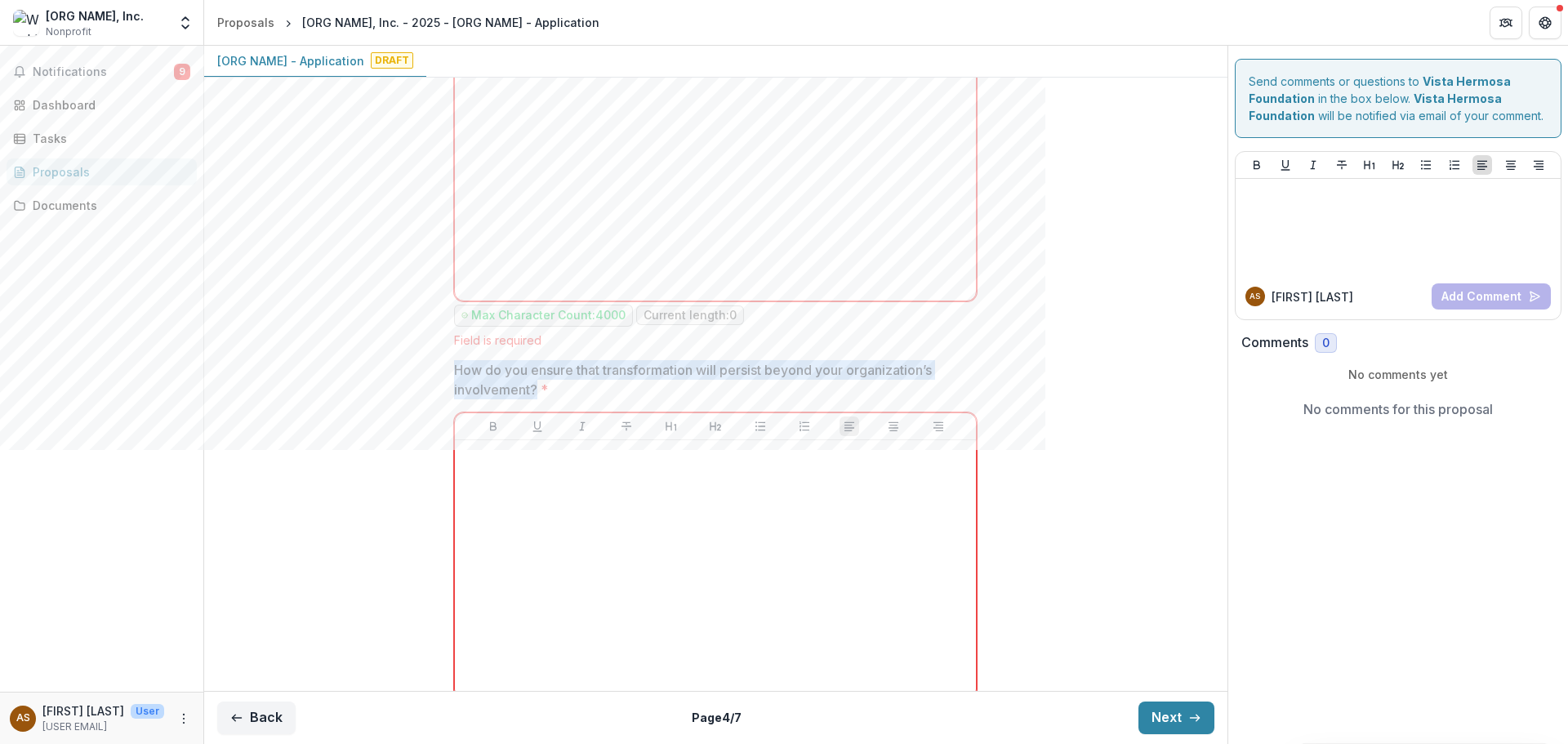 drag, startPoint x: 537, startPoint y: 390, endPoint x: 452, endPoint y: 378, distance: 85.84288 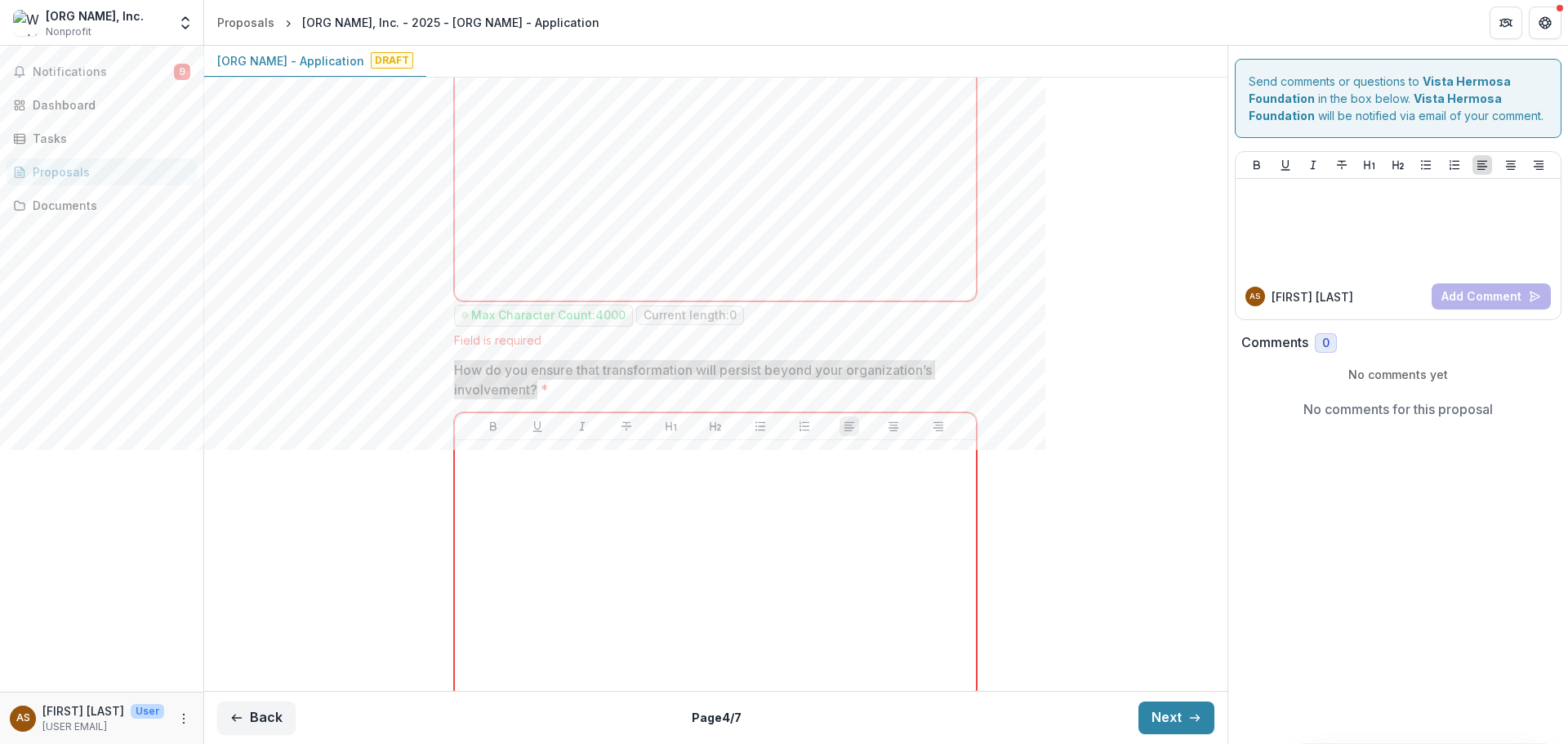 scroll, scrollTop: 3084, scrollLeft: 0, axis: vertical 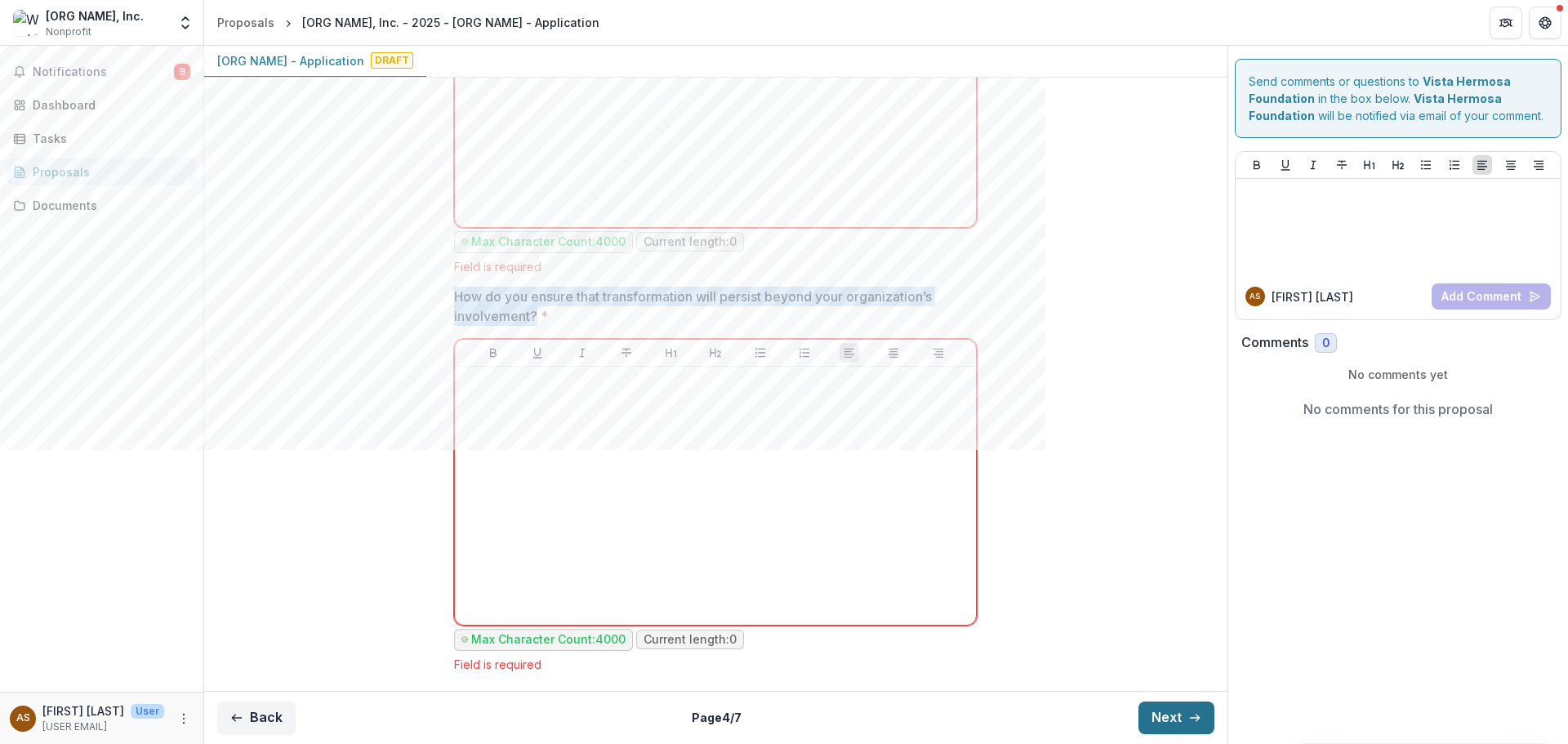 click on "Next" at bounding box center (1176, 718) 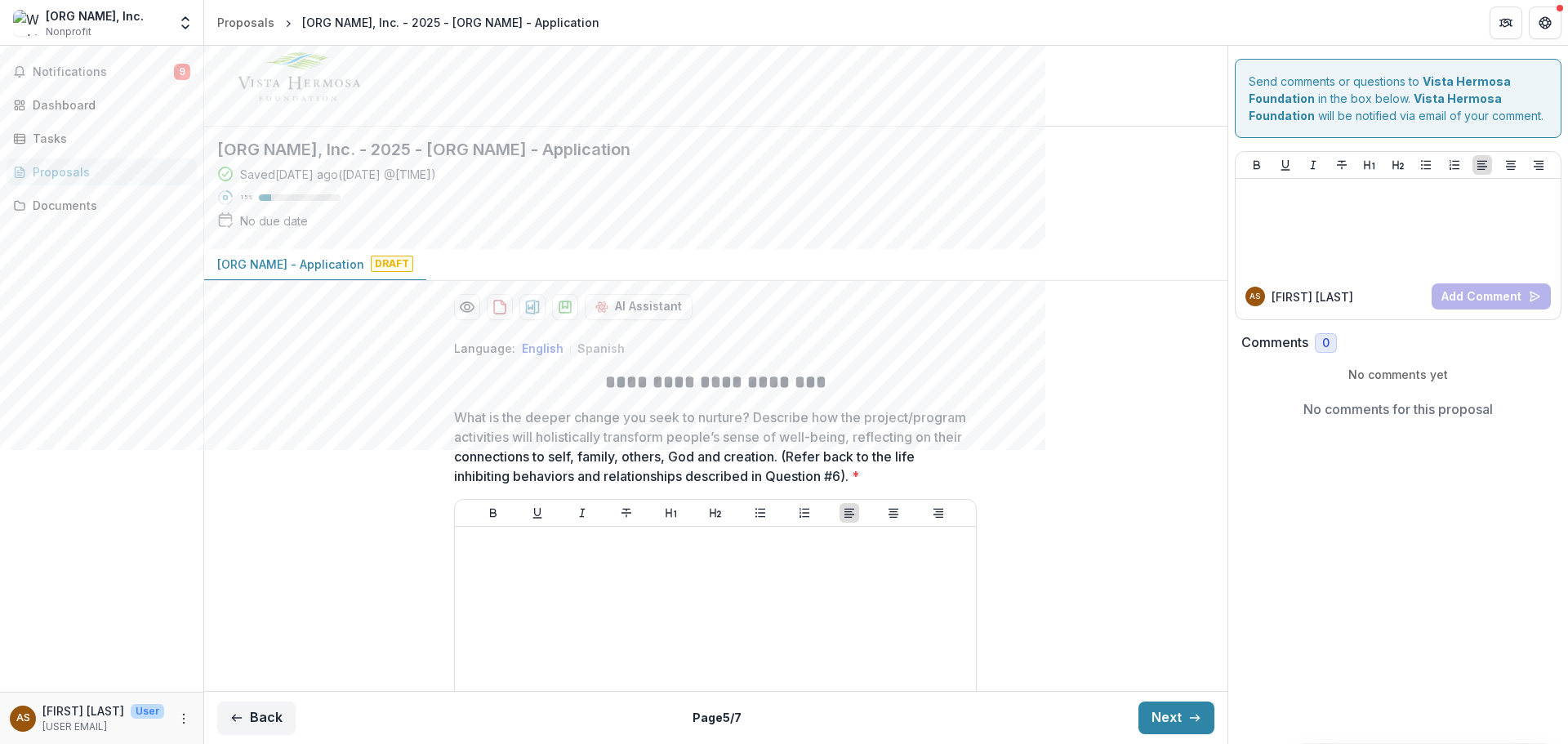 scroll, scrollTop: 82, scrollLeft: 0, axis: vertical 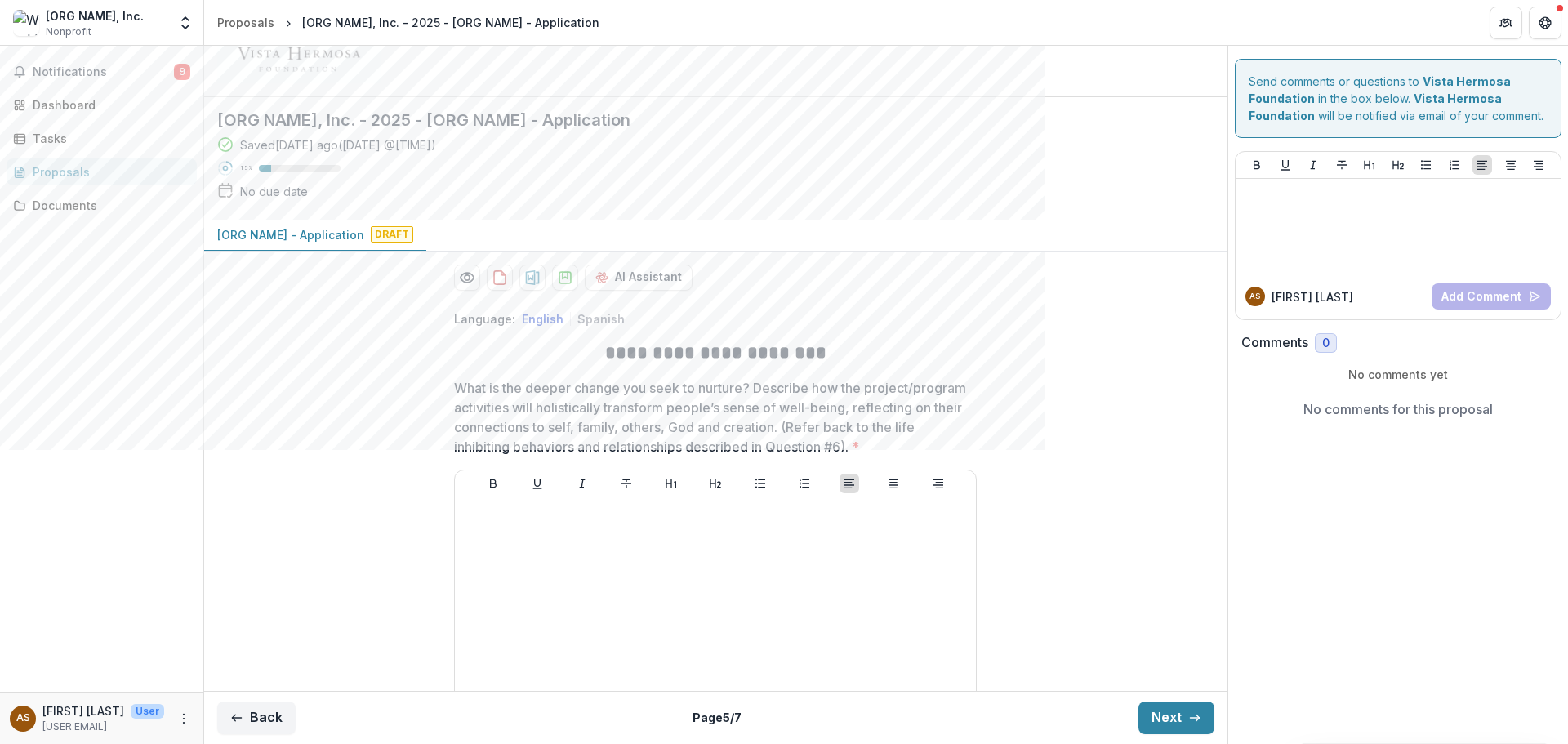 click on "What is the deeper change you seek to nurture? Describe how the project/program activities will holistically transform people’s sense of well-being, reflecting on their connections to self, family, others, God and creation. (Refer back to the life inhibiting behaviors and relationships described in Question #[NUMBER]). *" at bounding box center (710, 417) 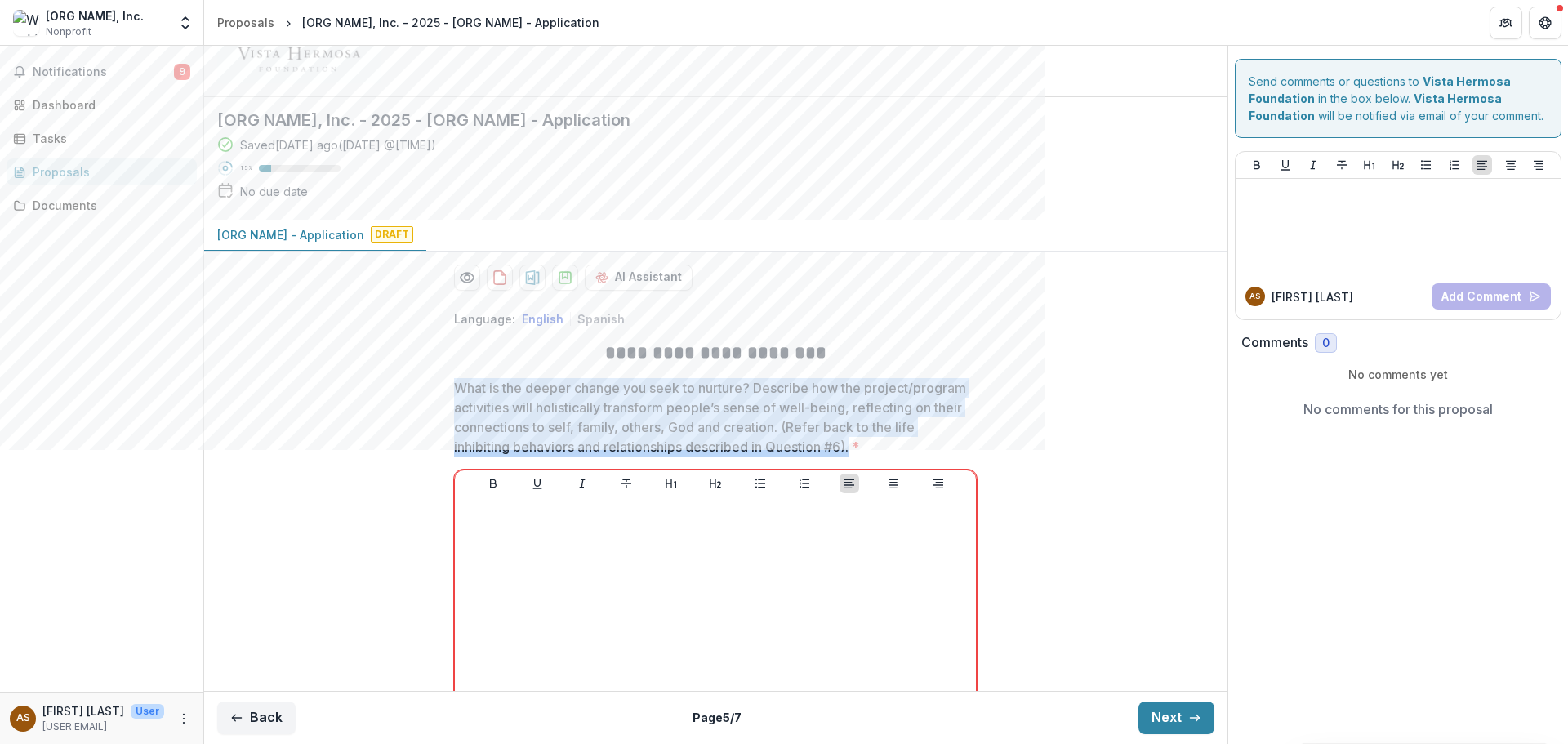 drag, startPoint x: 452, startPoint y: 391, endPoint x: 951, endPoint y: 444, distance: 501.80674 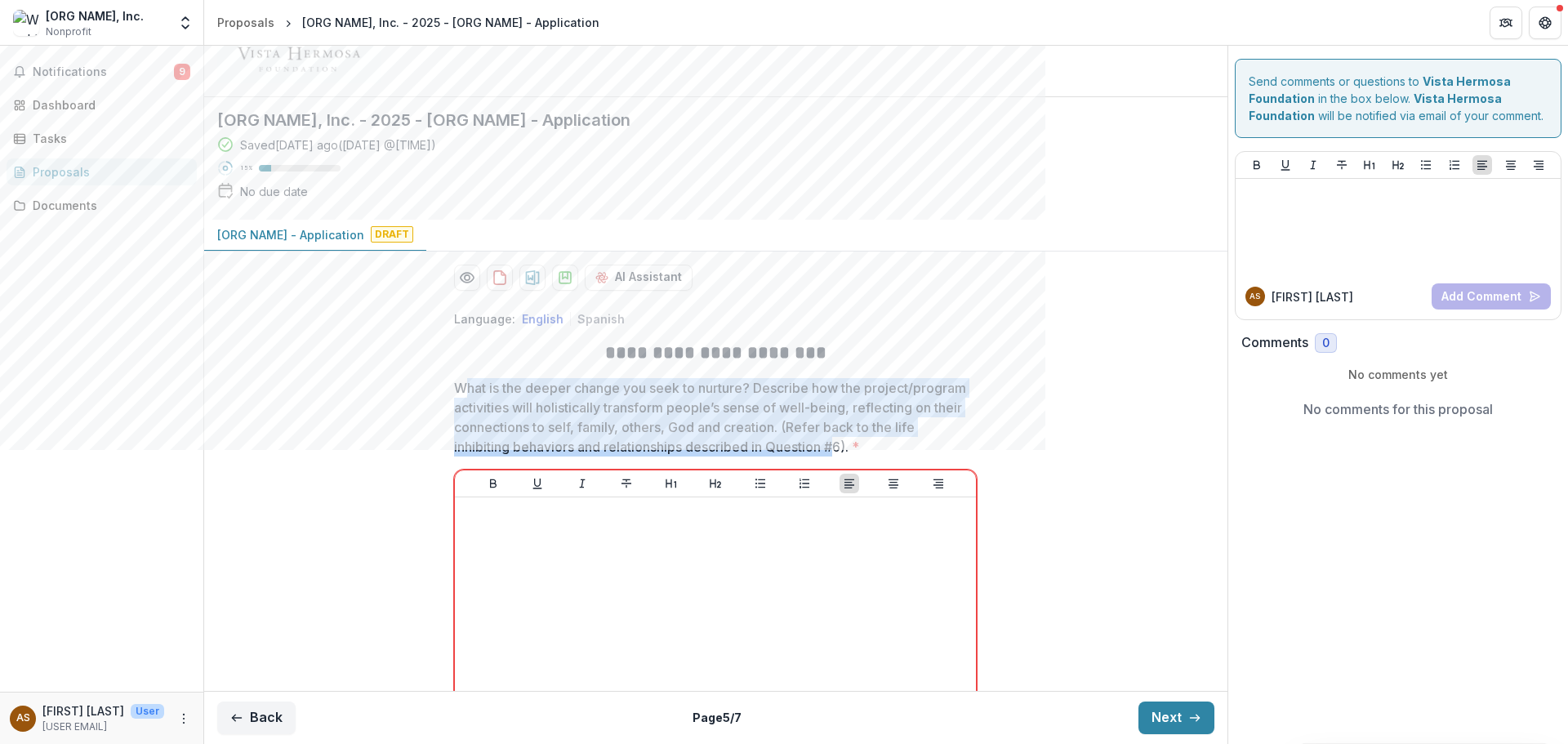 drag, startPoint x: 459, startPoint y: 390, endPoint x: 933, endPoint y: 448, distance: 477.53534 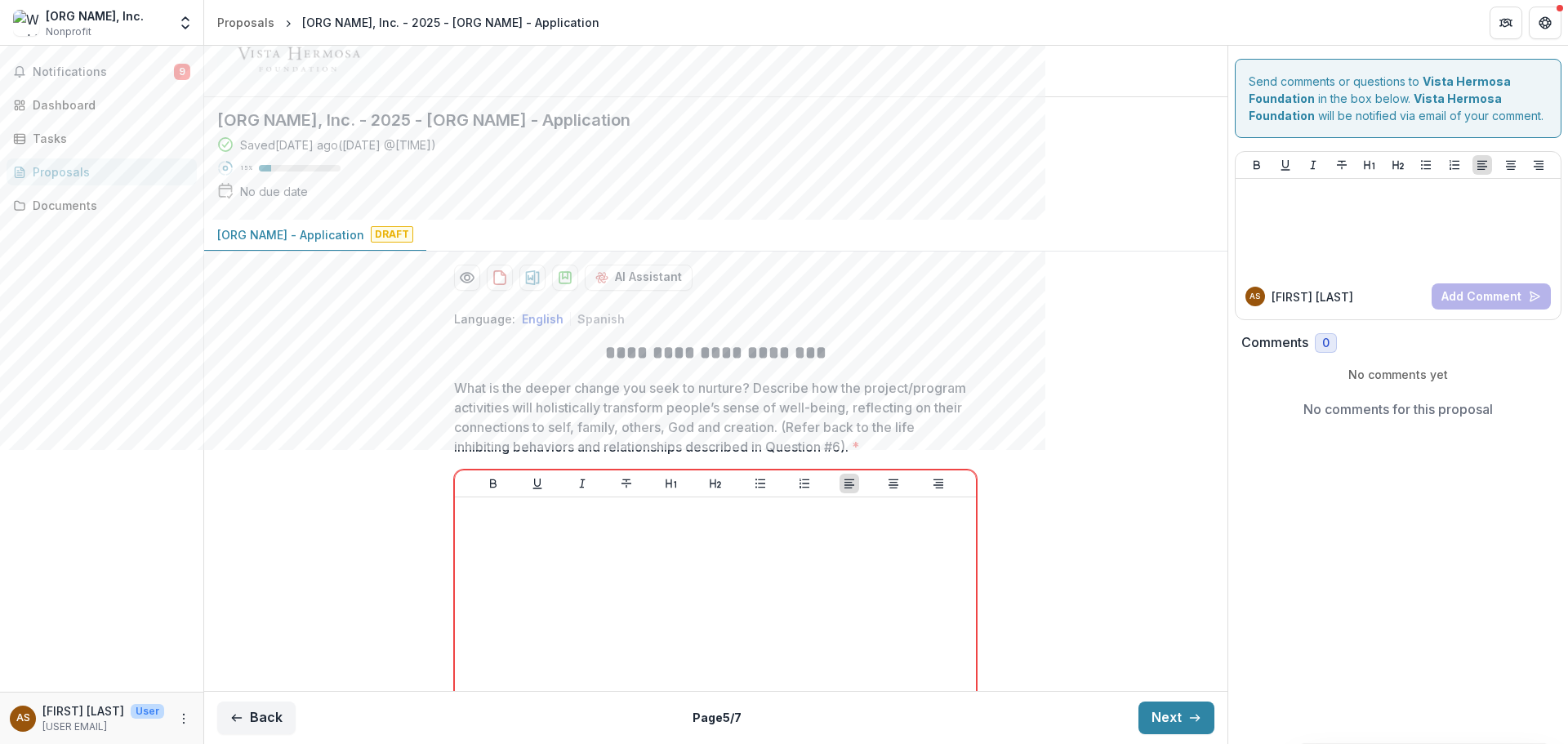 drag, startPoint x: 933, startPoint y: 448, endPoint x: 583, endPoint y: 409, distance: 352.16615 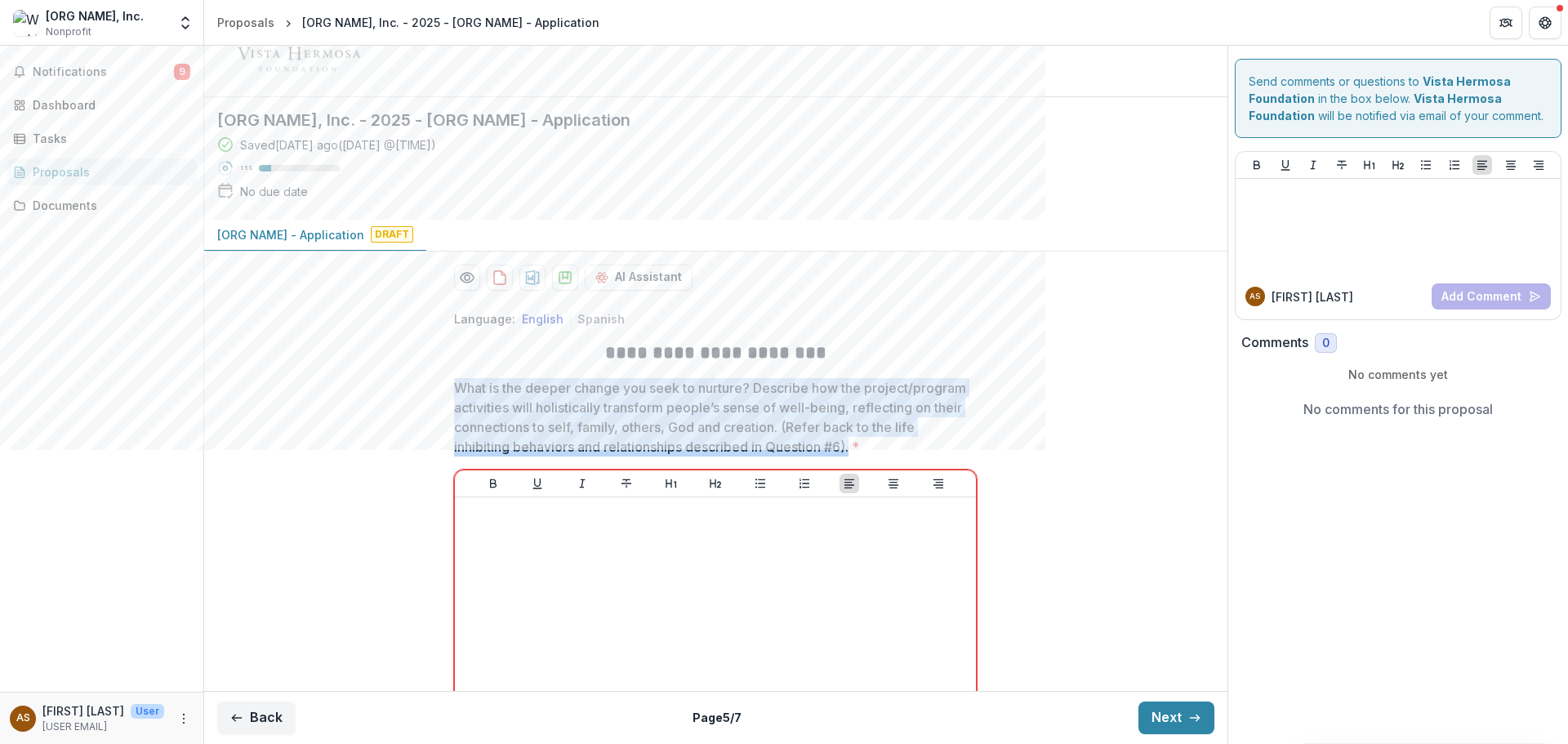 drag, startPoint x: 455, startPoint y: 390, endPoint x: 954, endPoint y: 451, distance: 502.7146 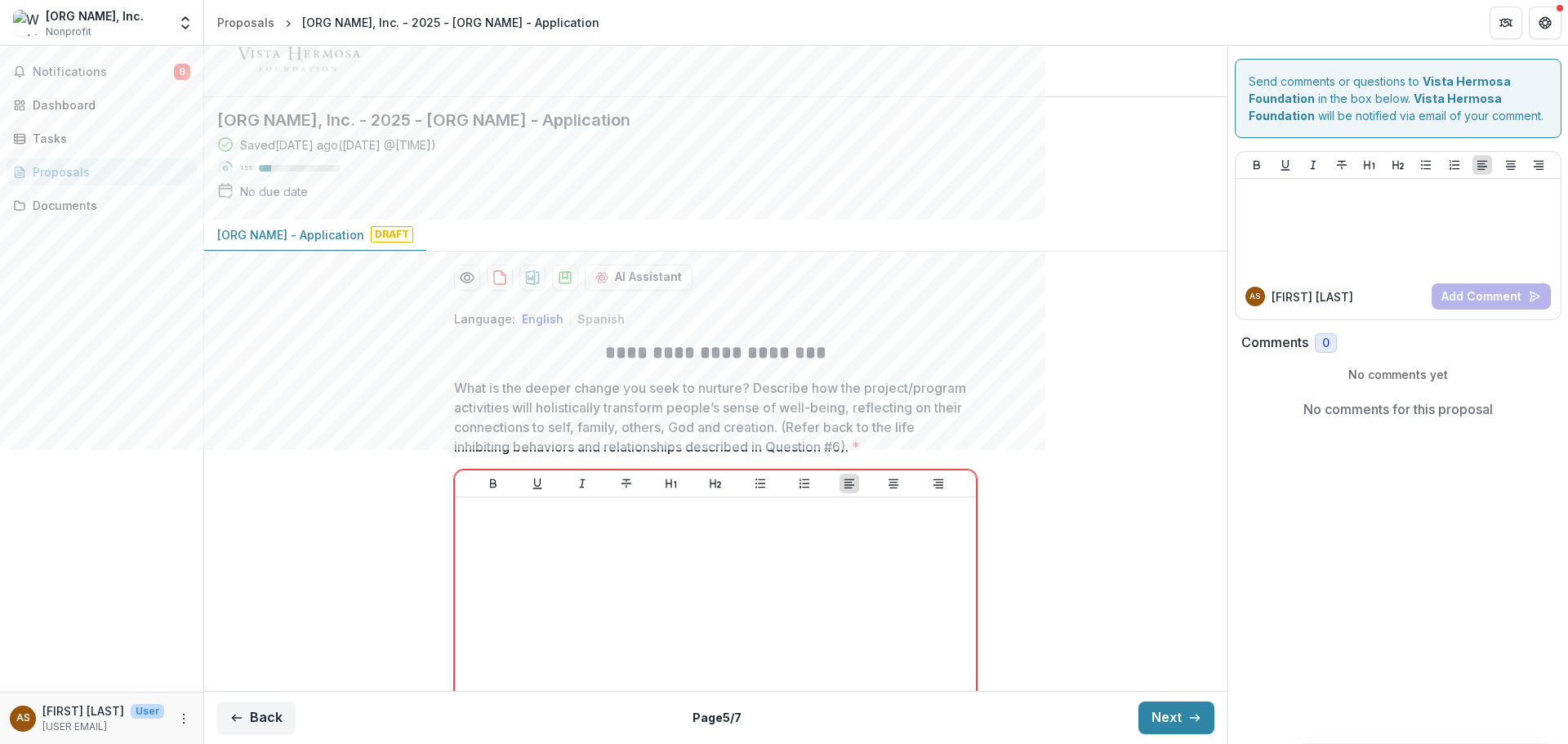 click on "What is the deeper change you seek to nurture? Describe how the project/program activities will holistically transform people’s sense of well-being, reflecting on their connections to self, family, others, God and creation. (Refer back to the life inhibiting behaviors and relationships described in Question #[NUMBER]). *" at bounding box center [710, 417] 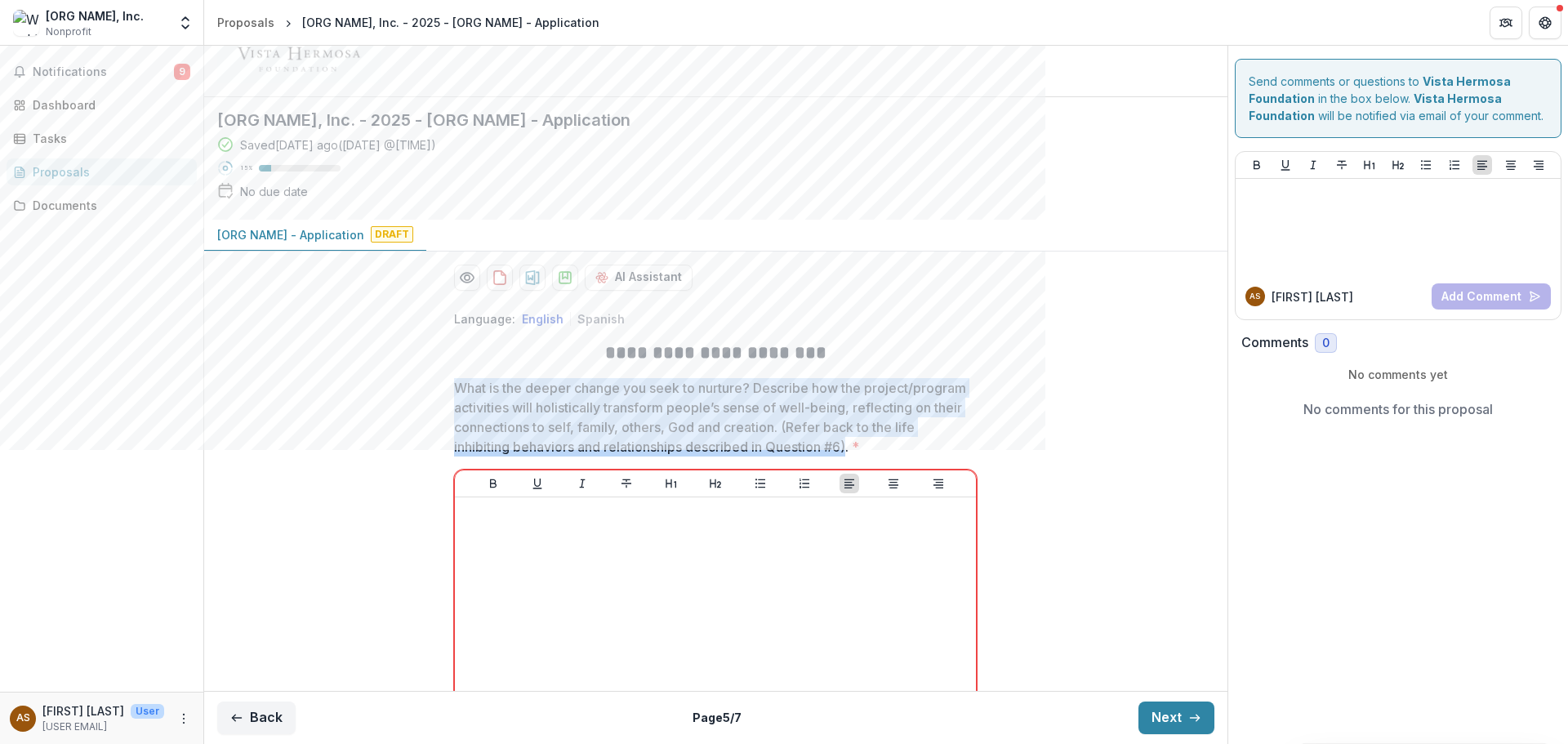 drag, startPoint x: 947, startPoint y: 450, endPoint x: 452, endPoint y: 389, distance: 498.74442 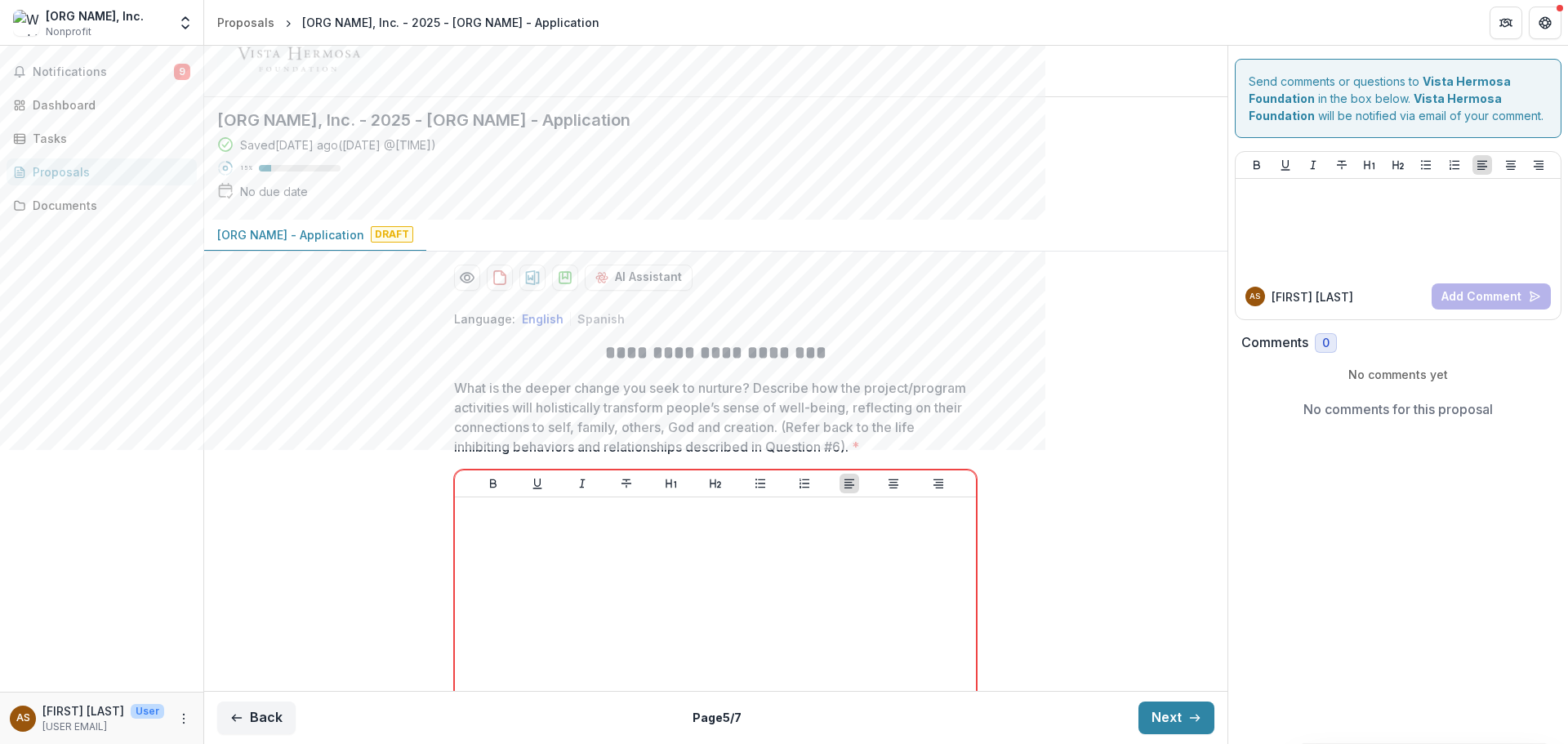 click on "What is the deeper change you seek to nurture? Describe how the project/program activities will holistically transform people’s sense of well-being, reflecting on their connections to self, family, others, God and creation. (Refer back to the life inhibiting behaviors and relationships described in Question #[NUMBER]). *" at bounding box center (710, 417) 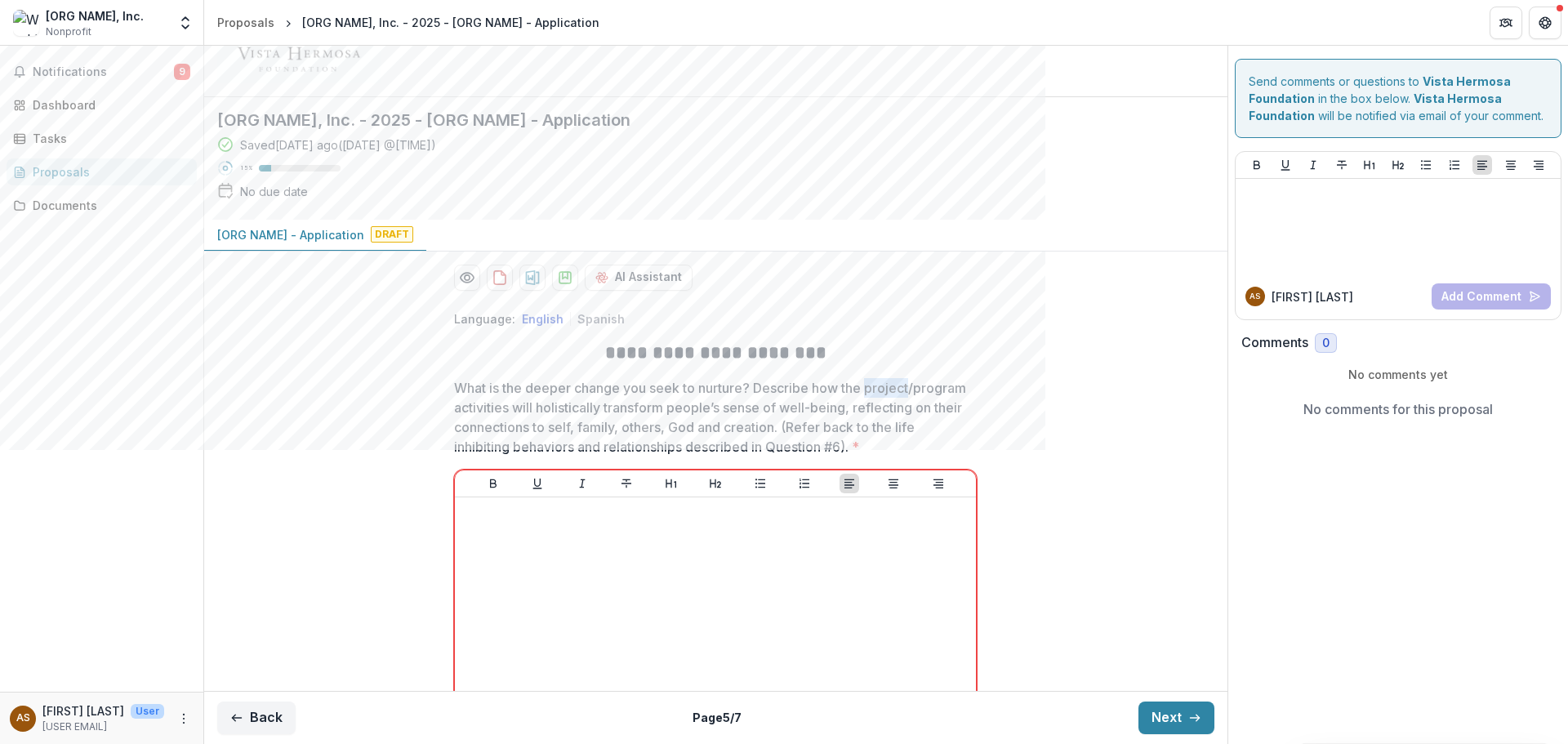 click on "What is the deeper change you seek to nurture? Describe how the project/program activities will holistically transform people’s sense of well-being, reflecting on their connections to self, family, others, God and creation. (Refer back to the life inhibiting behaviors and relationships described in Question #[NUMBER]). *" at bounding box center (710, 417) 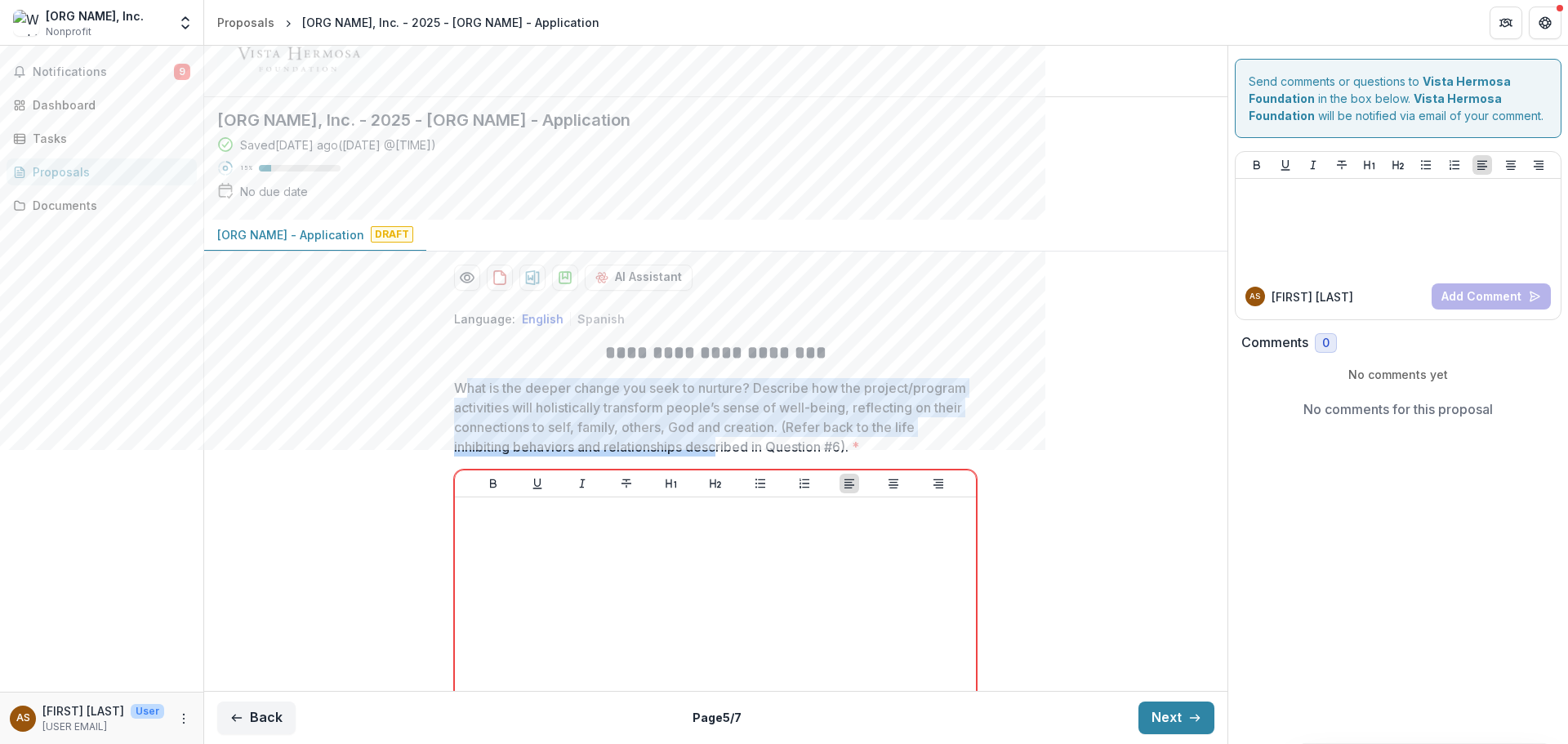 drag, startPoint x: 461, startPoint y: 390, endPoint x: 814, endPoint y: 446, distance: 357.4143 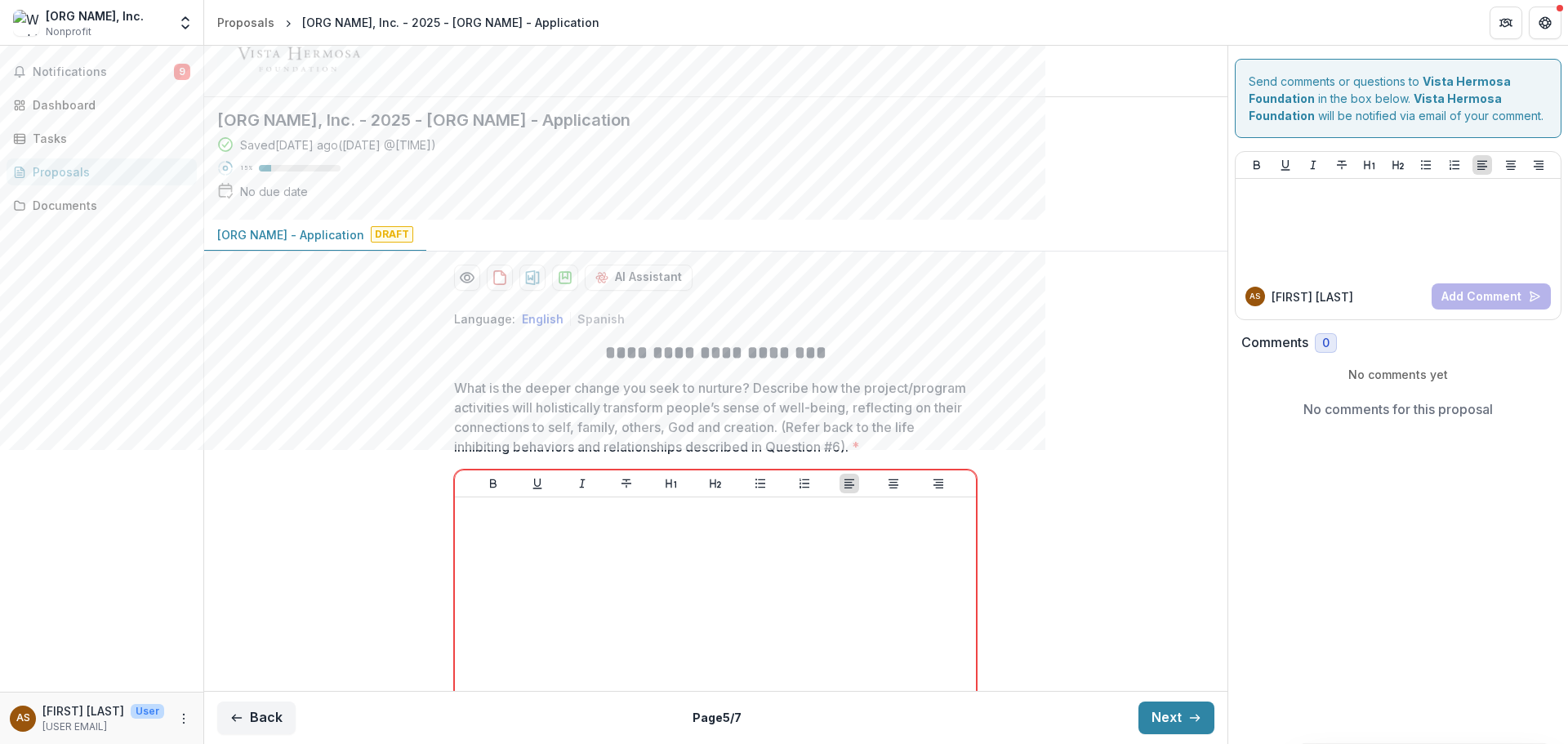 click on "What is the deeper change you seek to nurture? Describe how the project/program activities will holistically transform people’s sense of well-being, reflecting on their connections to self, family, others, God and creation. (Refer back to the life inhibiting behaviors and relationships described in Question #[NUMBER]). *" at bounding box center (710, 417) 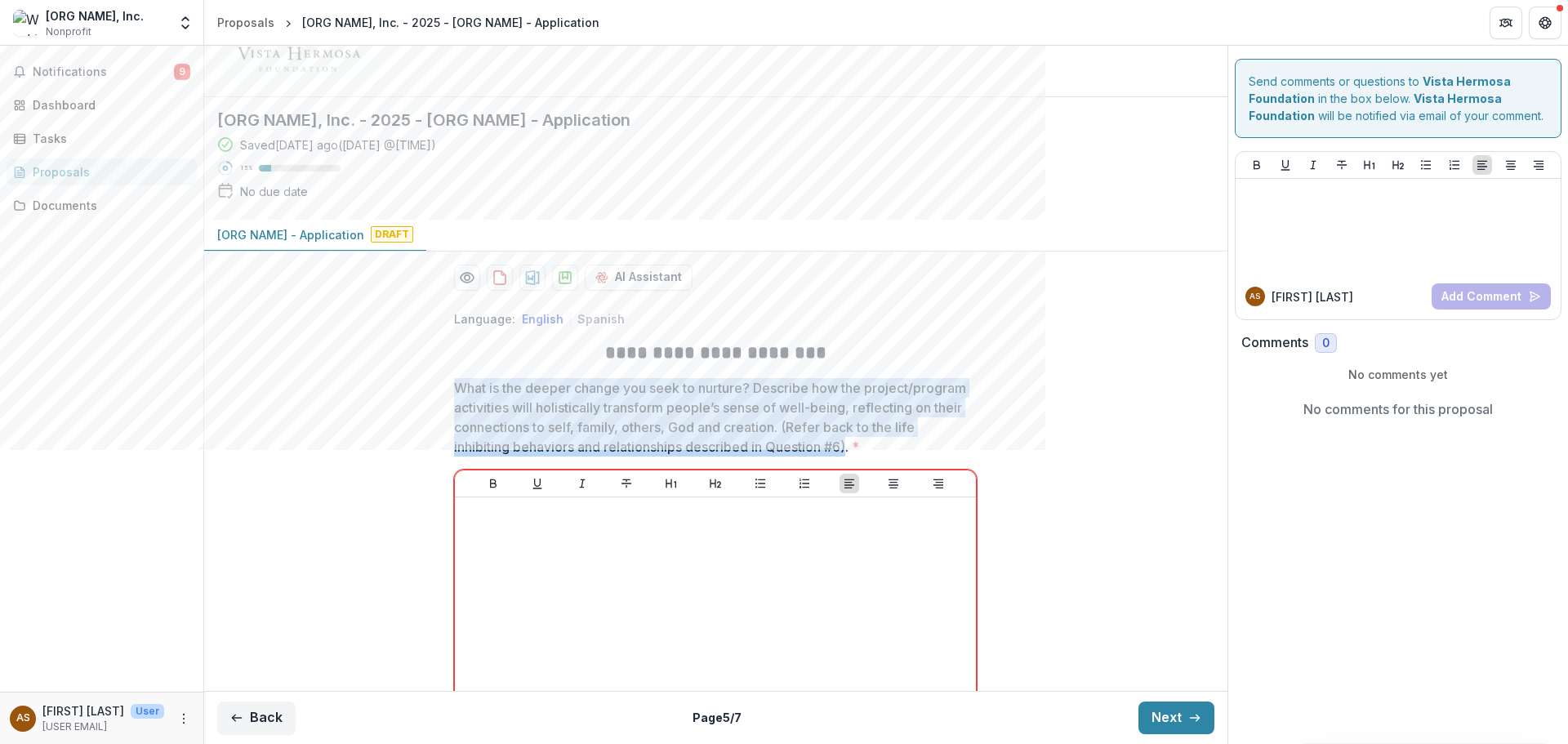 drag, startPoint x: 452, startPoint y: 388, endPoint x: 944, endPoint y: 447, distance: 495.52497 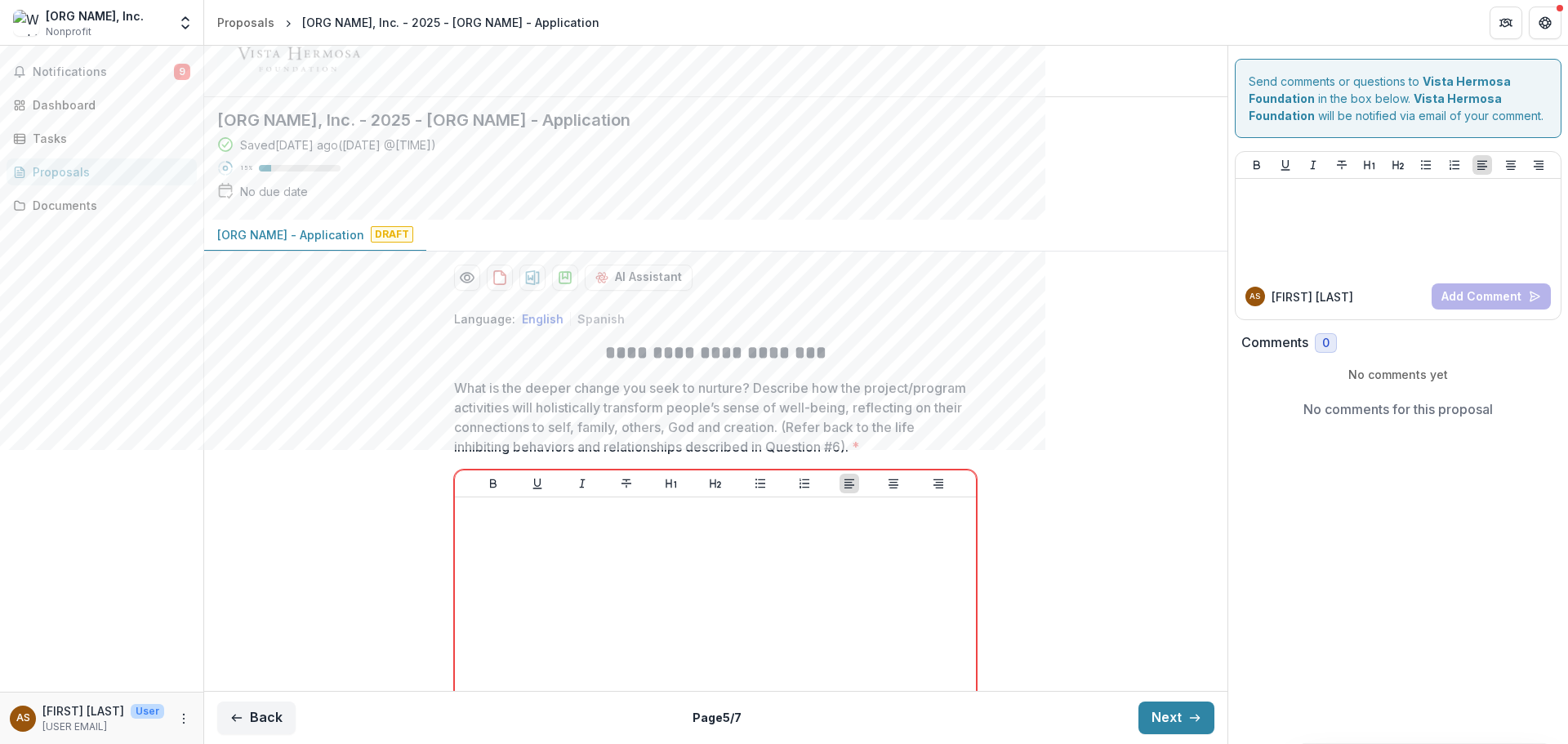 click on "What is the deeper change you seek to nurture? Describe how the project/program activities will holistically transform people’s sense of well-being, reflecting on their connections to self, family, others, God and creation. (Refer back to the life inhibiting behaviors and relationships described in Question #[NUMBER]). *" at bounding box center [710, 417] 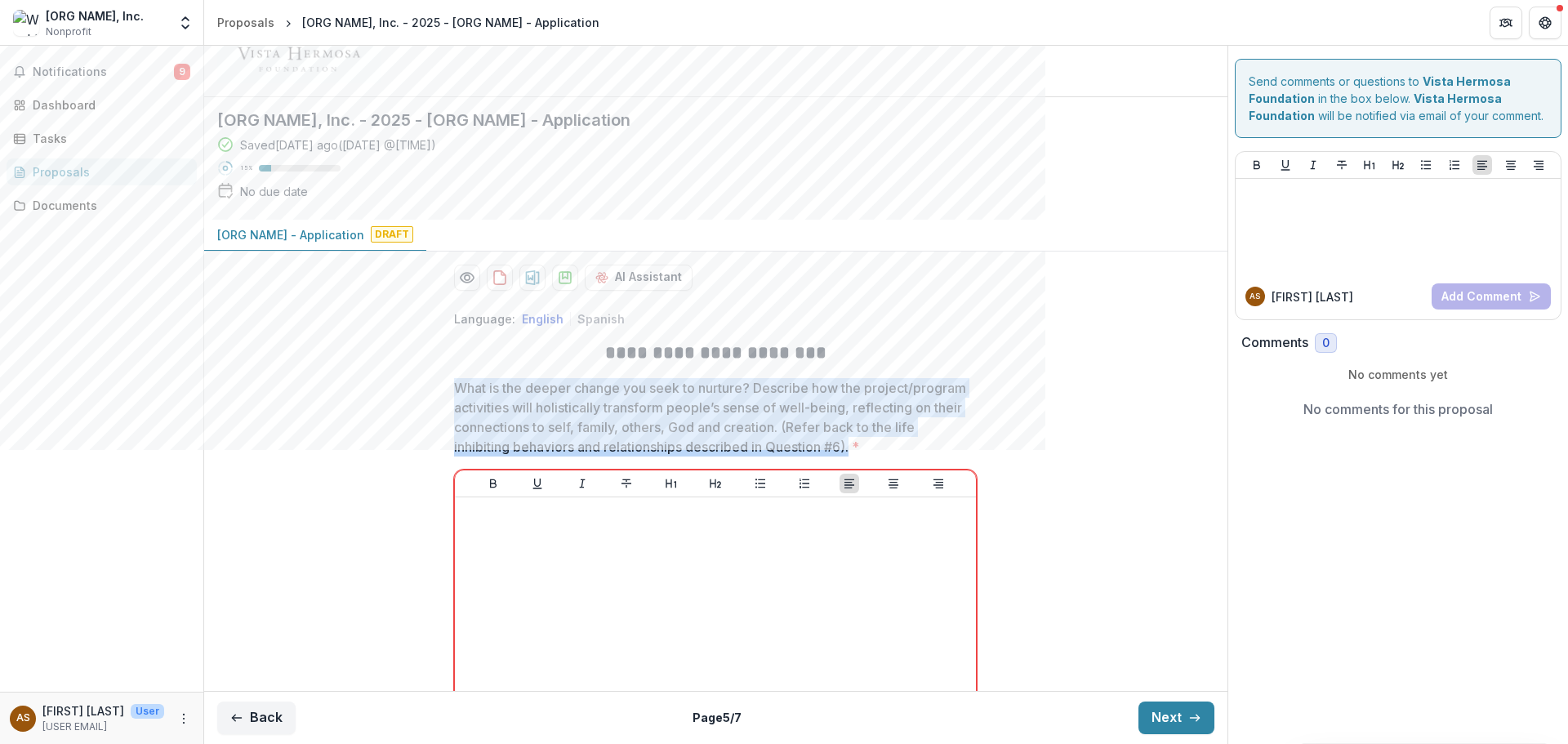 drag, startPoint x: 951, startPoint y: 449, endPoint x: 462, endPoint y: 385, distance: 493.1704 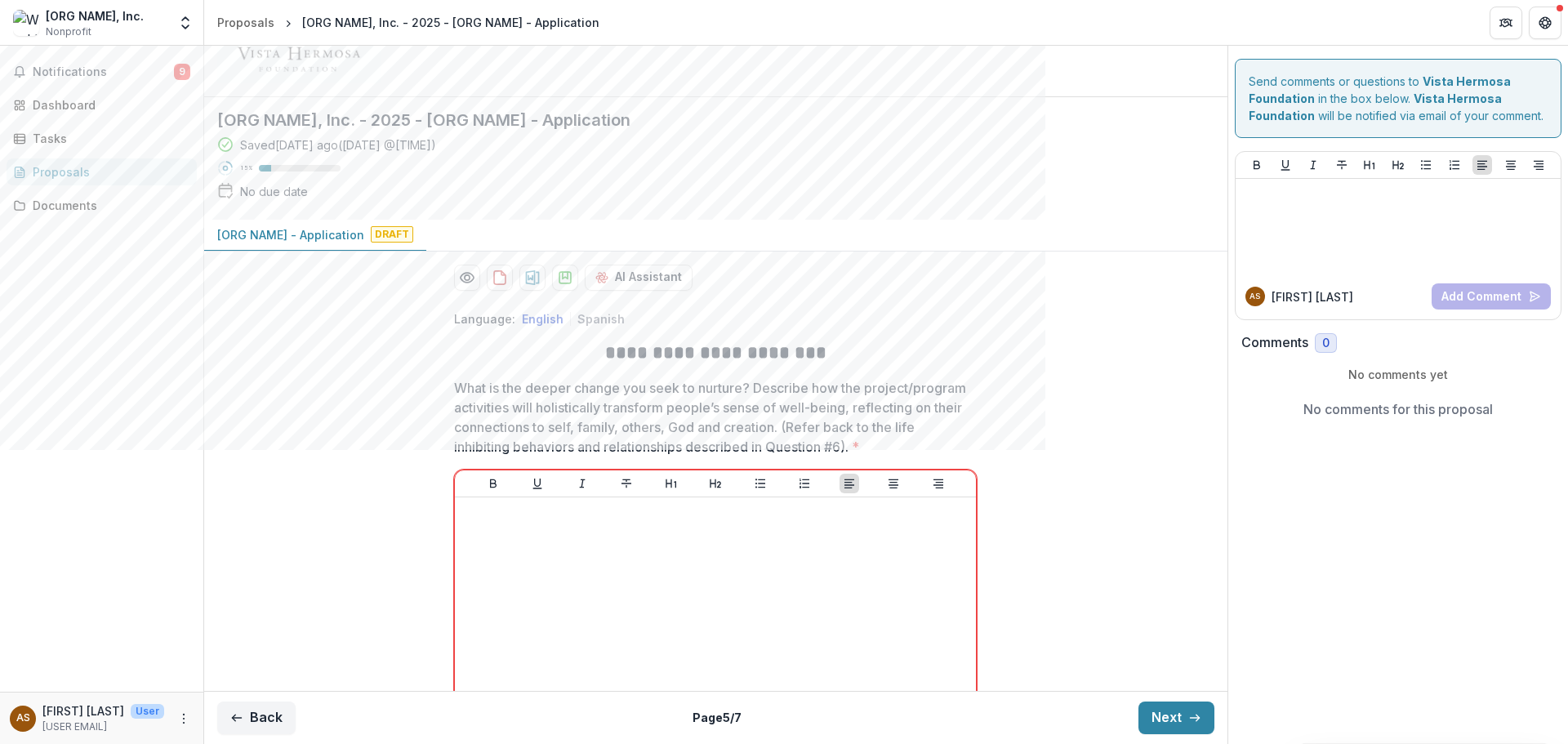 click on "What is the deeper change you seek to nurture? Describe how the project/program activities will holistically transform people’s sense of well-being, reflecting on their connections to self, family, others, God and creation. (Refer back to the life inhibiting behaviors and relationships described in Question #[NUMBER]). *" at bounding box center [710, 417] 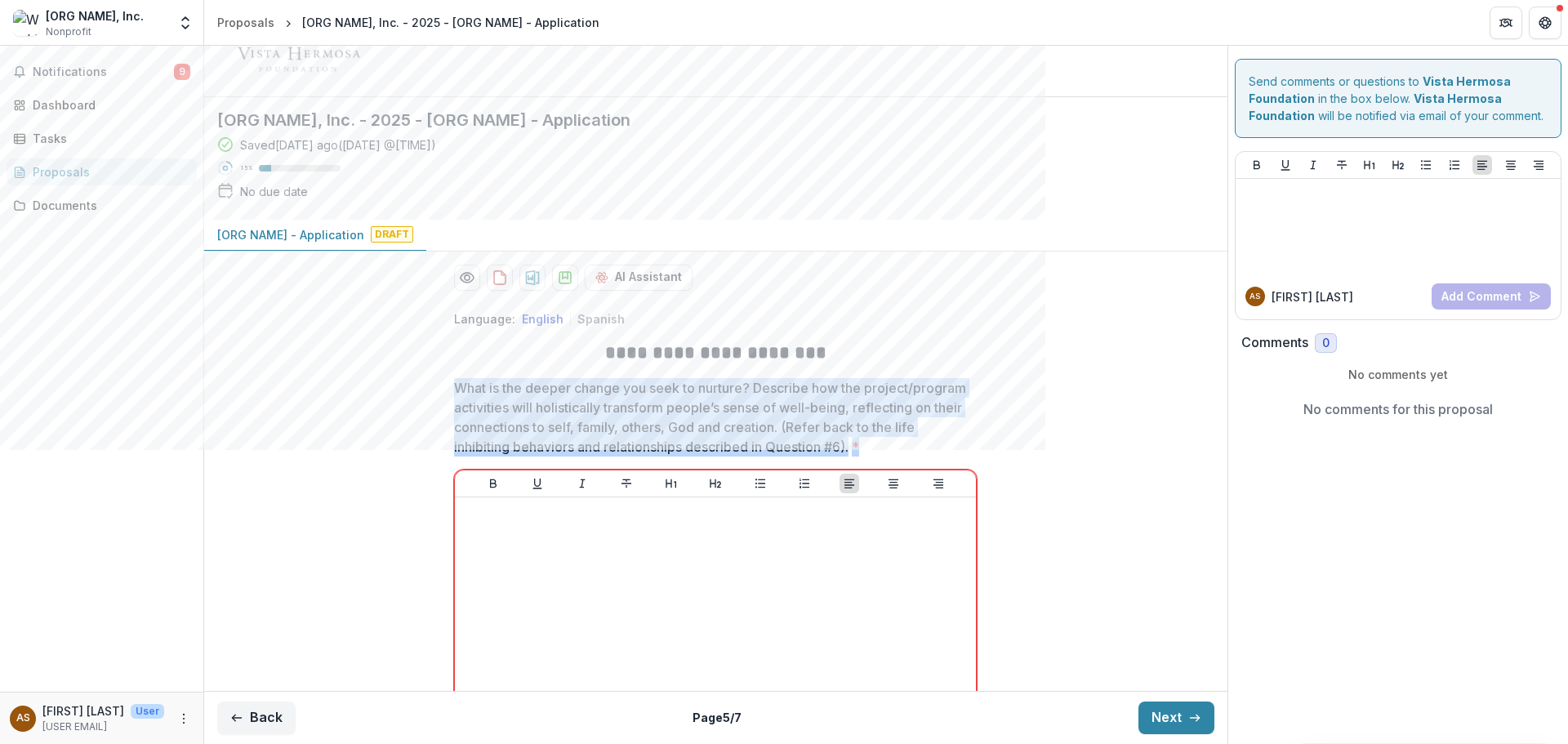 drag, startPoint x: 454, startPoint y: 385, endPoint x: 962, endPoint y: 457, distance: 513.07699 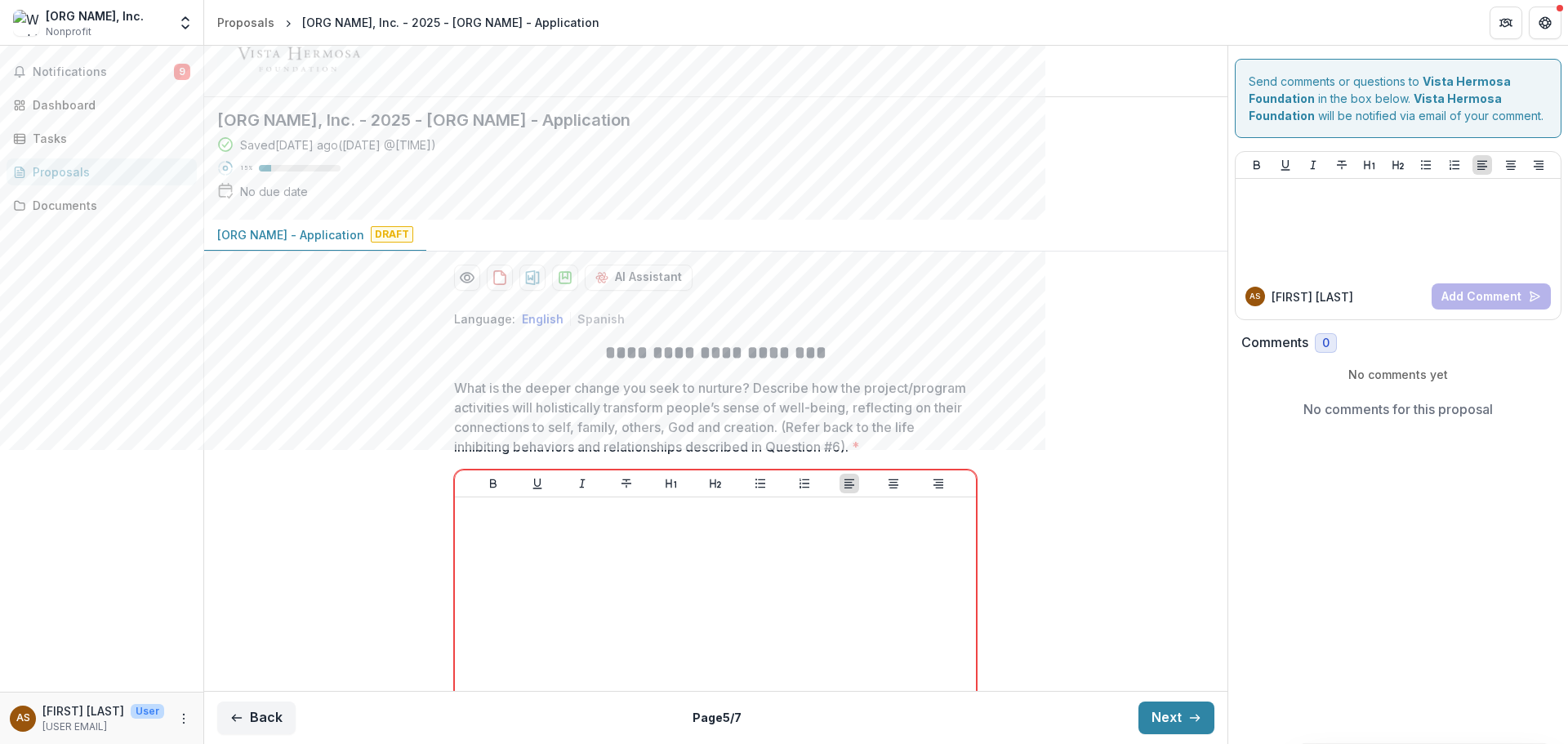 drag, startPoint x: 837, startPoint y: 422, endPoint x: 939, endPoint y: 439, distance: 103.40696 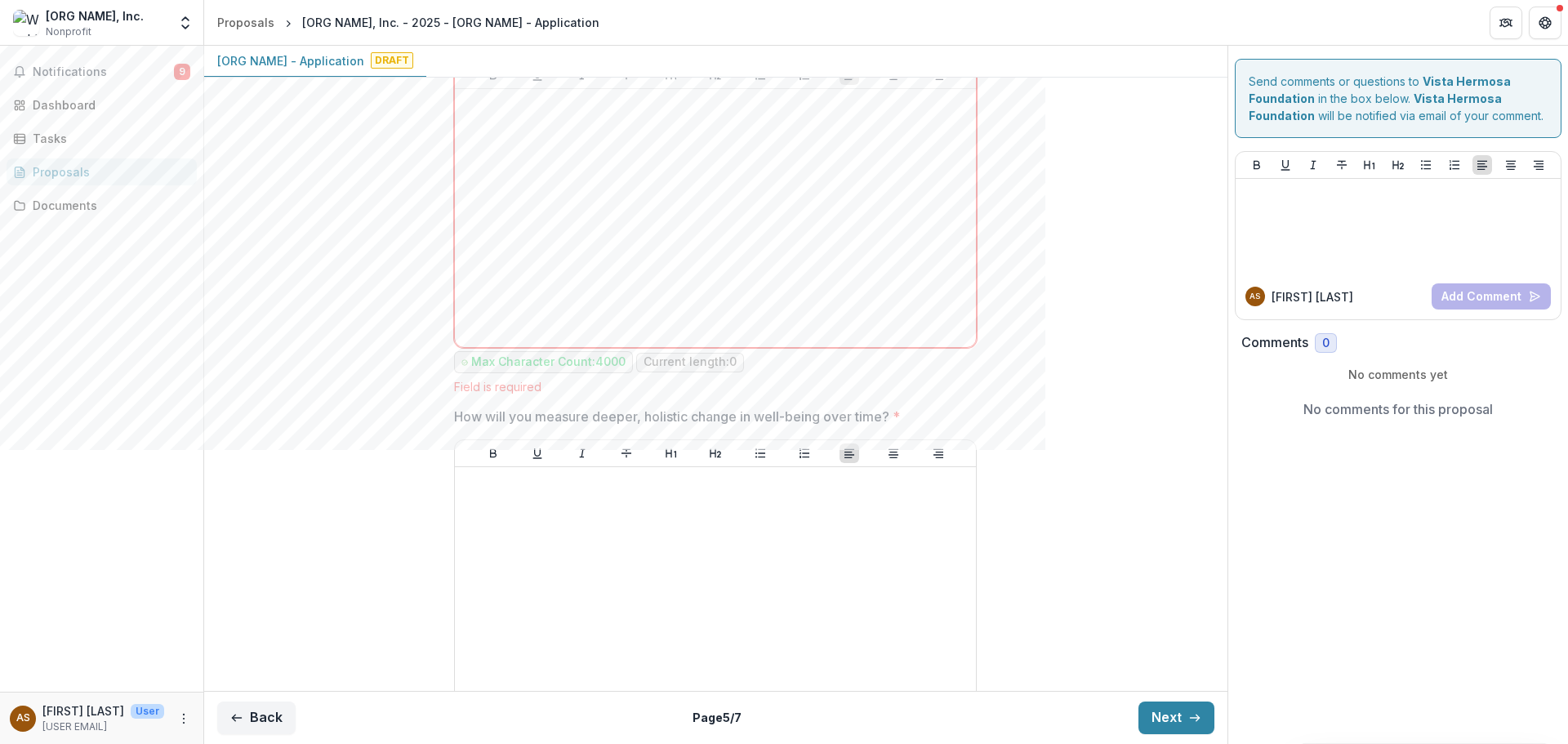 click on "**********" at bounding box center [715, 705] 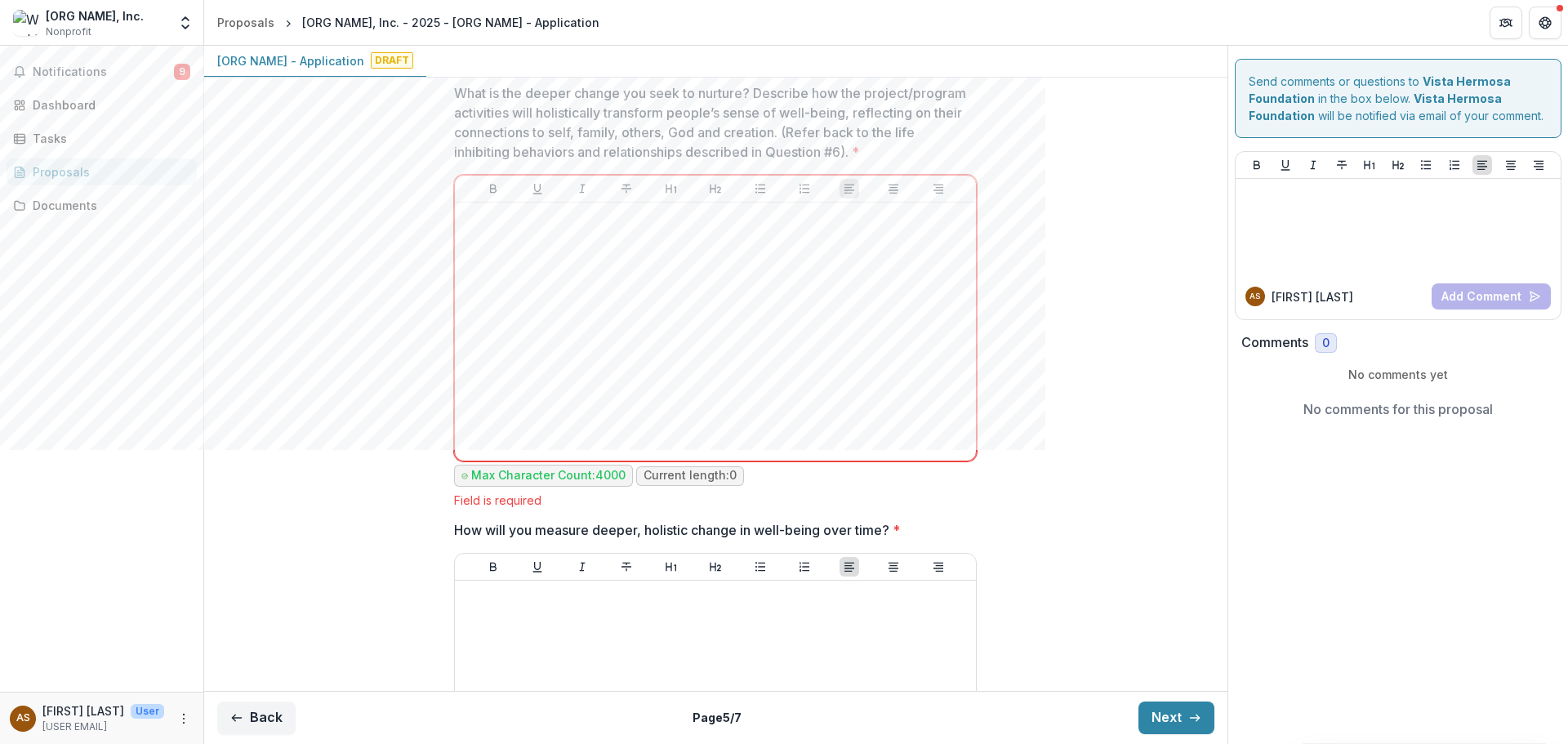 scroll, scrollTop: 163, scrollLeft: 0, axis: vertical 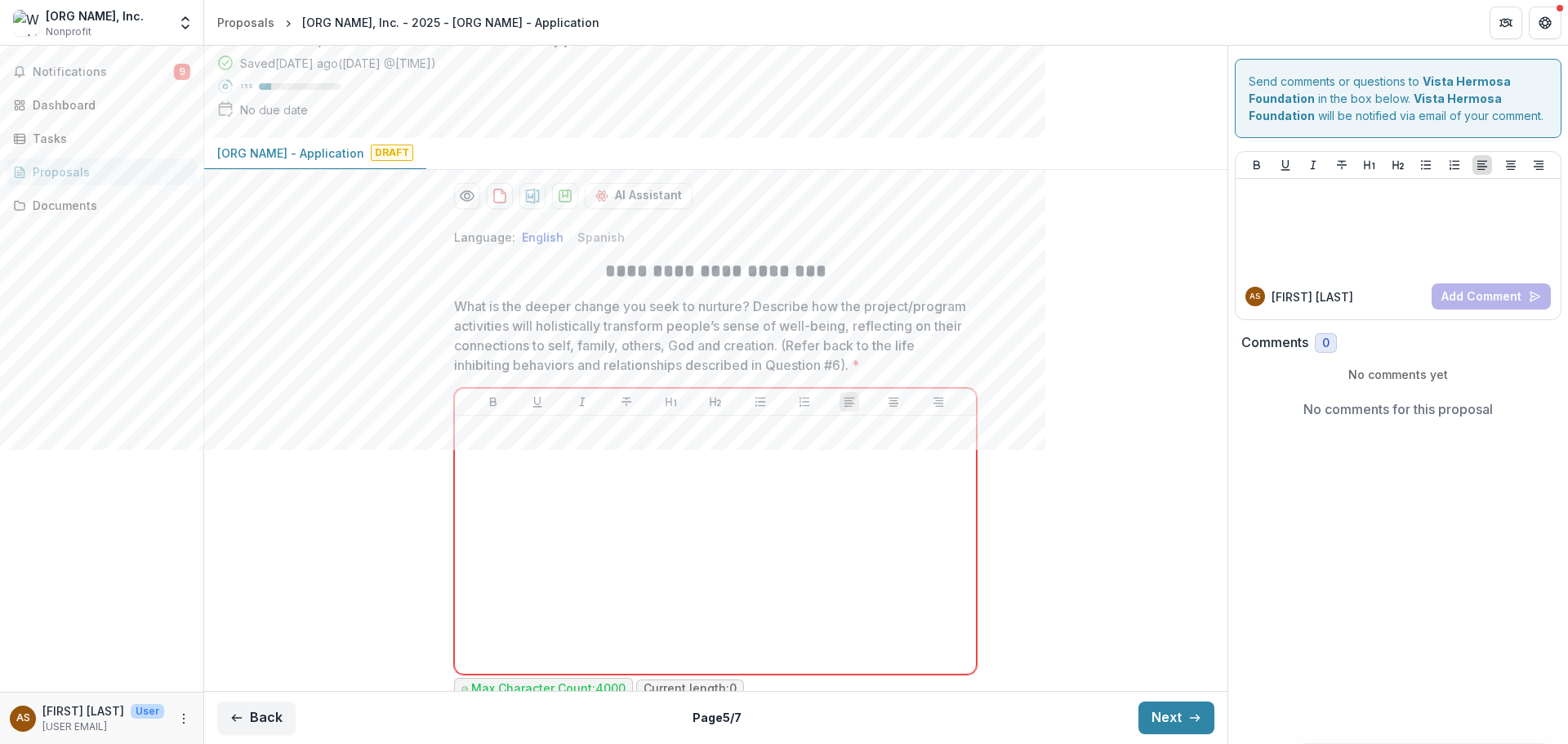 click on "What is the deeper change you seek to nurture? Describe how the project/program activities will holistically transform people’s sense of well-being, reflecting on their connections to self, family, others, God and creation. (Refer back to the life inhibiting behaviors and relationships described in Question #[NUMBER]). *" at bounding box center (710, 336) 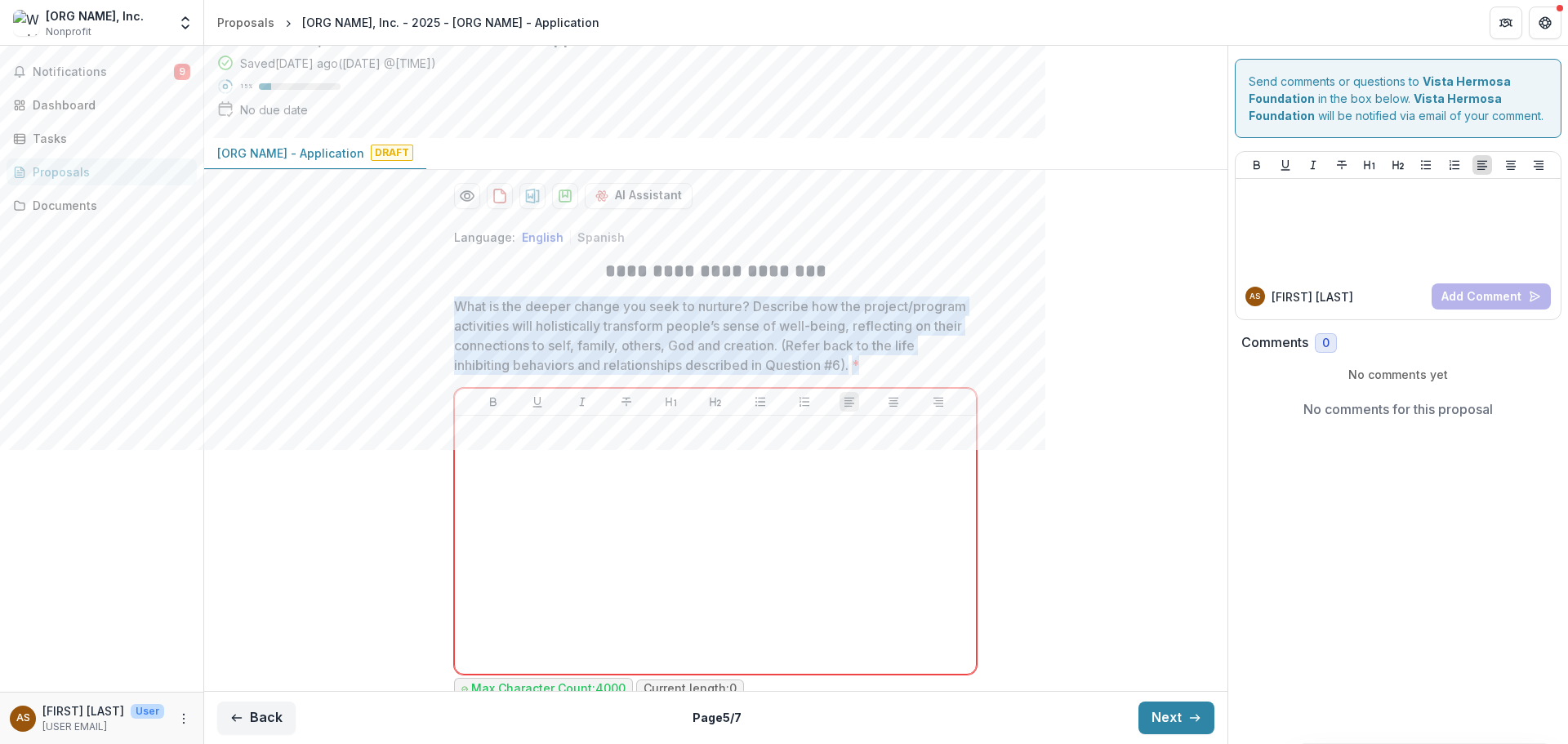 drag, startPoint x: 457, startPoint y: 311, endPoint x: 957, endPoint y: 388, distance: 505.8943 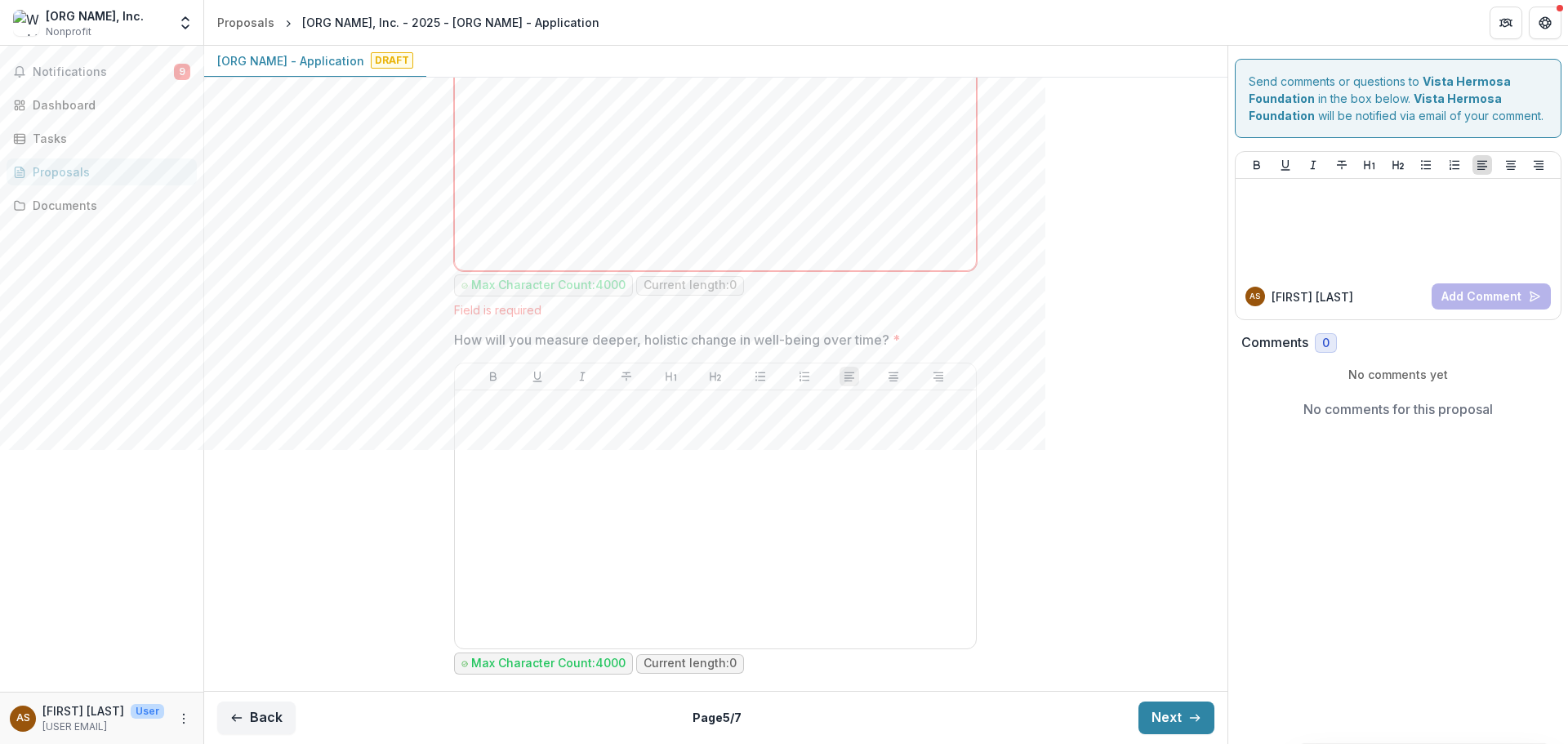 scroll, scrollTop: 572, scrollLeft: 0, axis: vertical 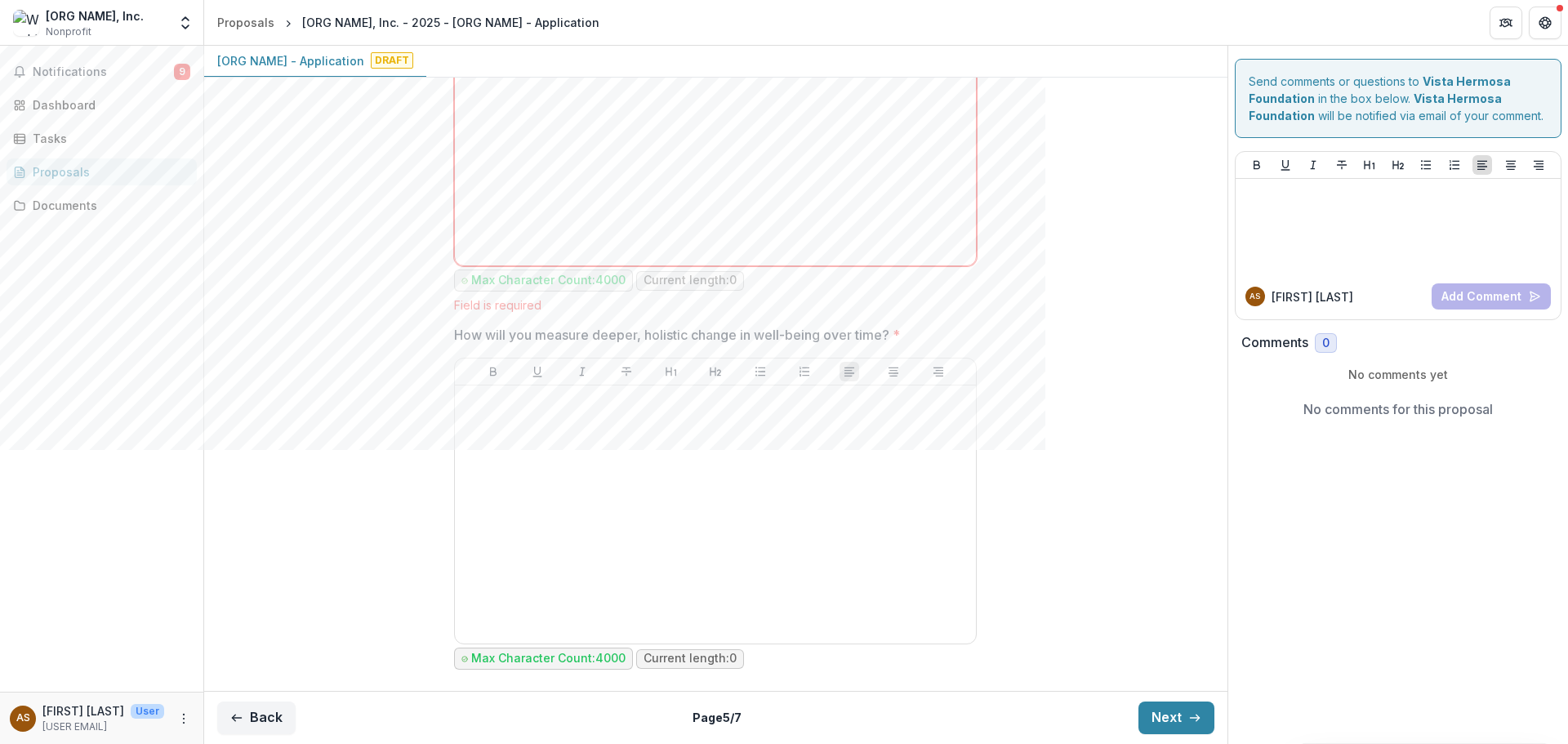 click on "How will you measure deeper, holistic change in well-being over time? *" at bounding box center [710, 335] 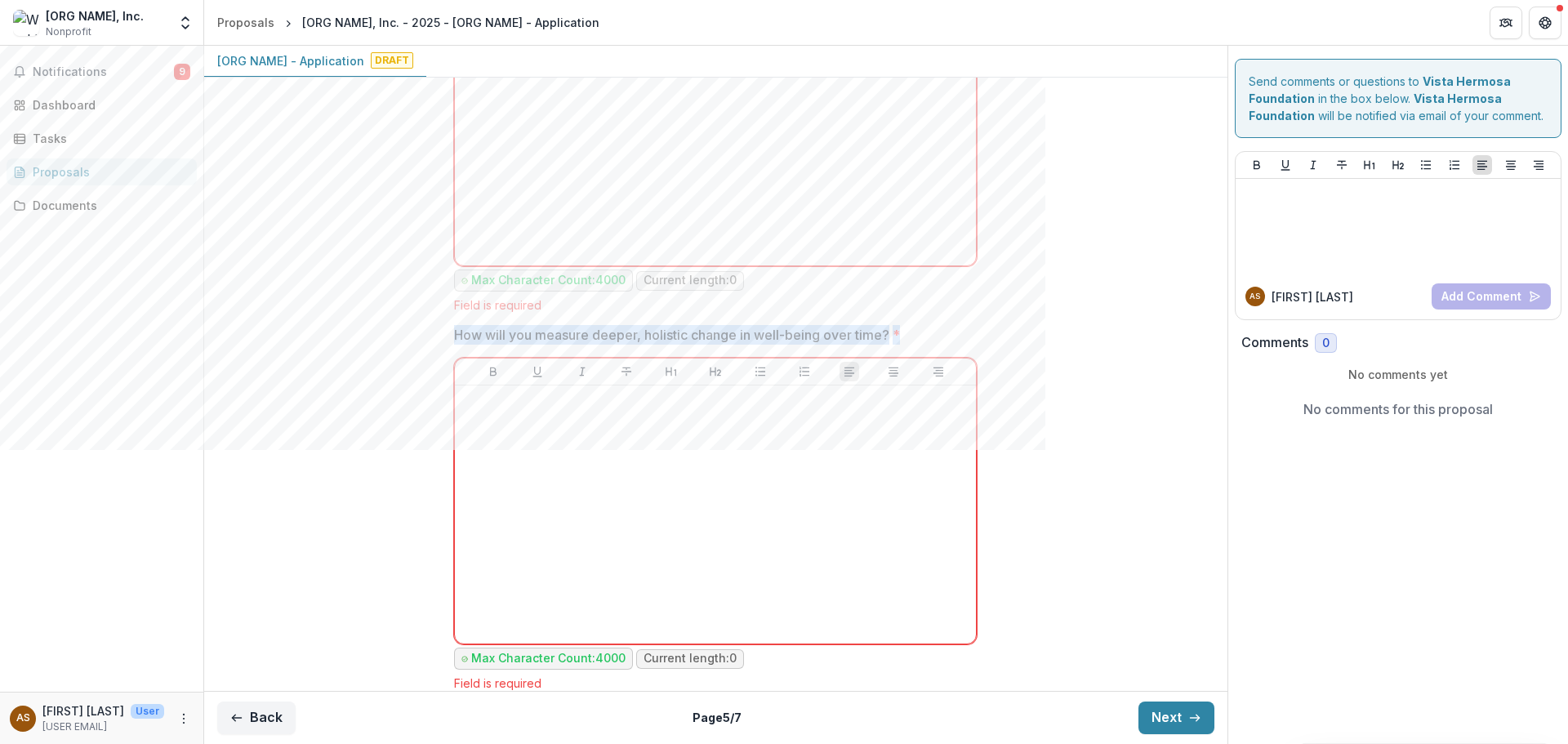 drag, startPoint x: 449, startPoint y: 336, endPoint x: 978, endPoint y: 357, distance: 529.41666 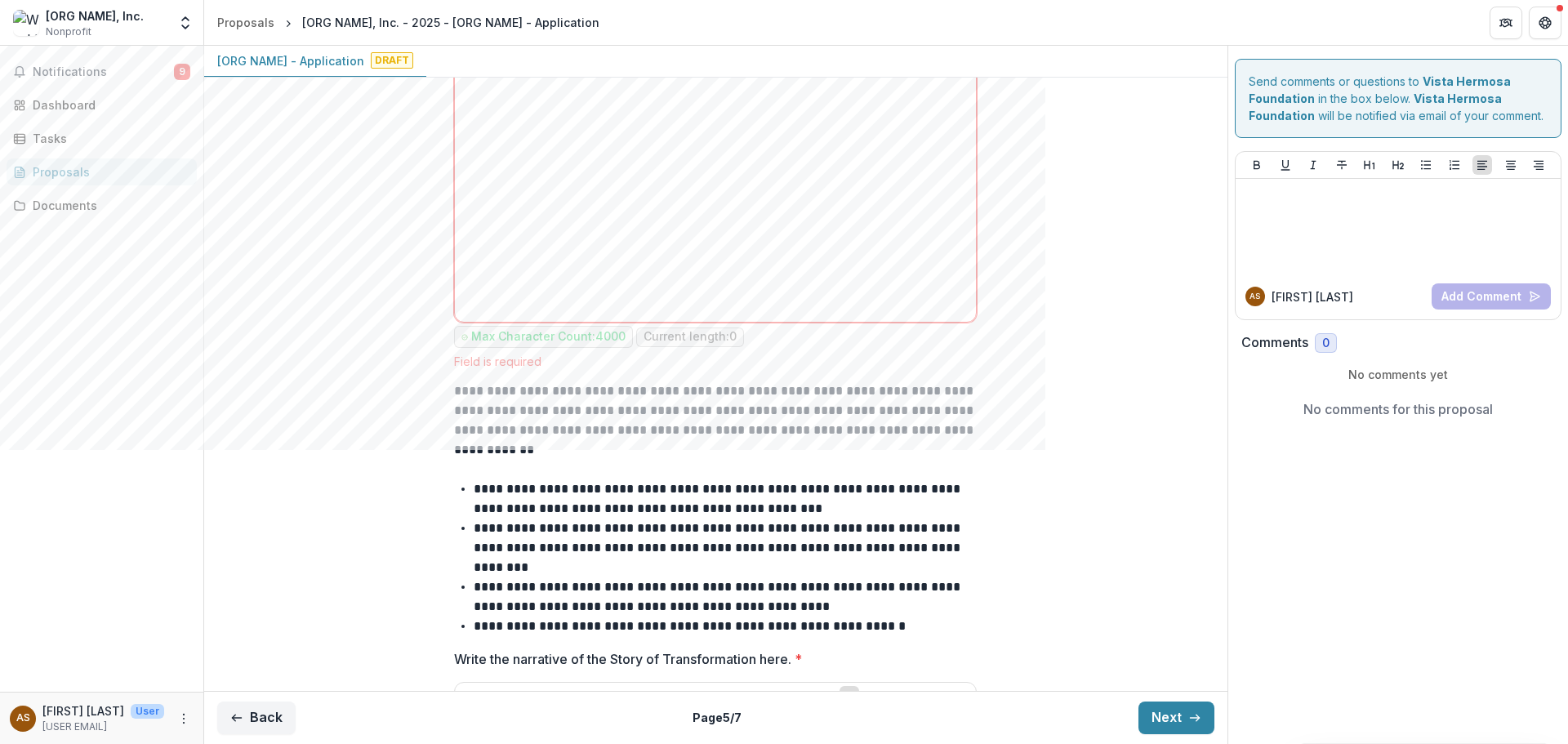 scroll, scrollTop: 980, scrollLeft: 0, axis: vertical 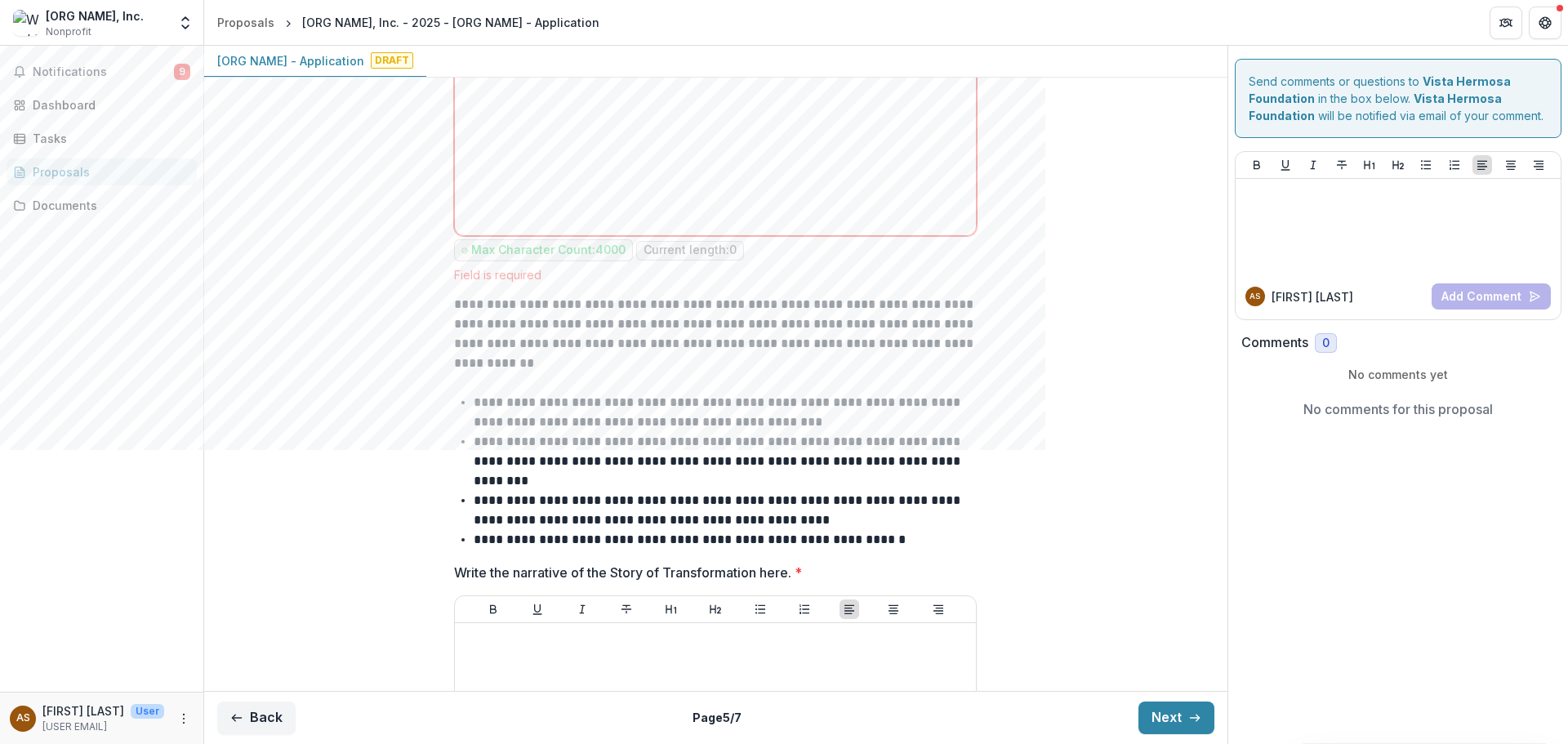 click on "**********" at bounding box center [725, 461] 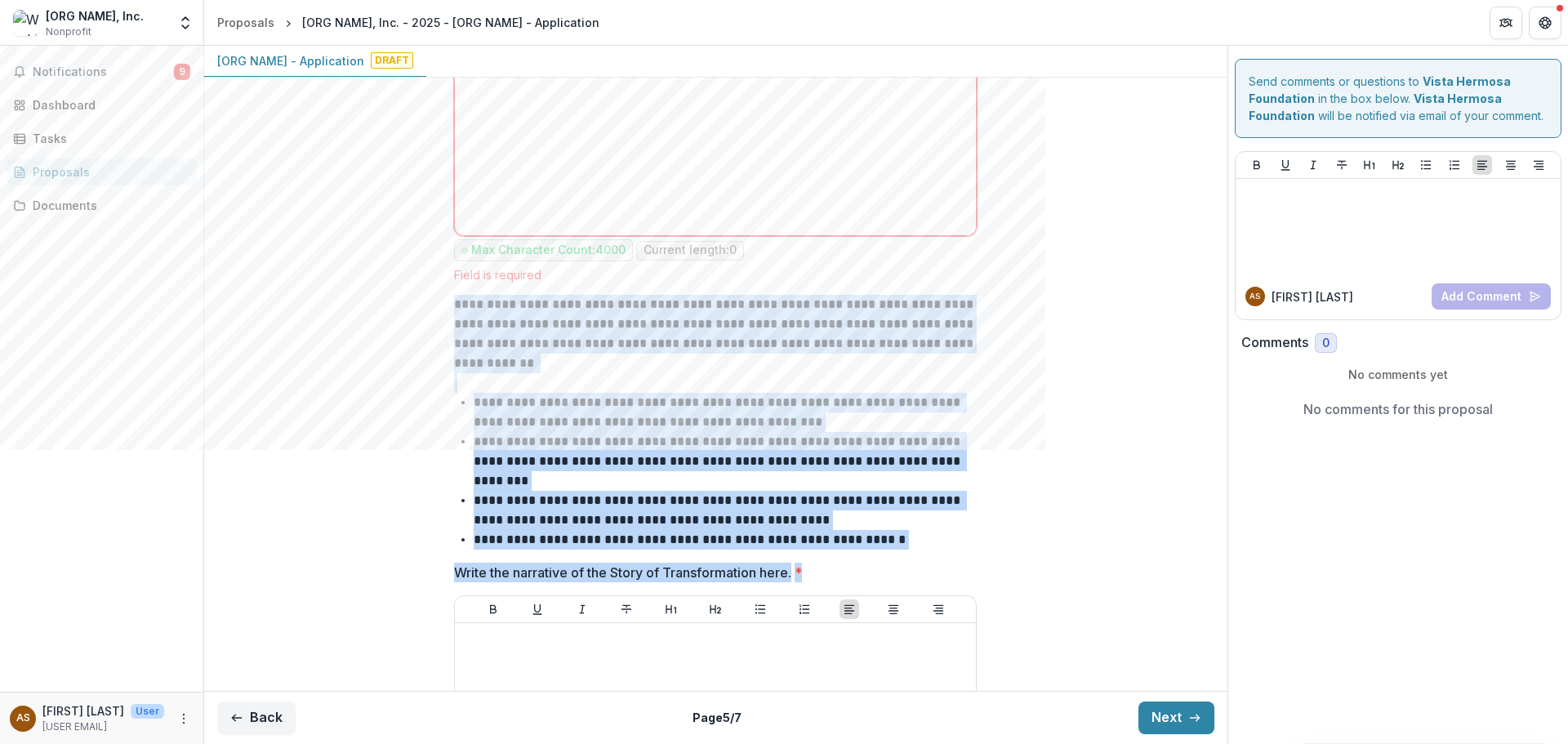 drag, startPoint x: 450, startPoint y: 305, endPoint x: 879, endPoint y: 565, distance: 501.6383 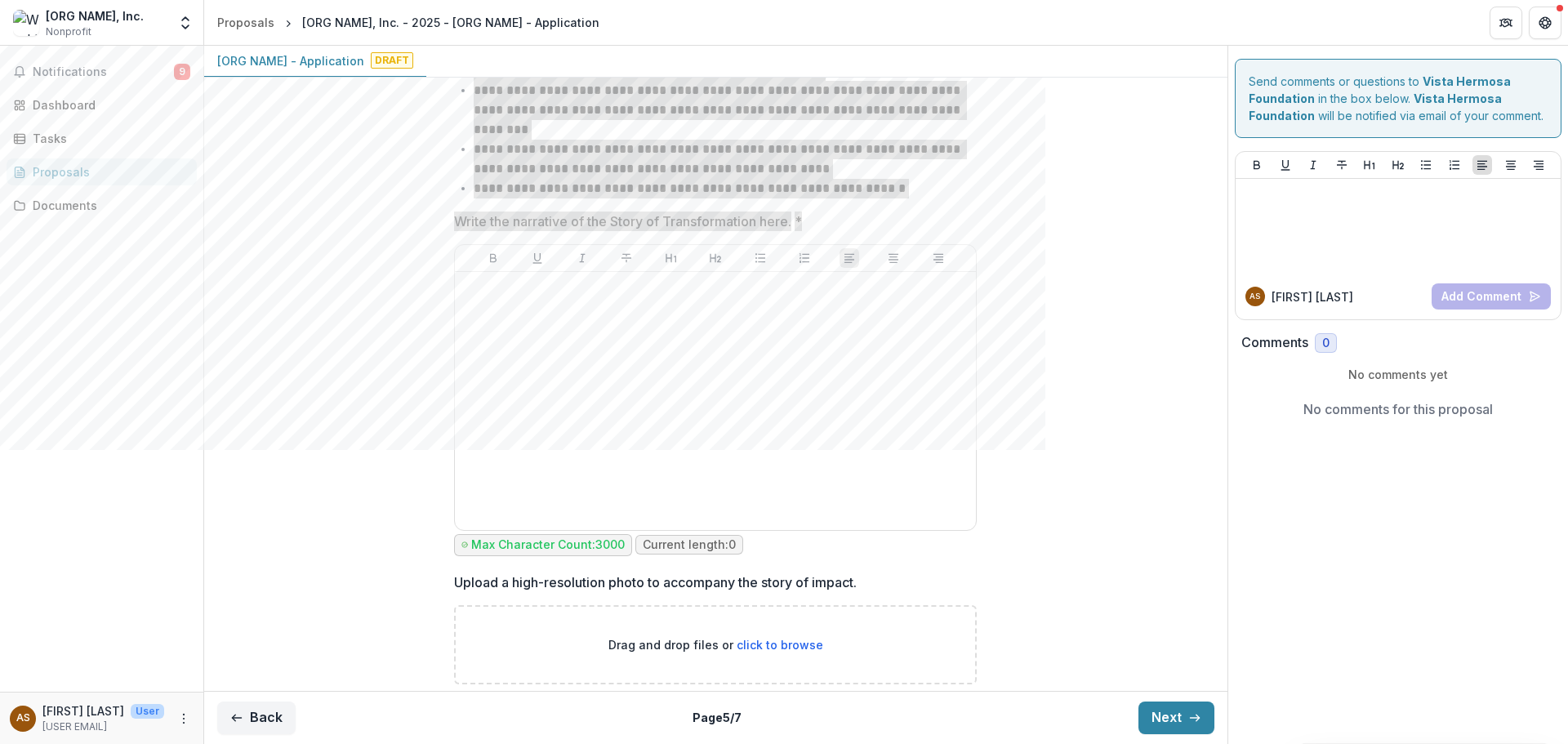 scroll, scrollTop: 1344, scrollLeft: 0, axis: vertical 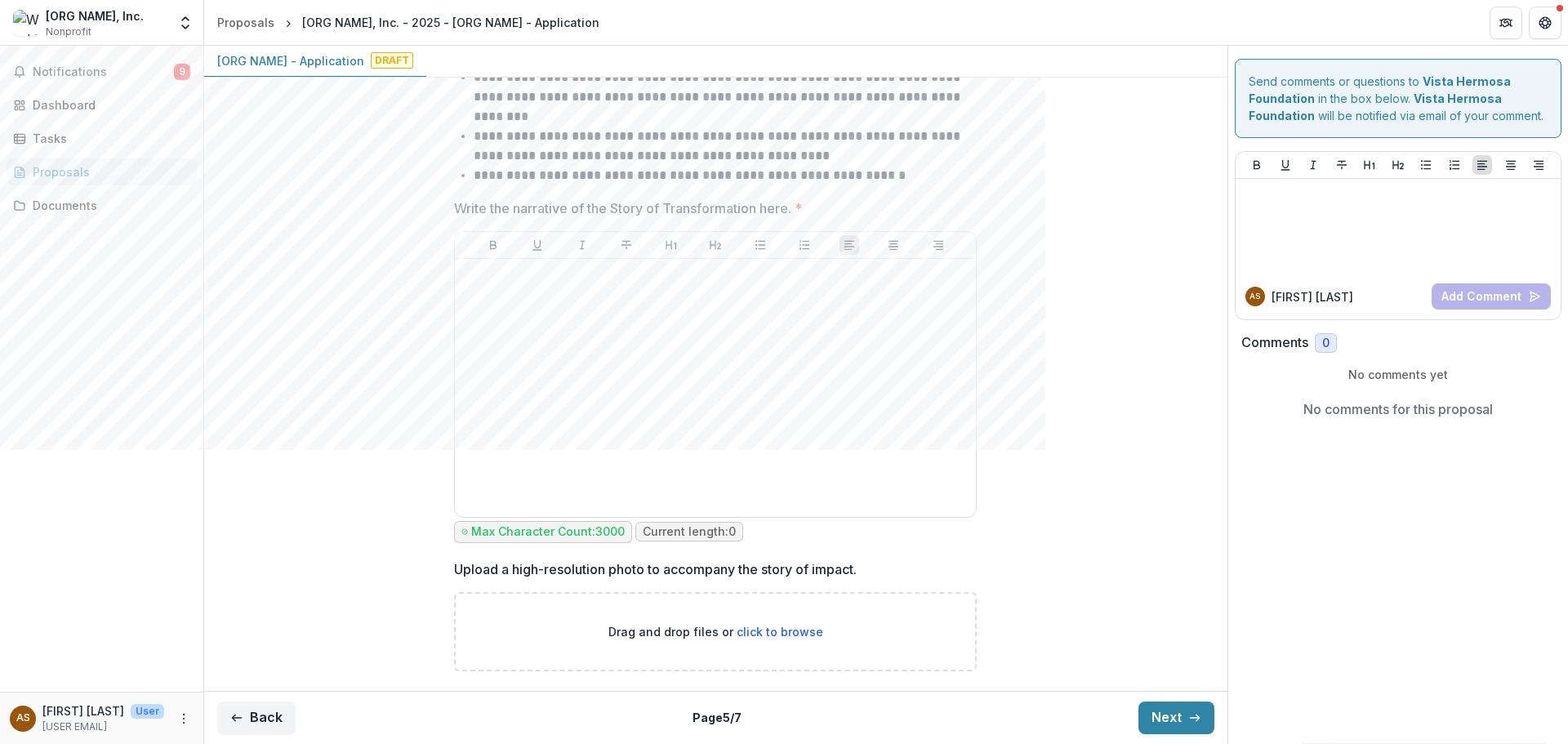 drag, startPoint x: 996, startPoint y: 538, endPoint x: 706, endPoint y: 572, distance: 291.9863 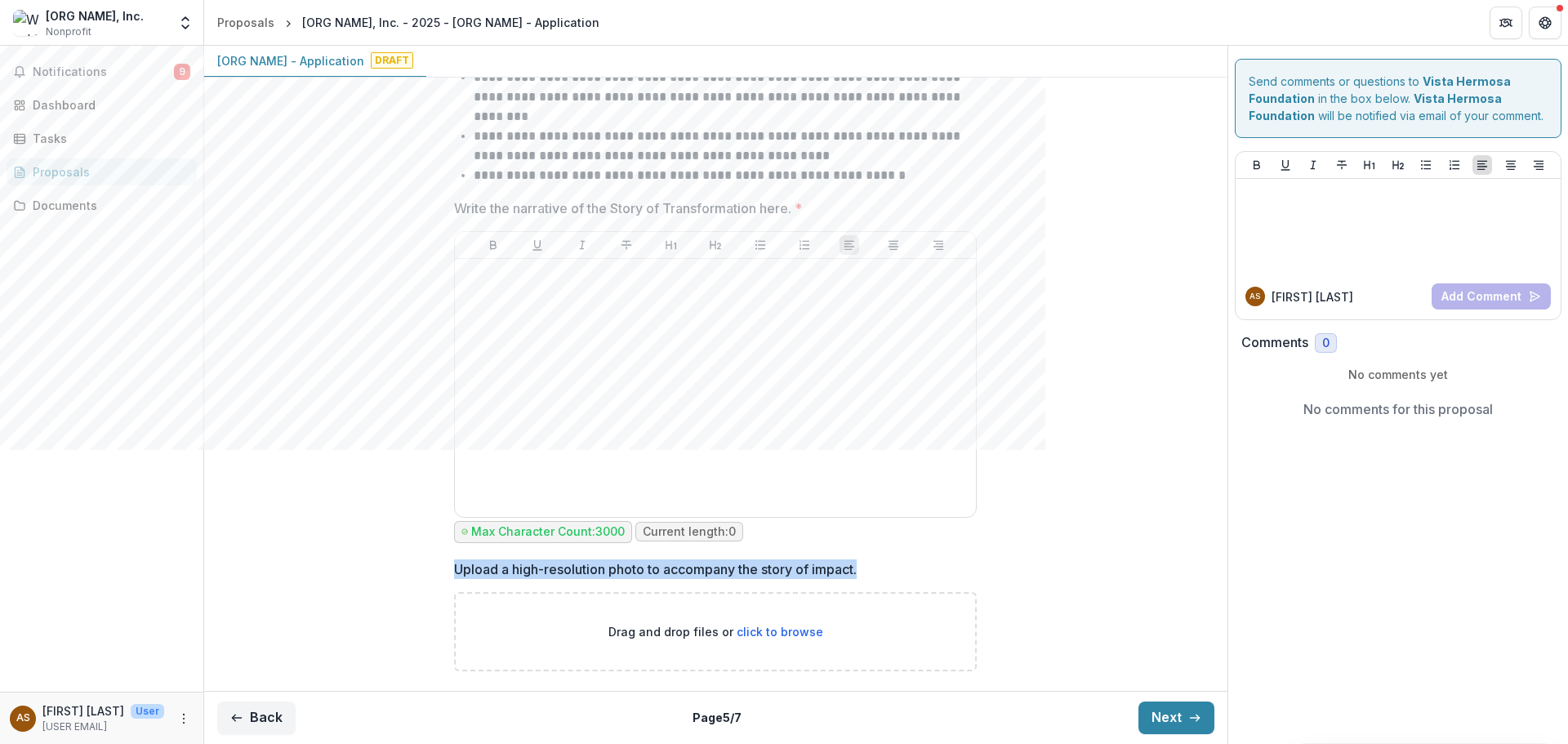 drag, startPoint x: 454, startPoint y: 566, endPoint x: 894, endPoint y: 572, distance: 440.0409 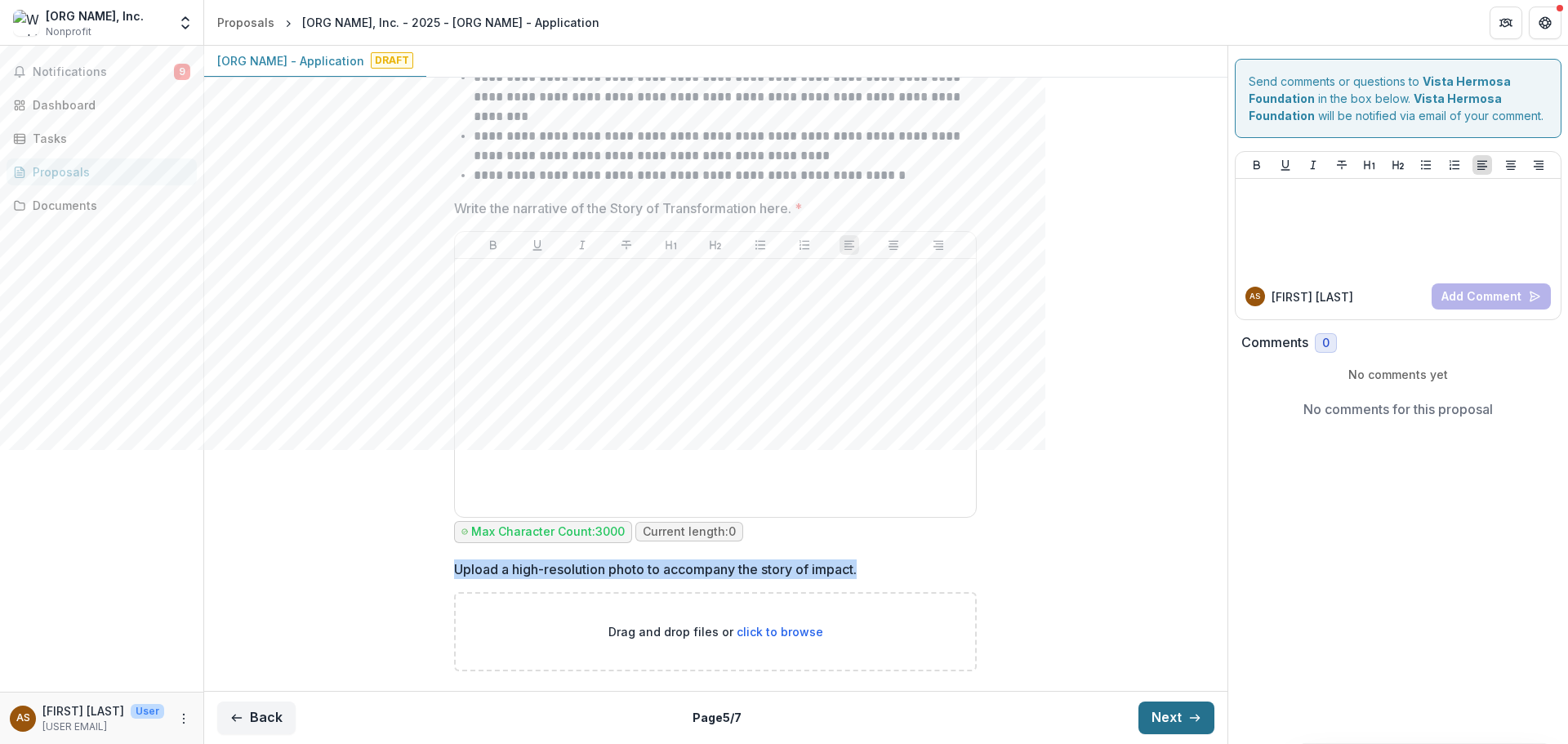 click on "Next" at bounding box center [1176, 718] 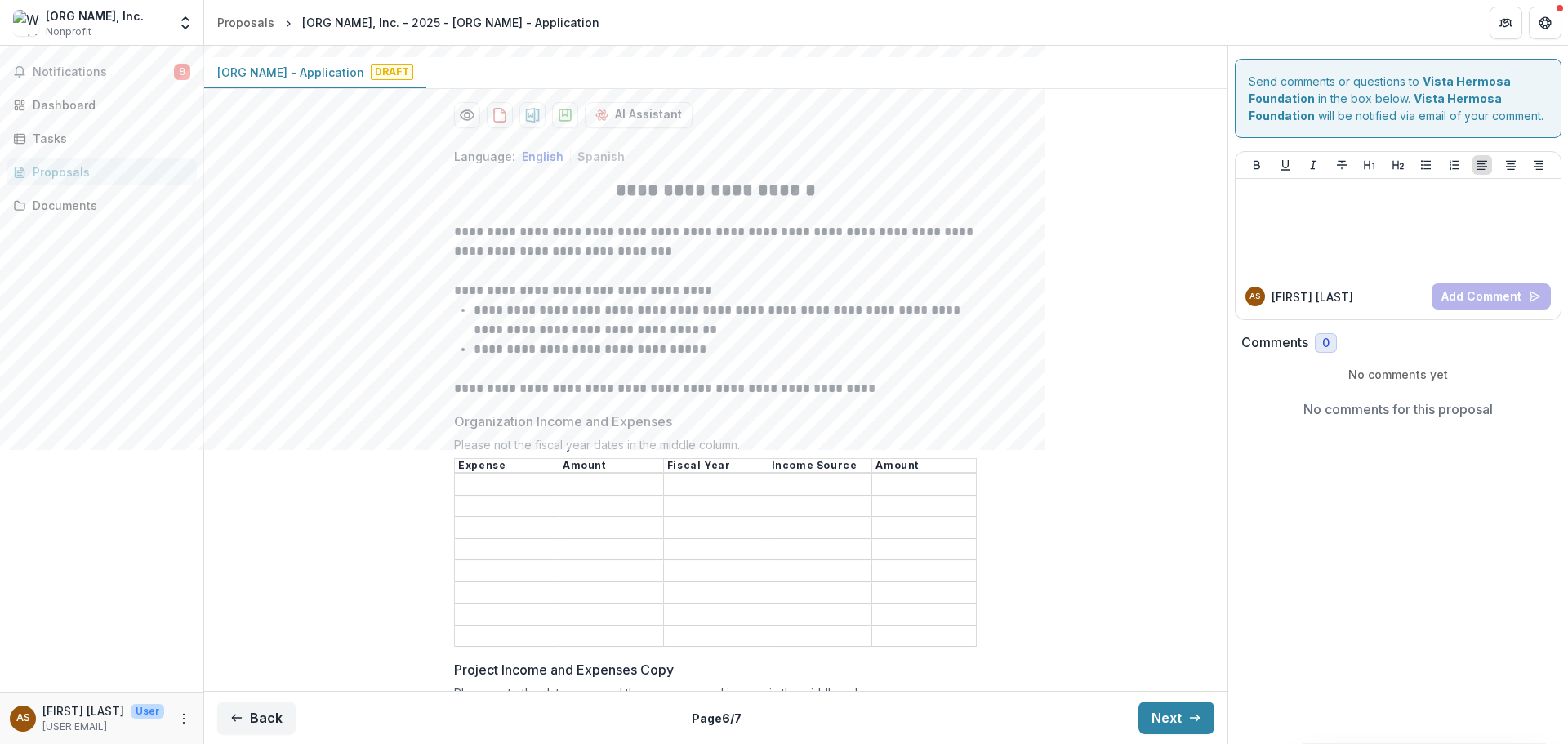 scroll, scrollTop: 245, scrollLeft: 0, axis: vertical 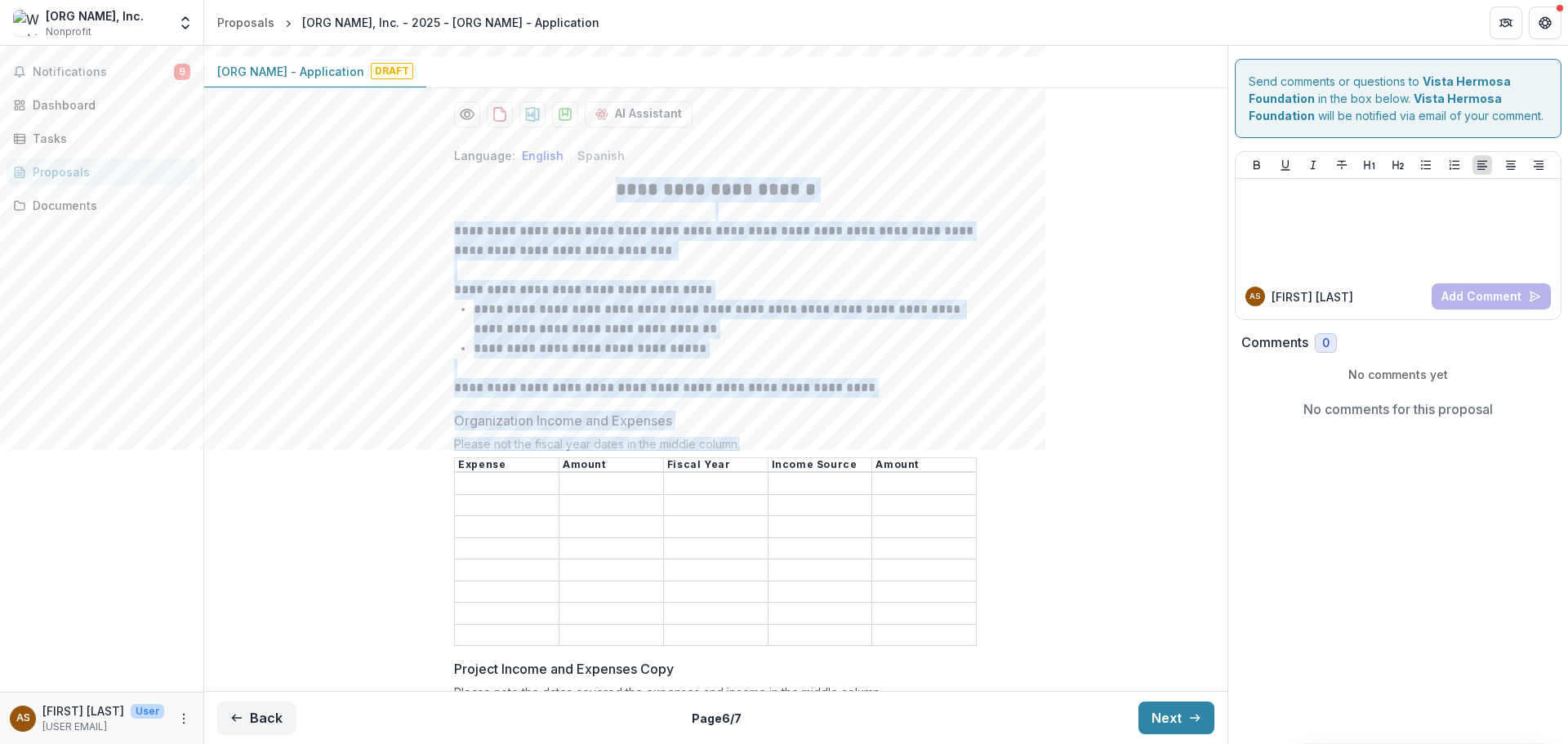 drag, startPoint x: 622, startPoint y: 194, endPoint x: 994, endPoint y: 583, distance: 538.2425 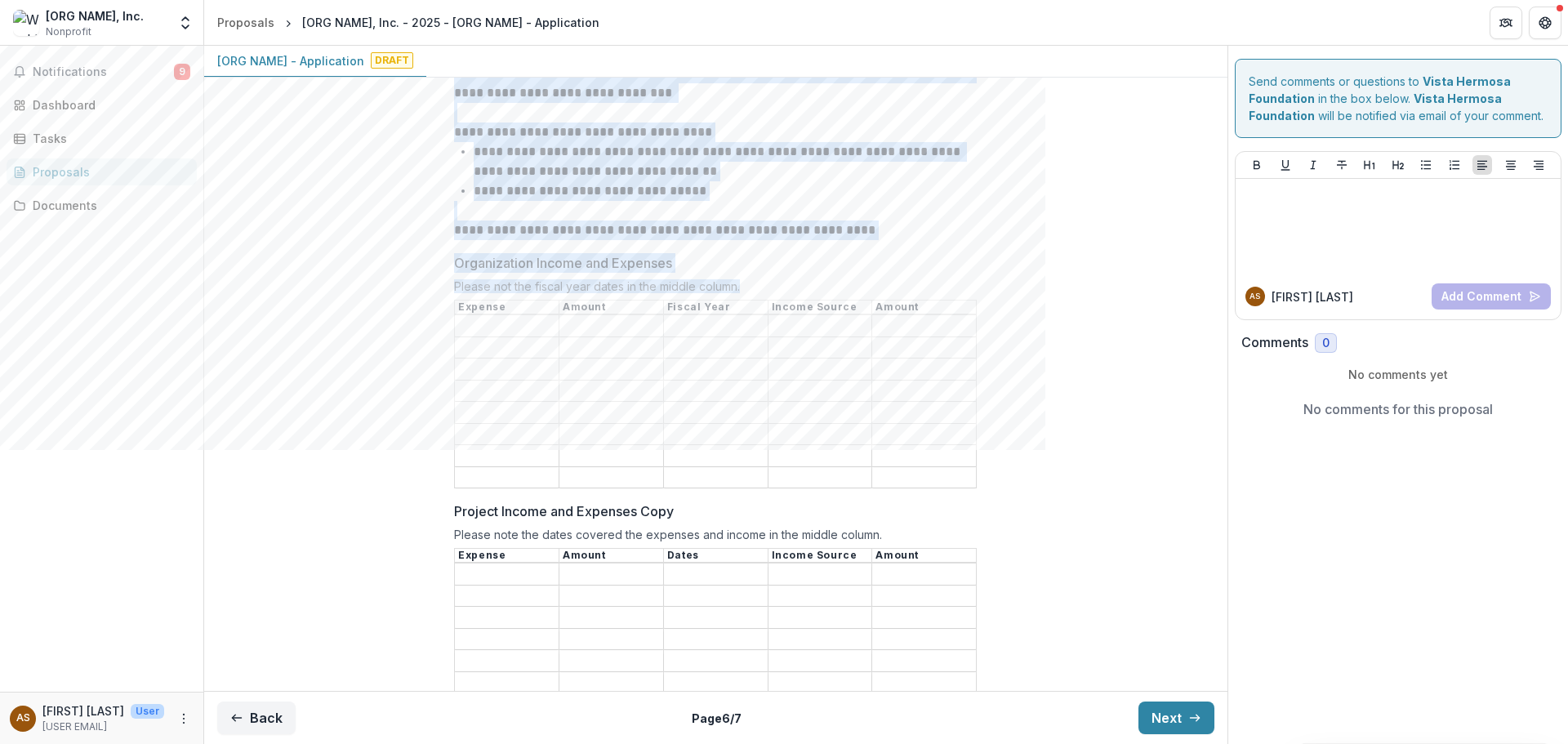 scroll, scrollTop: 408, scrollLeft: 0, axis: vertical 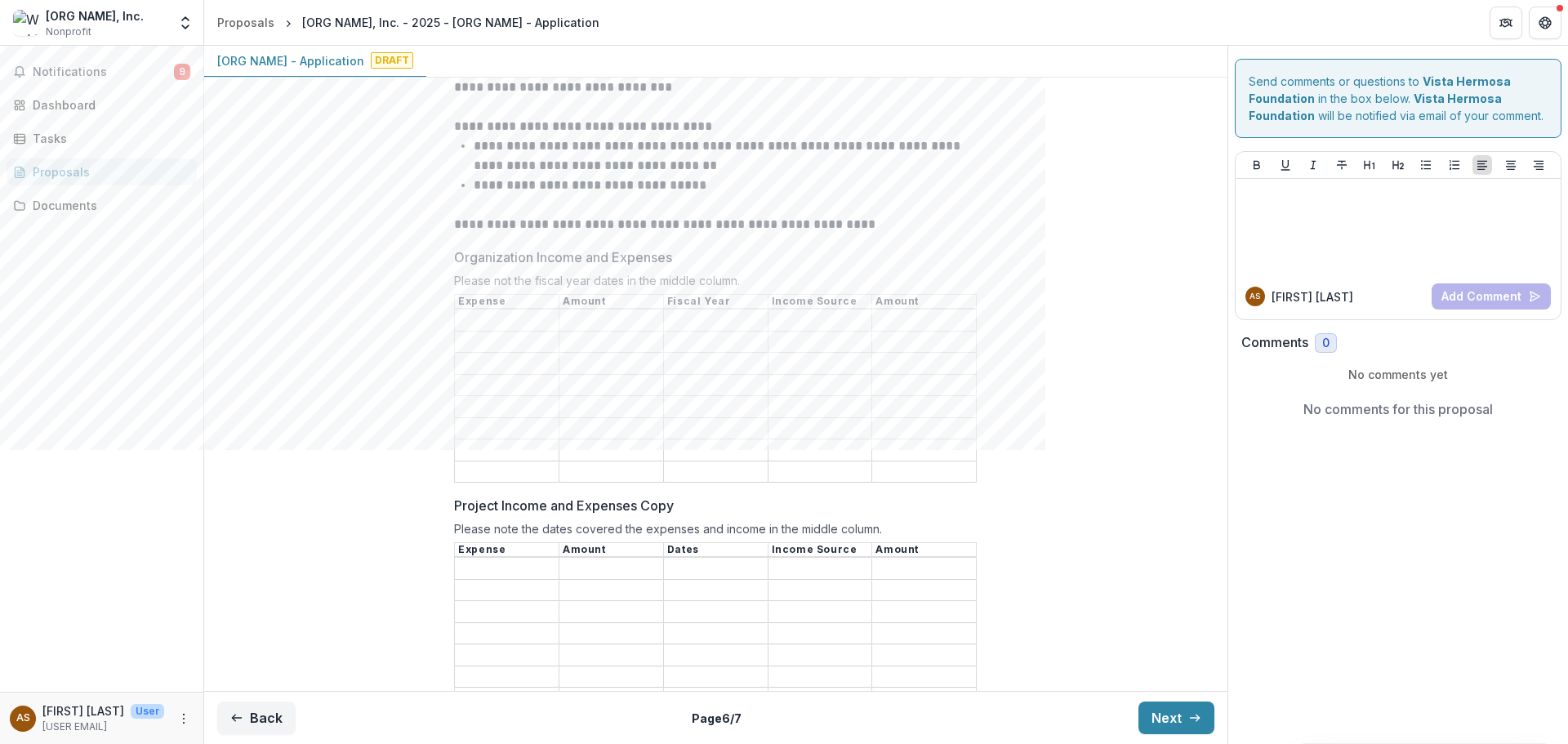 click on "Project Income and Expenses Copy" at bounding box center [710, 506] 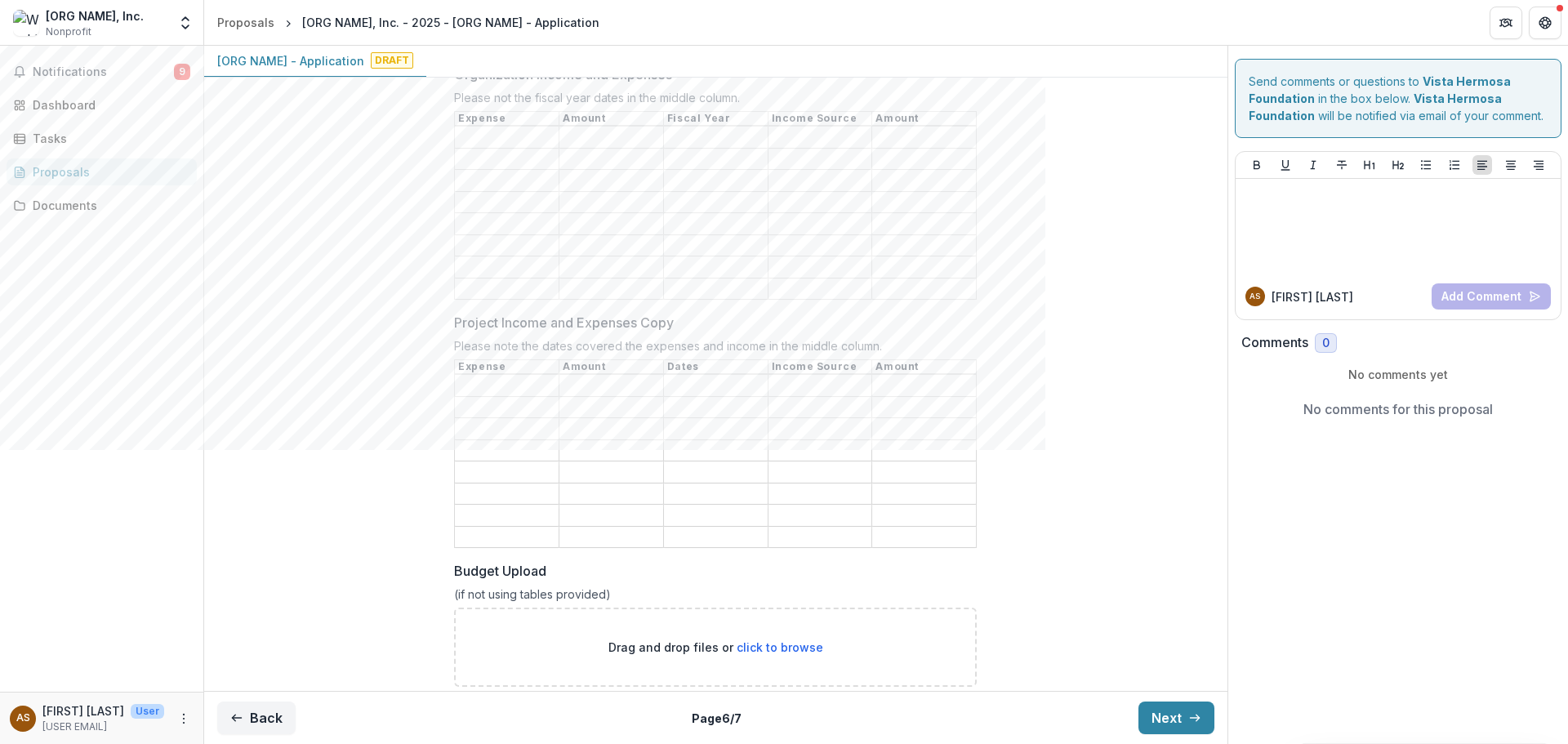 scroll, scrollTop: 572, scrollLeft: 0, axis: vertical 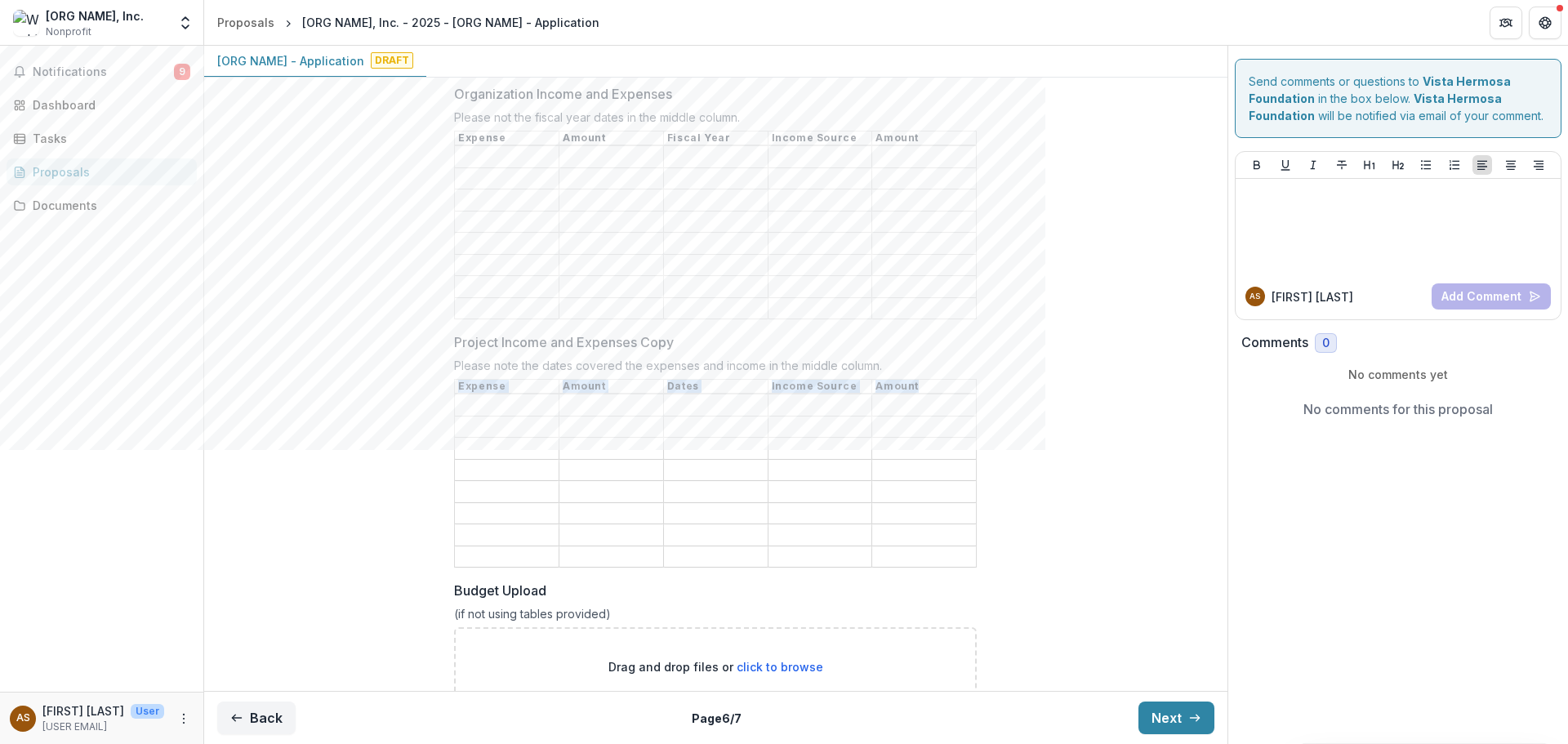 drag, startPoint x: 1027, startPoint y: 543, endPoint x: 481, endPoint y: 430, distance: 557.5706 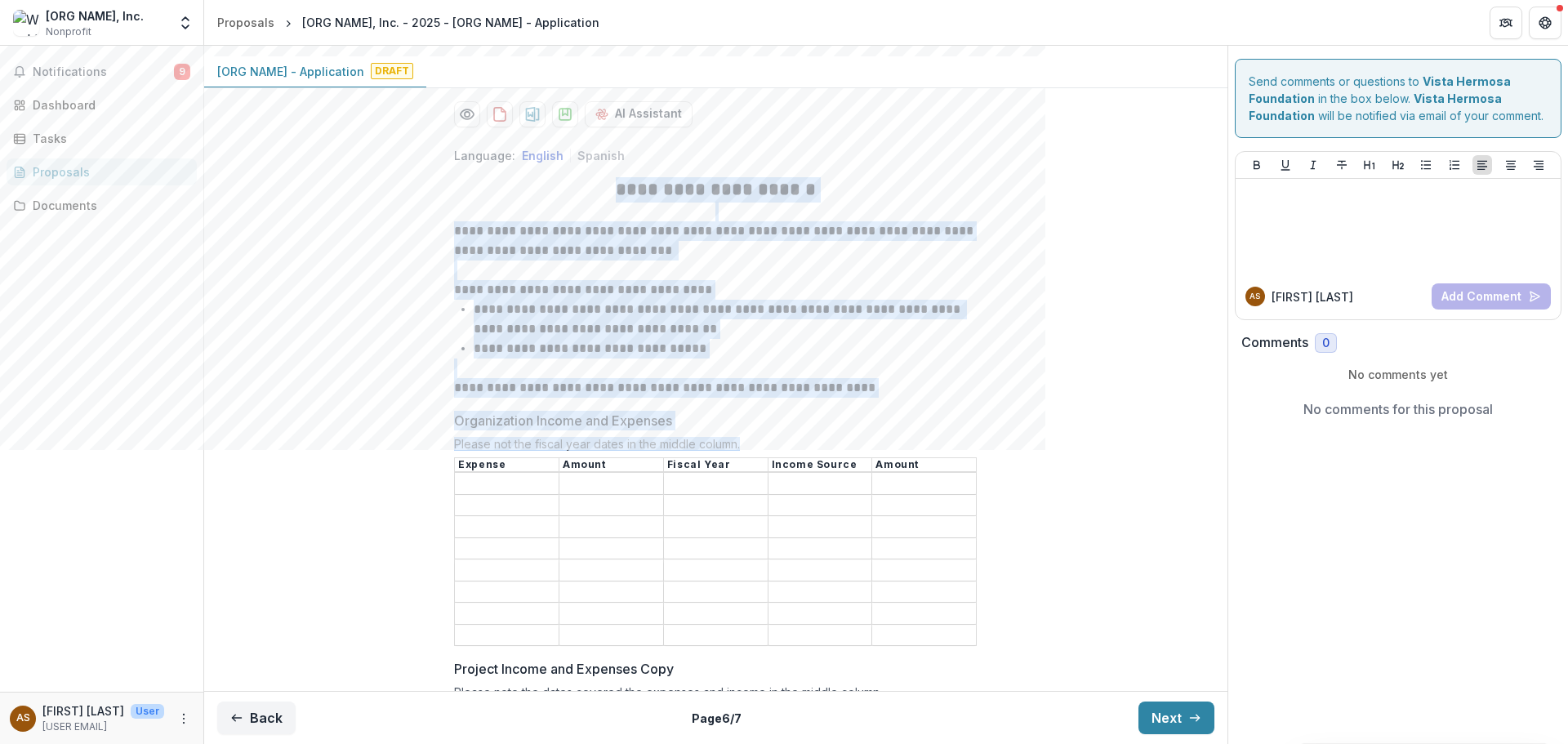 drag, startPoint x: 624, startPoint y: 189, endPoint x: 903, endPoint y: 450, distance: 382.0497 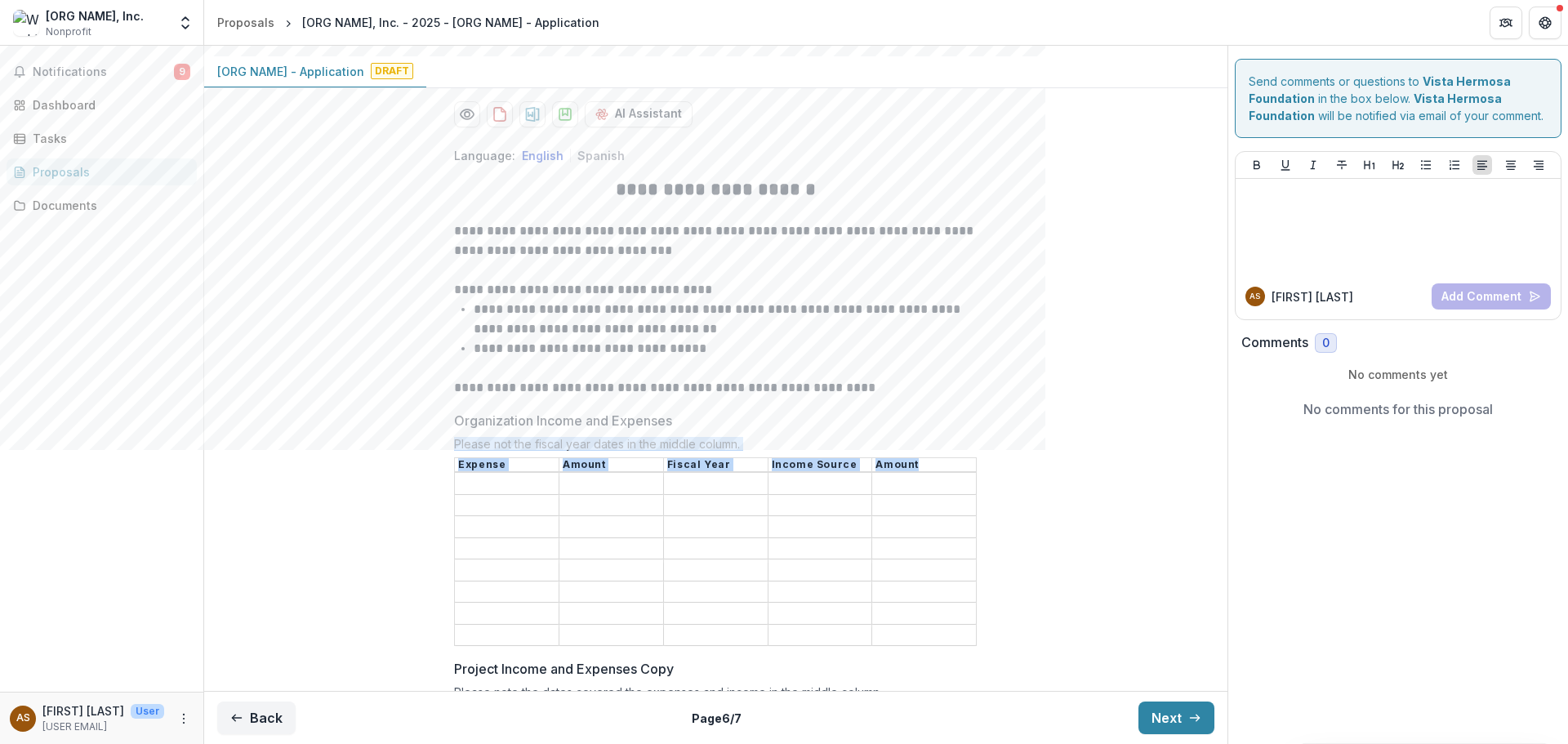 drag, startPoint x: 450, startPoint y: 468, endPoint x: 895, endPoint y: 496, distance: 445.88 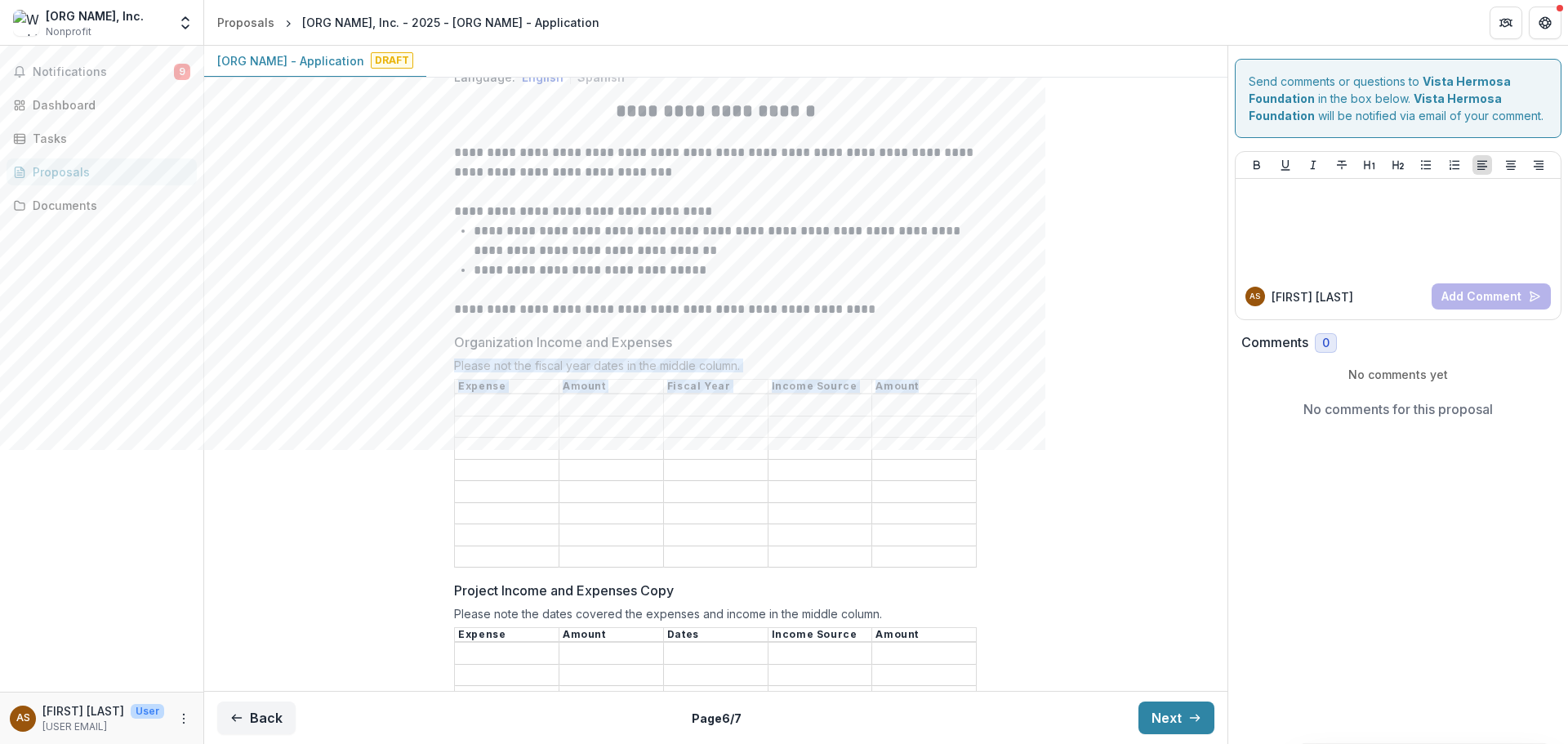 scroll, scrollTop: 408, scrollLeft: 0, axis: vertical 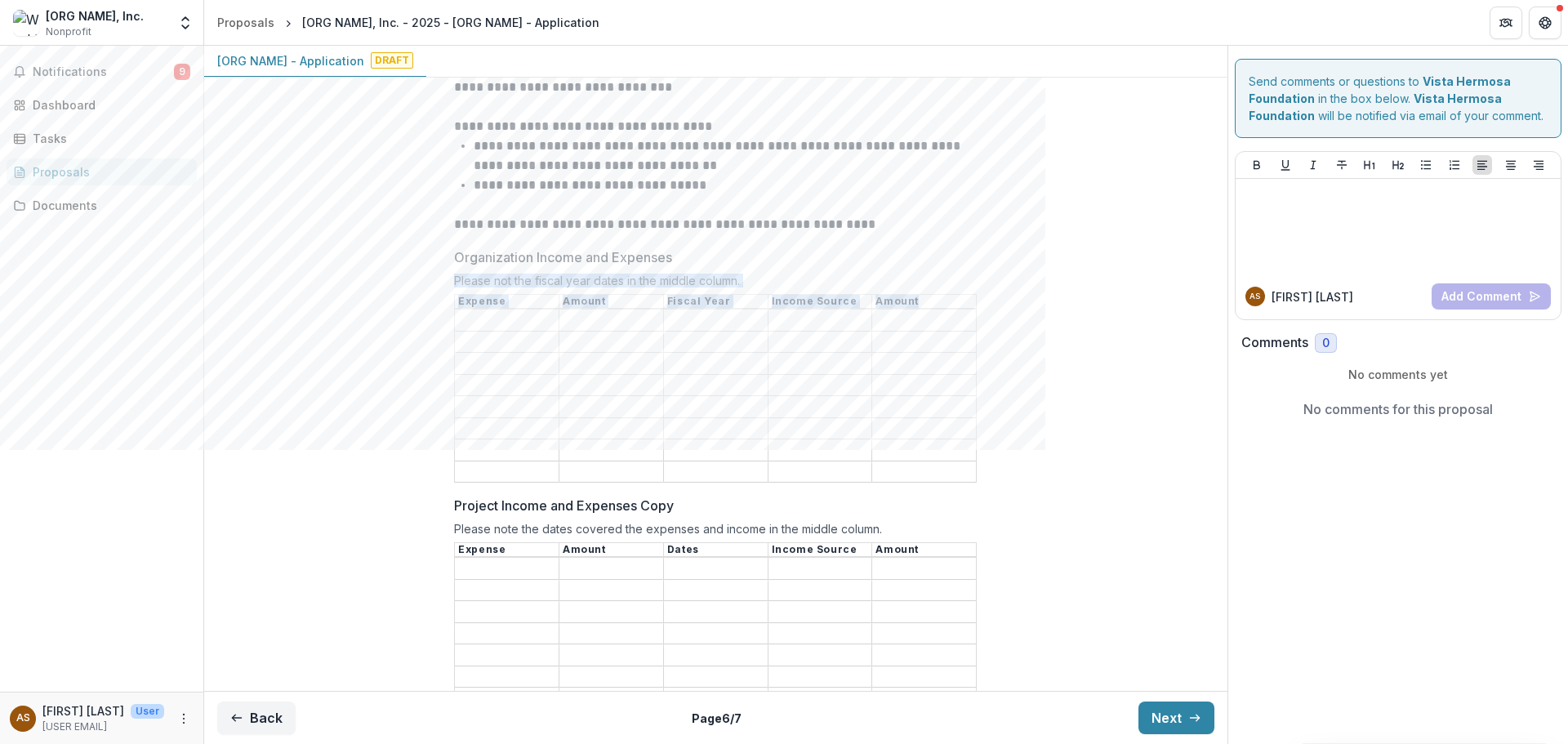 copy on "Please not the fiscal year dates in the middle column. Expense Amount Fiscal Year Income Source Amount" 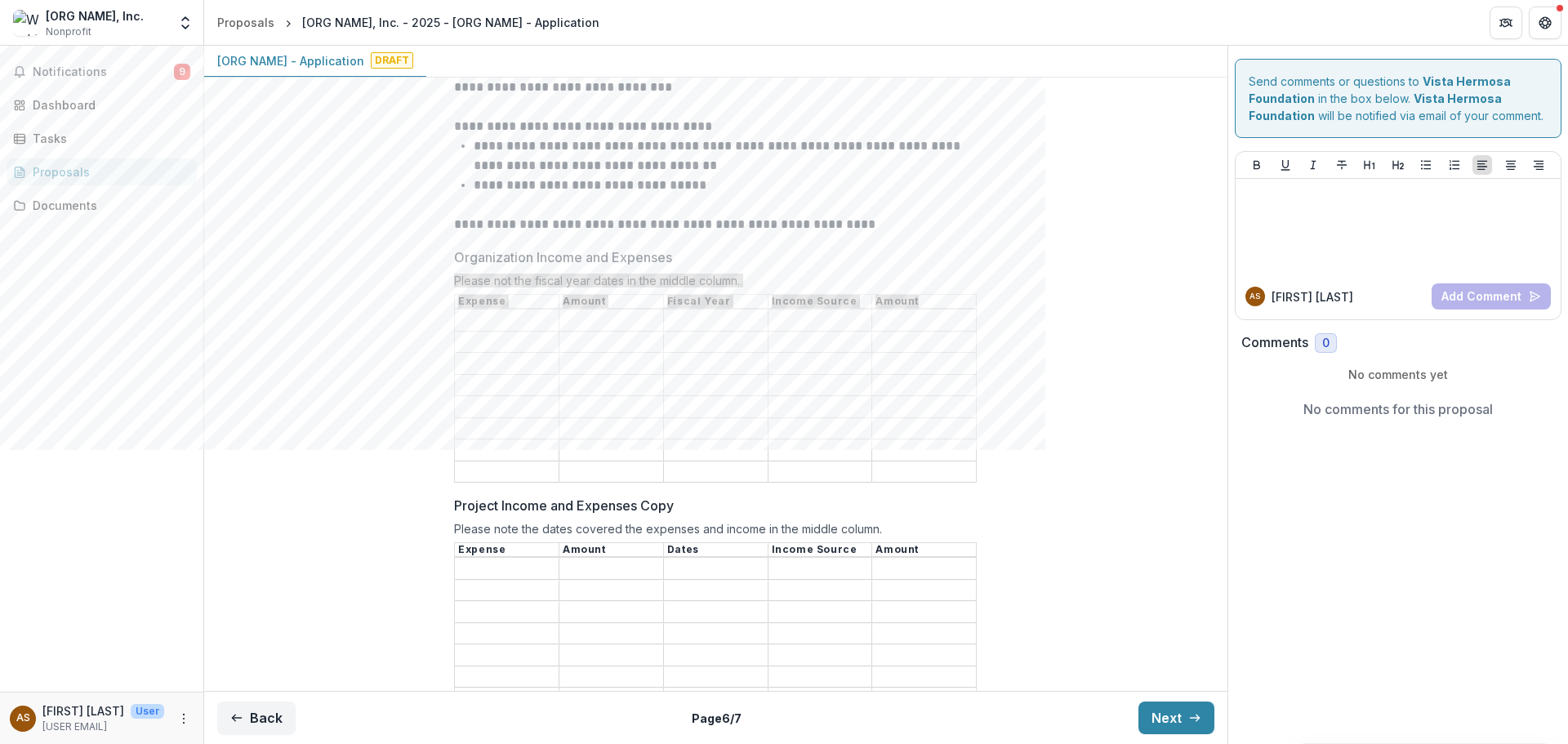 scroll, scrollTop: 327, scrollLeft: 0, axis: vertical 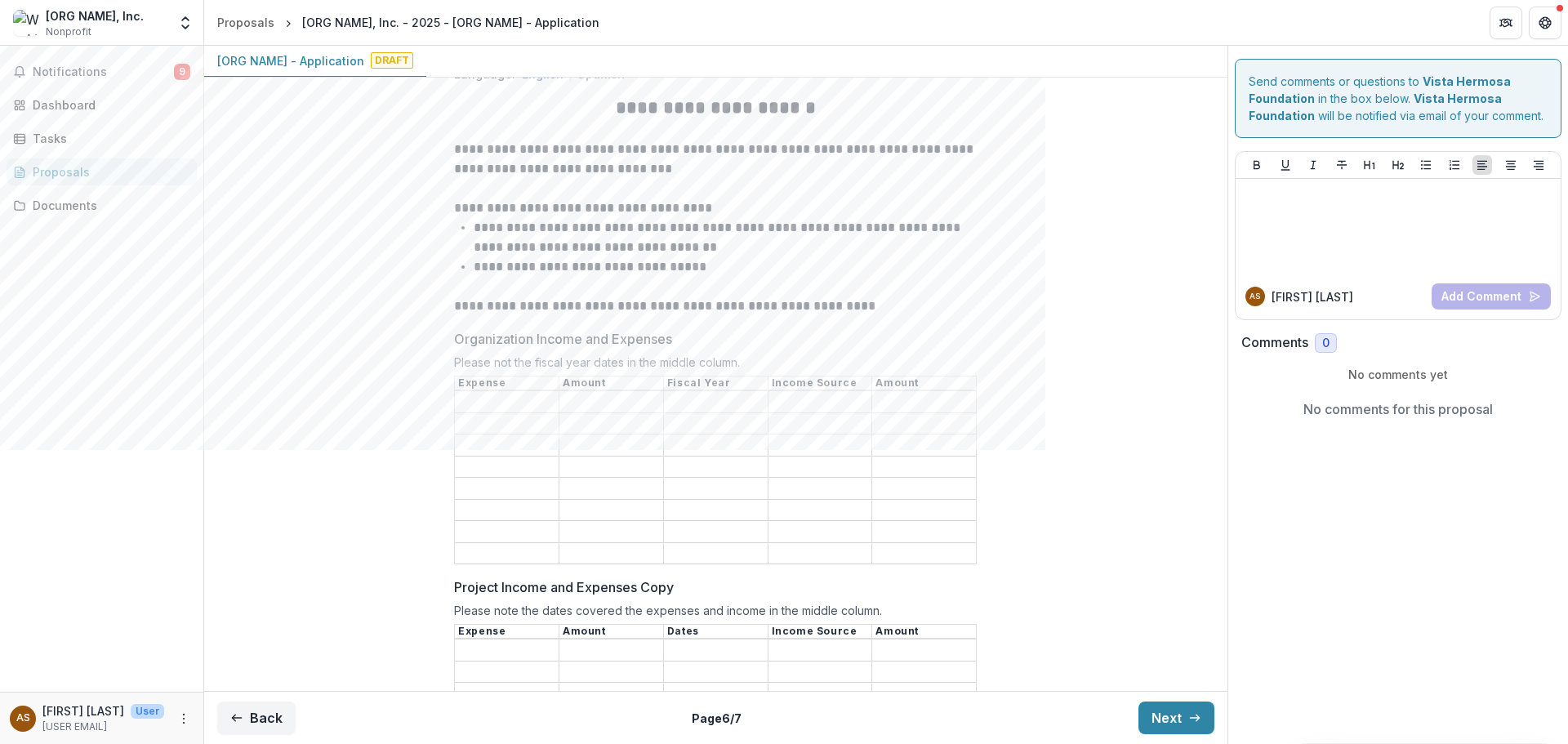 click on "**********" at bounding box center (715, 306) 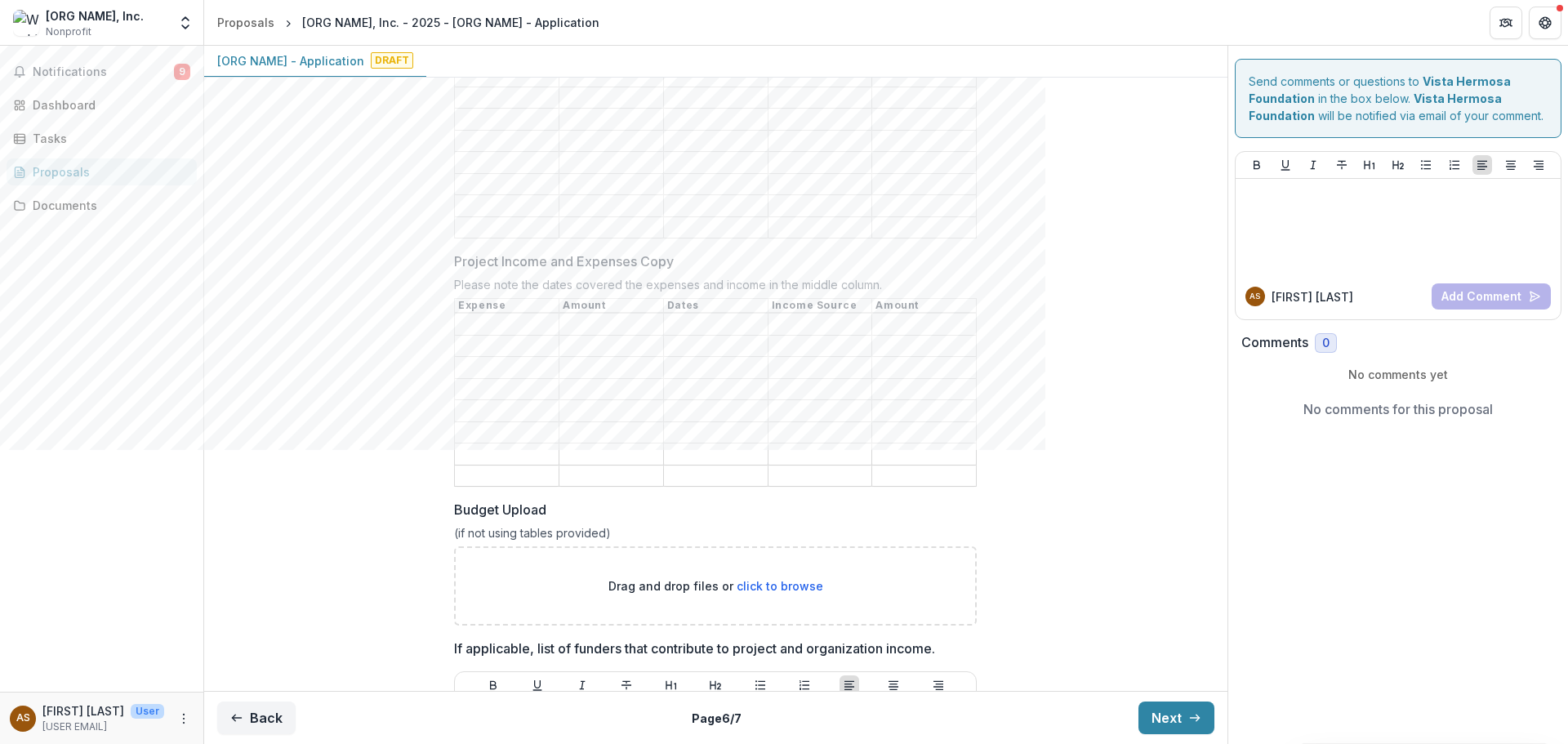 scroll, scrollTop: 653, scrollLeft: 0, axis: vertical 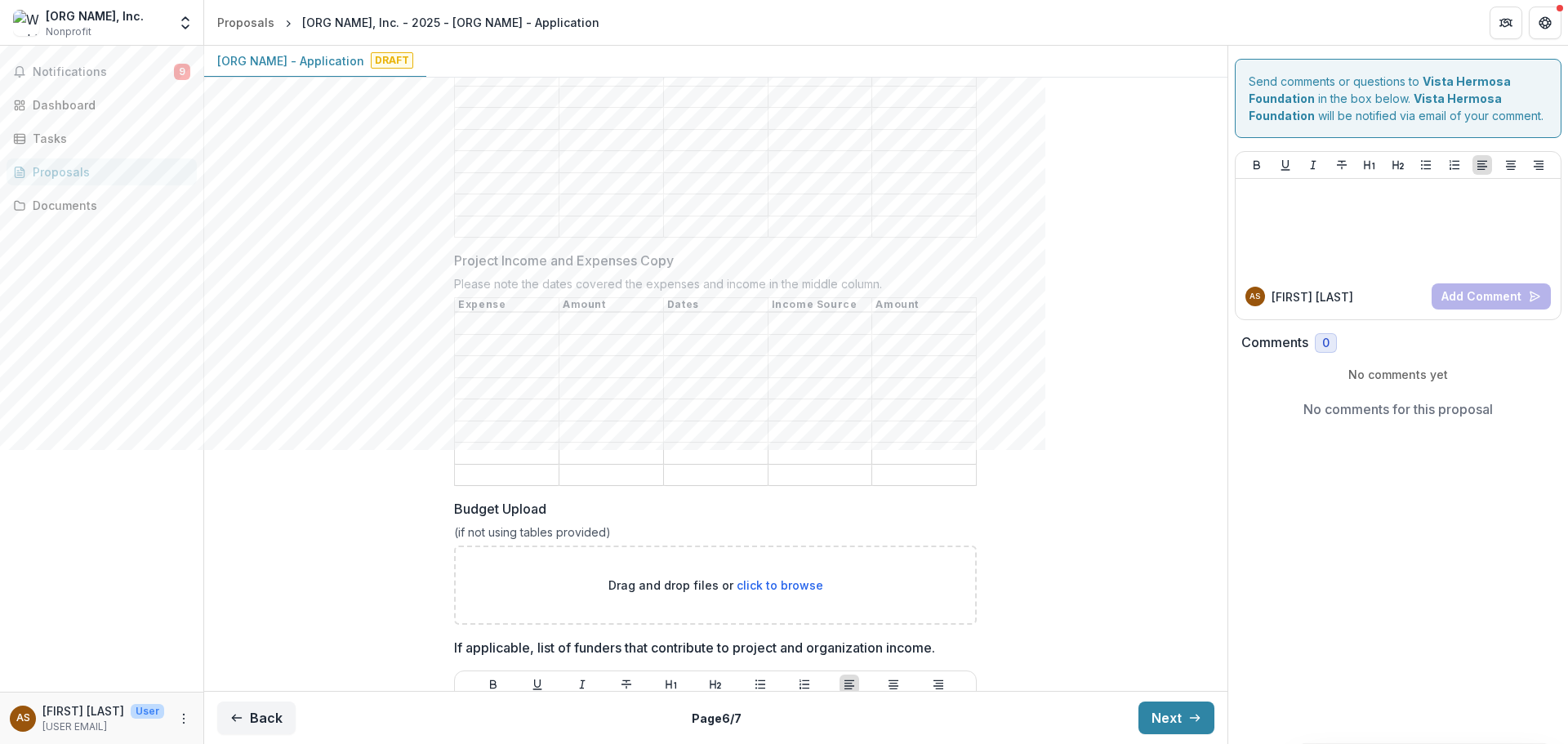 click on "Project Income and Expenses Copy" at bounding box center (710, 261) 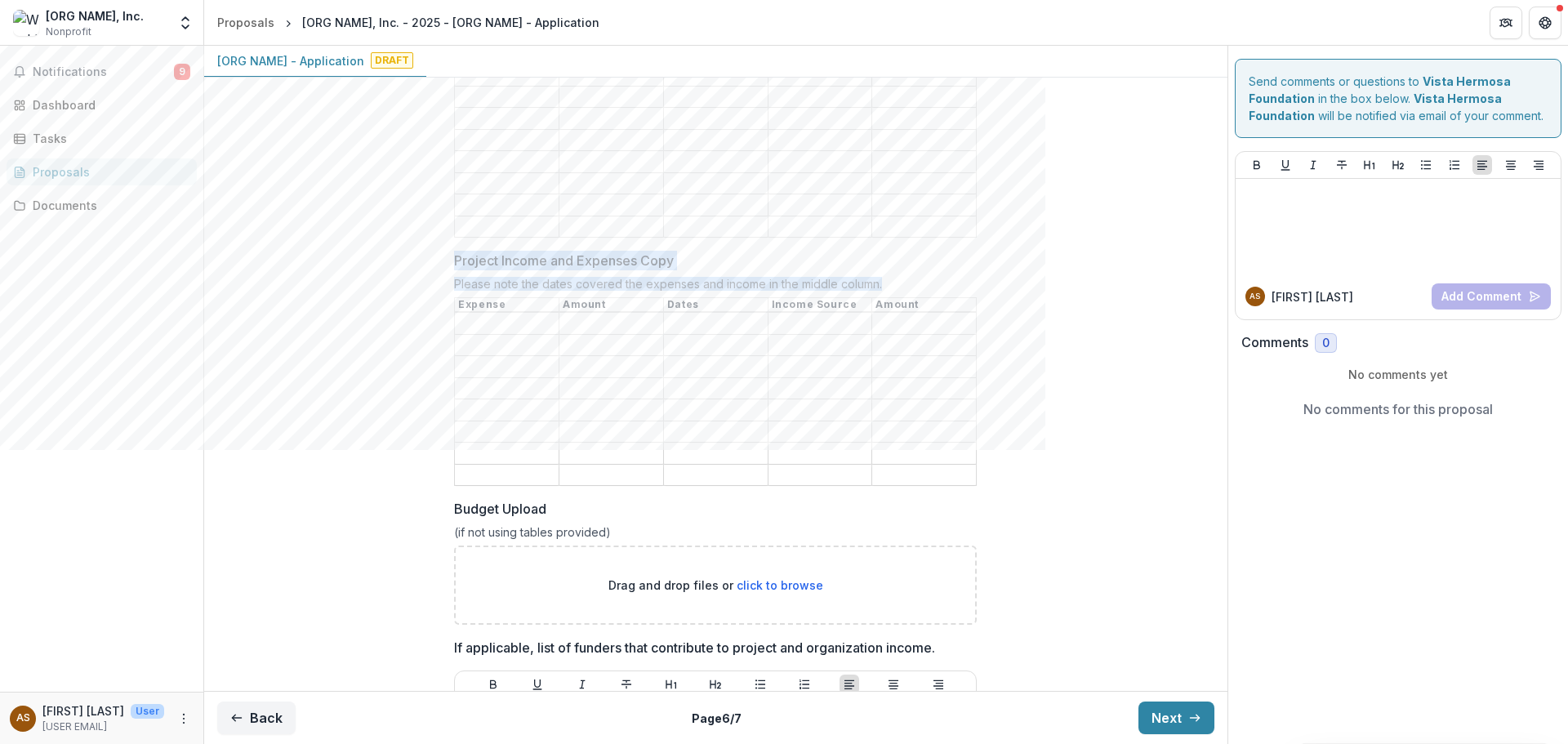 drag, startPoint x: 452, startPoint y: 253, endPoint x: 982, endPoint y: 312, distance: 533.27385 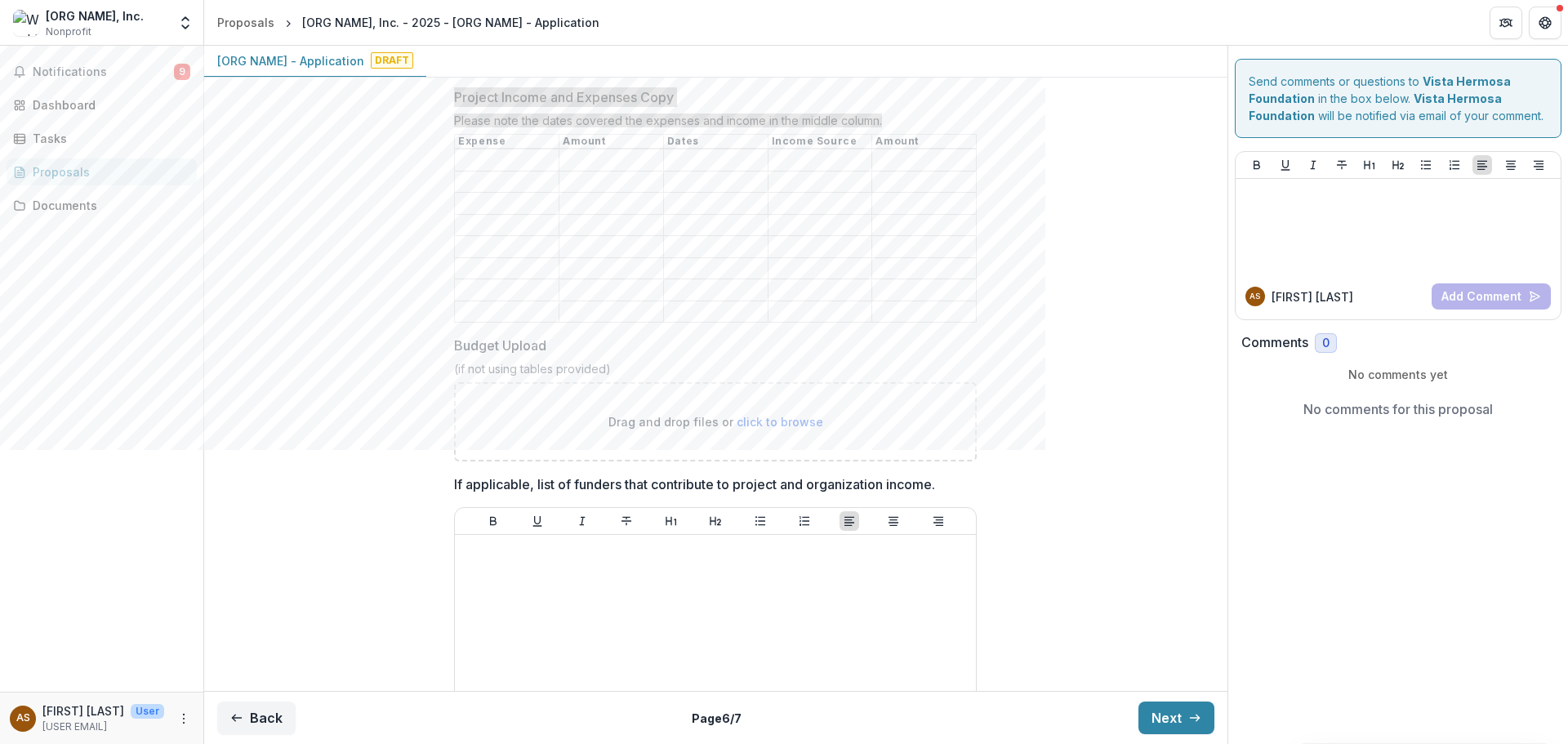scroll, scrollTop: 898, scrollLeft: 0, axis: vertical 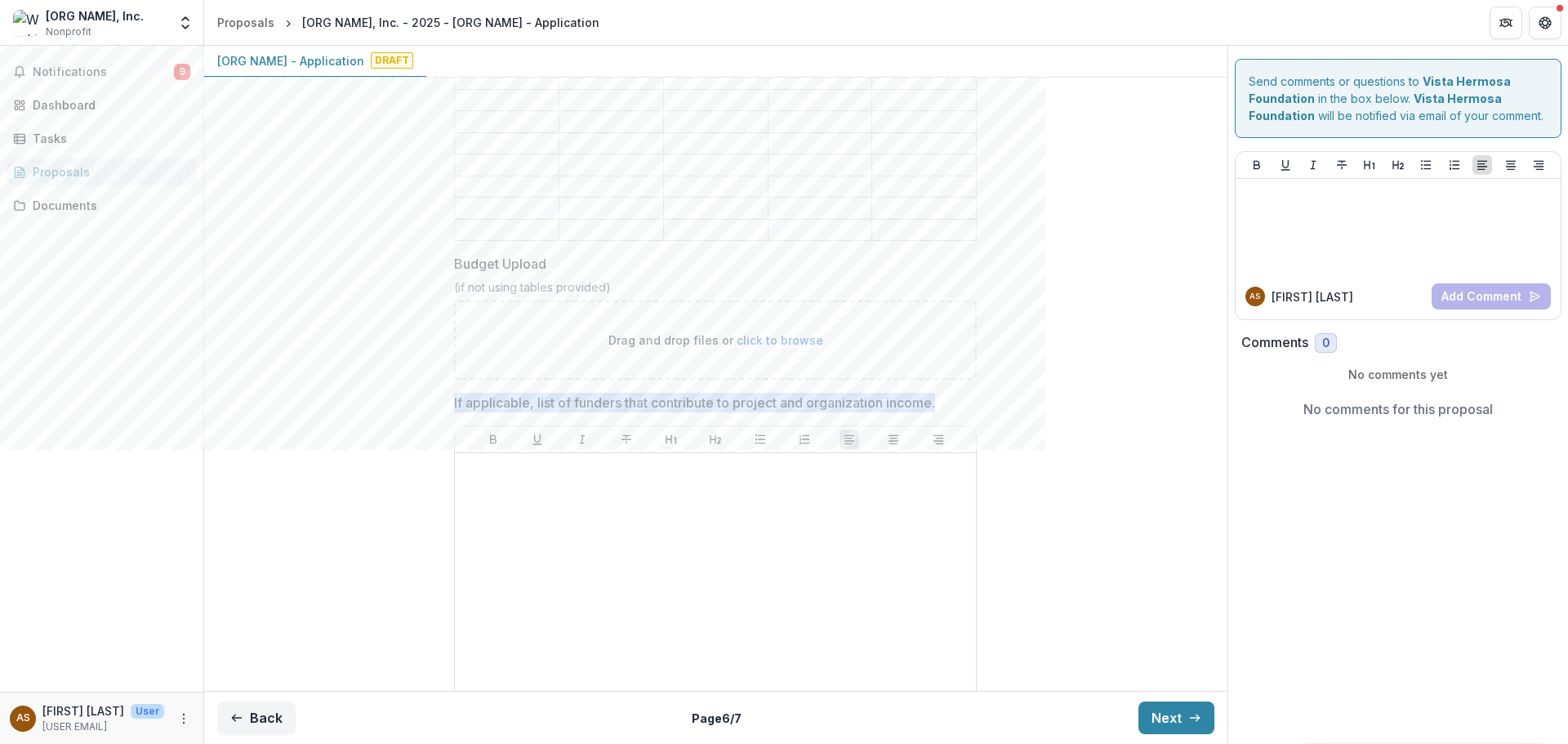 drag, startPoint x: 945, startPoint y: 387, endPoint x: 450, endPoint y: 384, distance: 495.0091 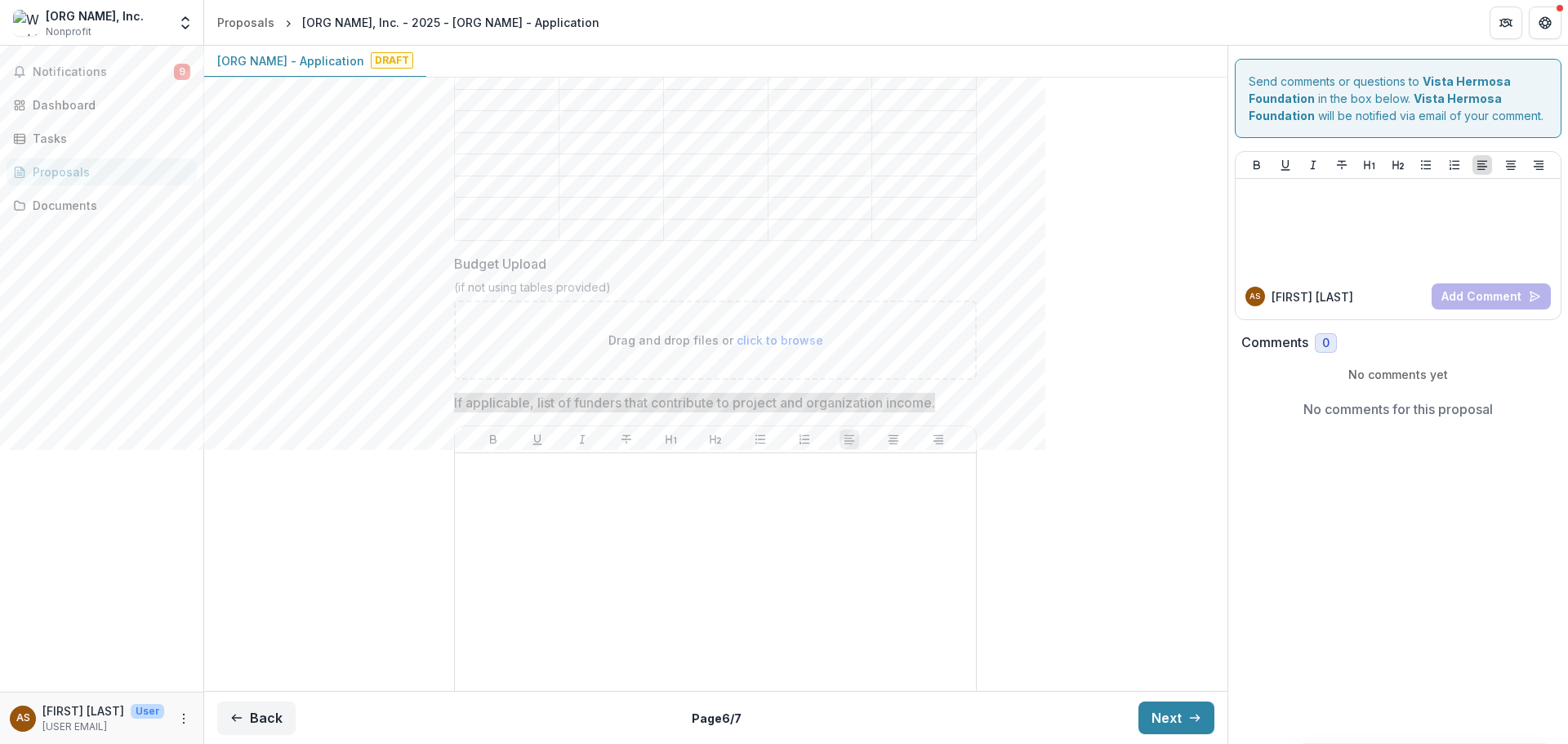 scroll, scrollTop: 1027, scrollLeft: 0, axis: vertical 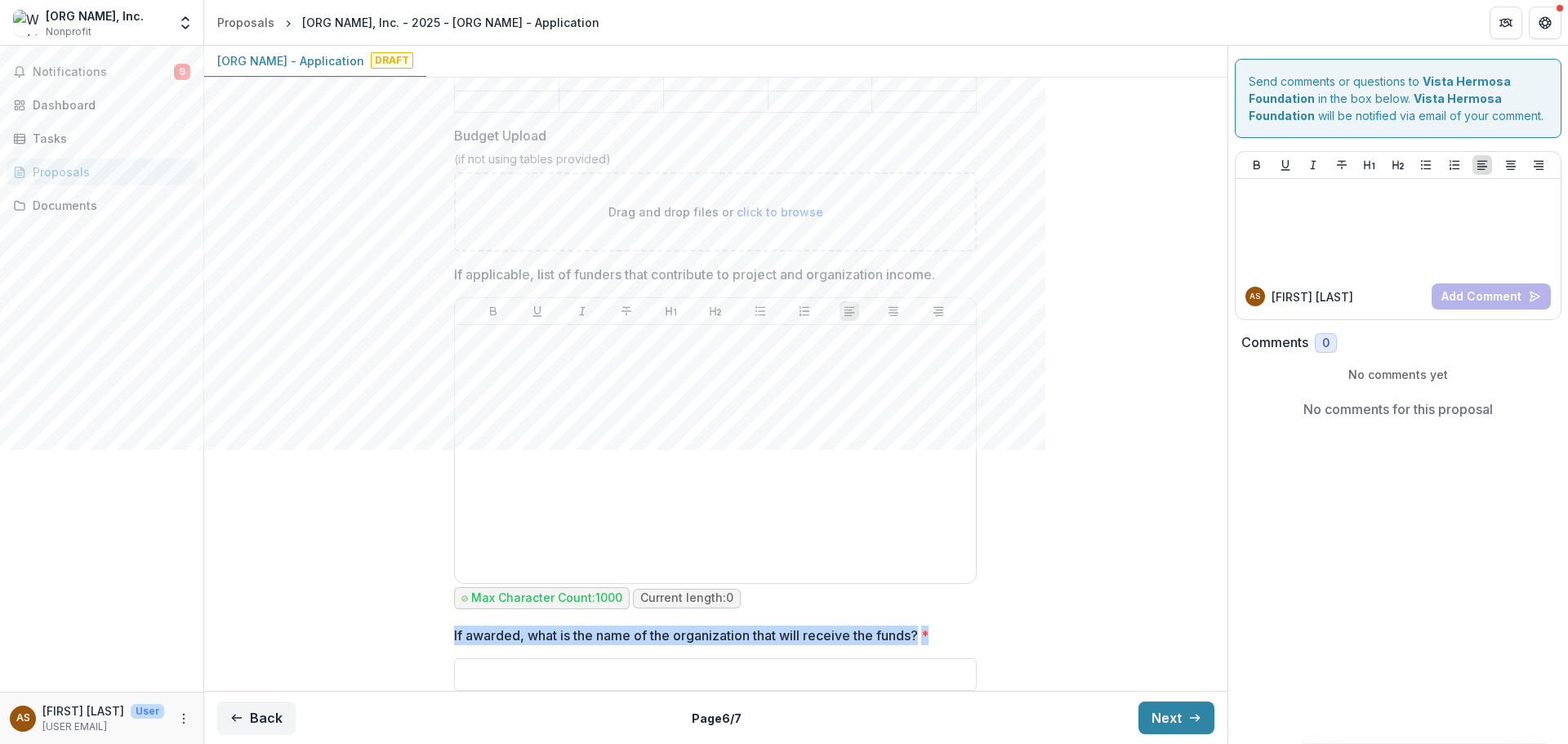 drag, startPoint x: 956, startPoint y: 624, endPoint x: 439, endPoint y: 609, distance: 517.2176 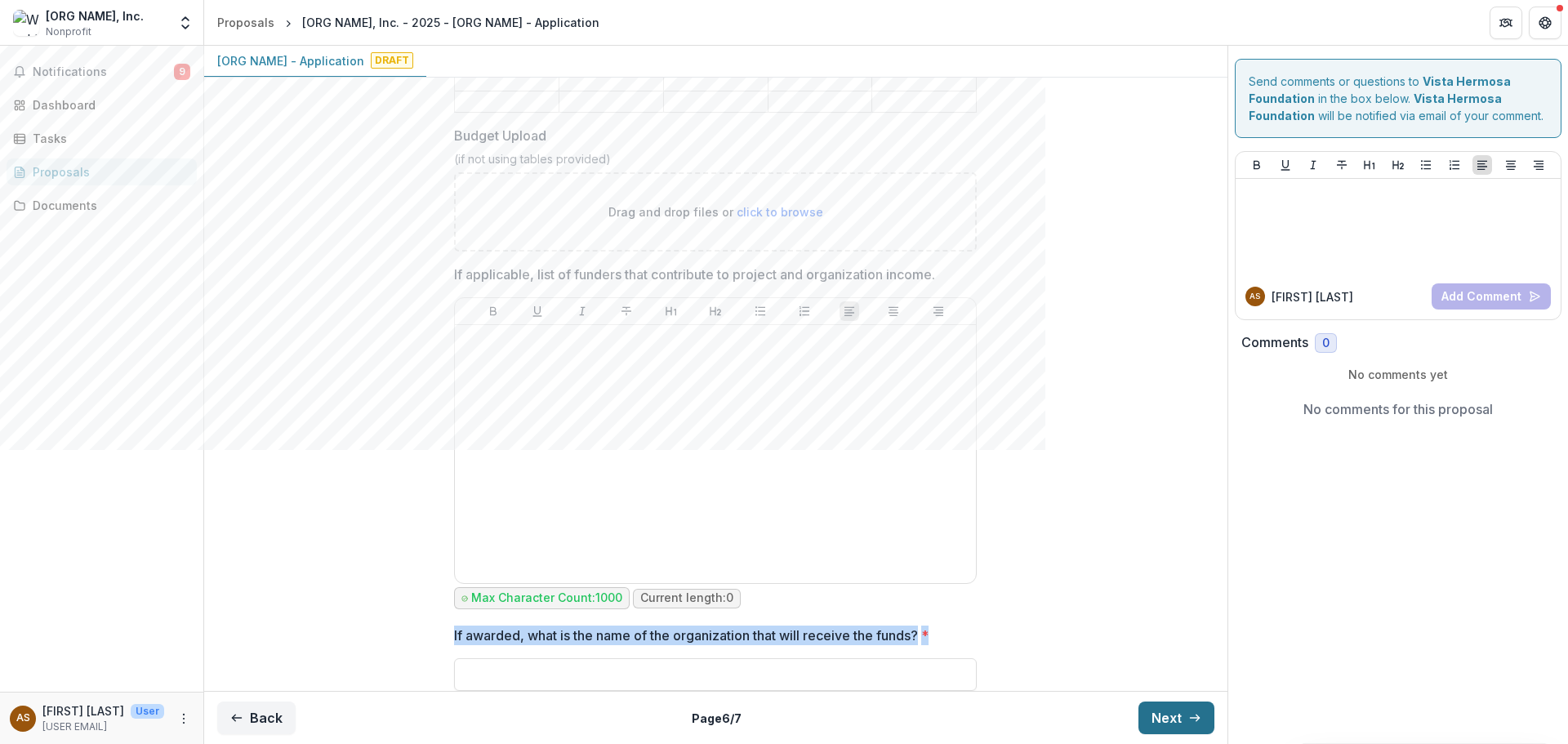 click on "Next" at bounding box center (1176, 718) 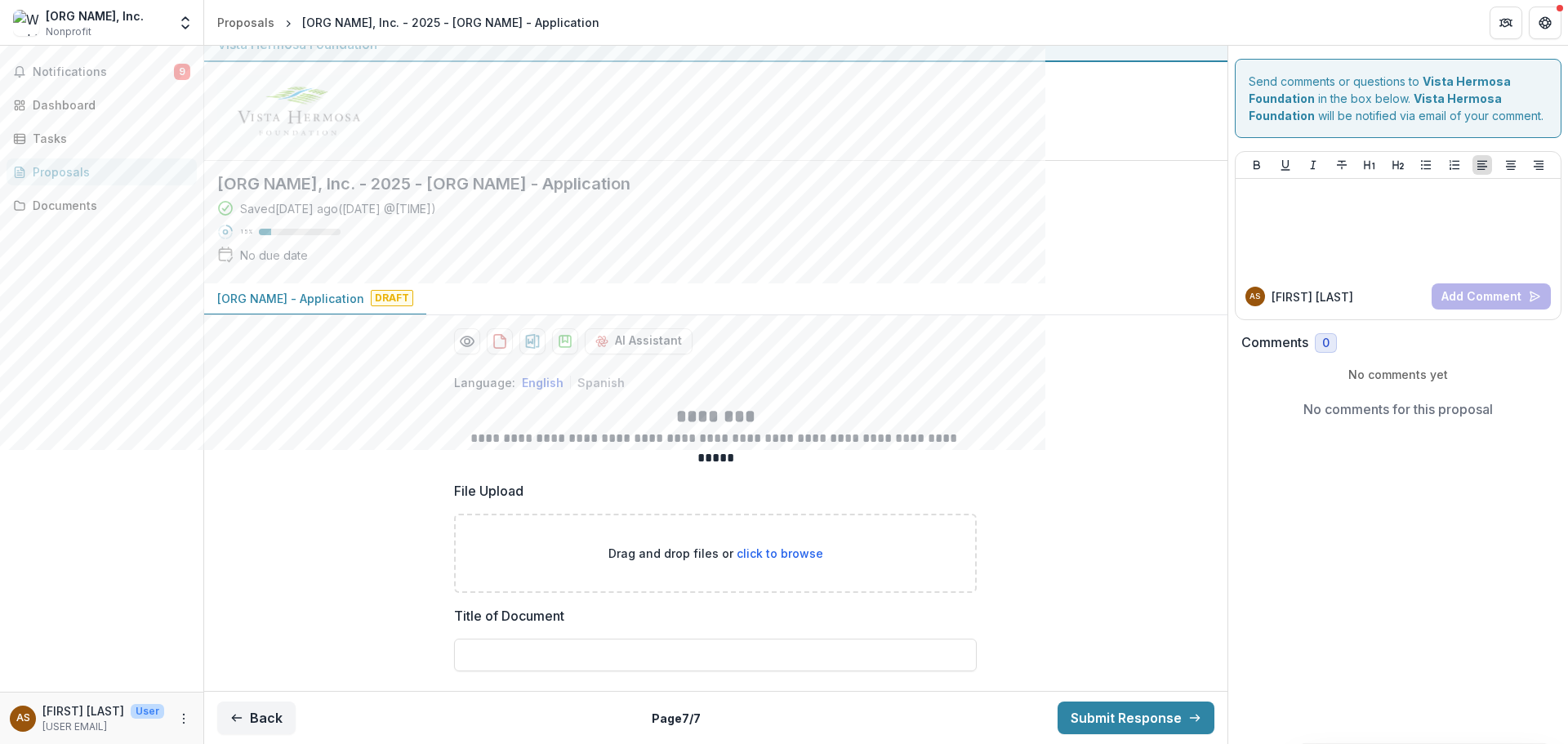 scroll, scrollTop: 0, scrollLeft: 0, axis: both 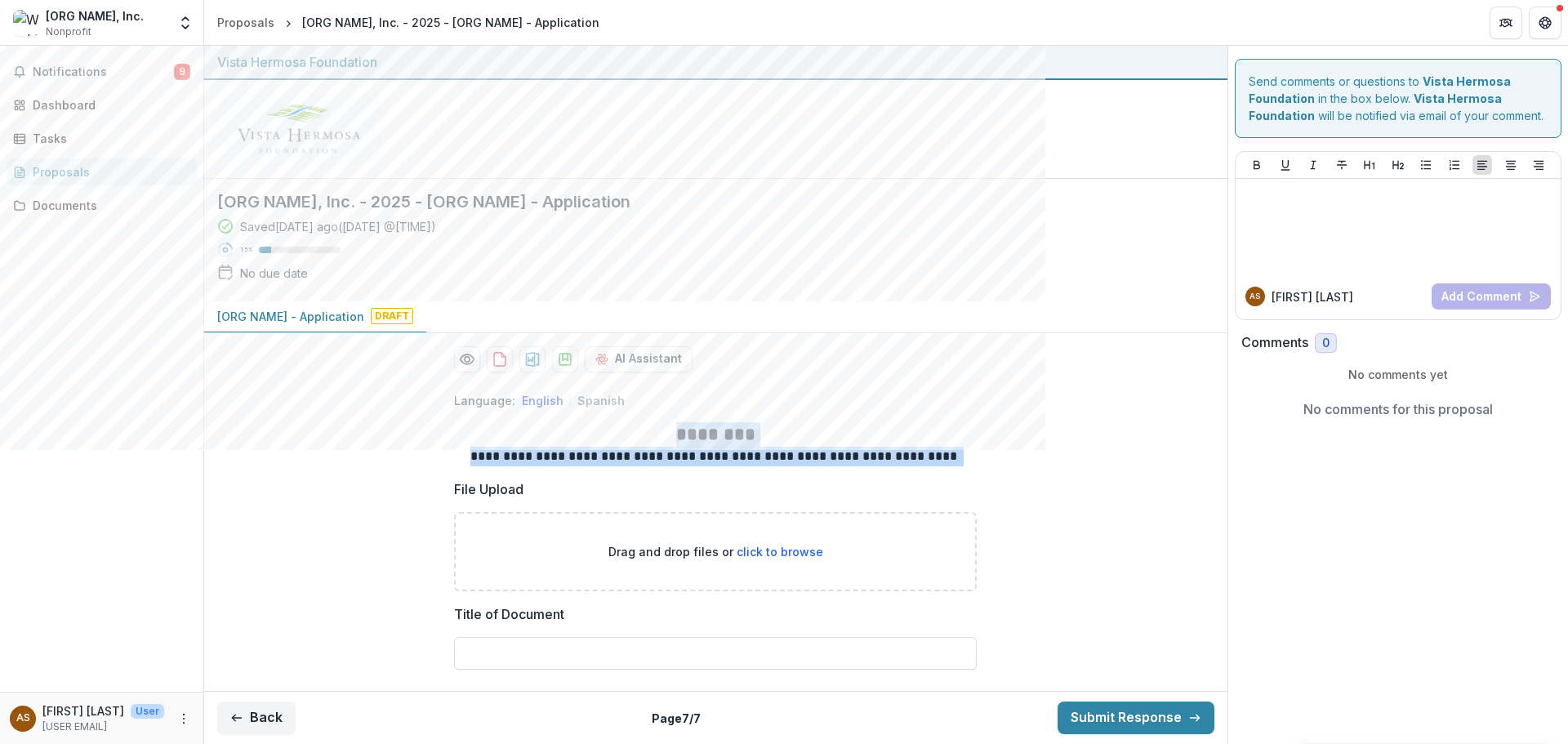 drag, startPoint x: 666, startPoint y: 438, endPoint x: 1050, endPoint y: 457, distance: 384.46976 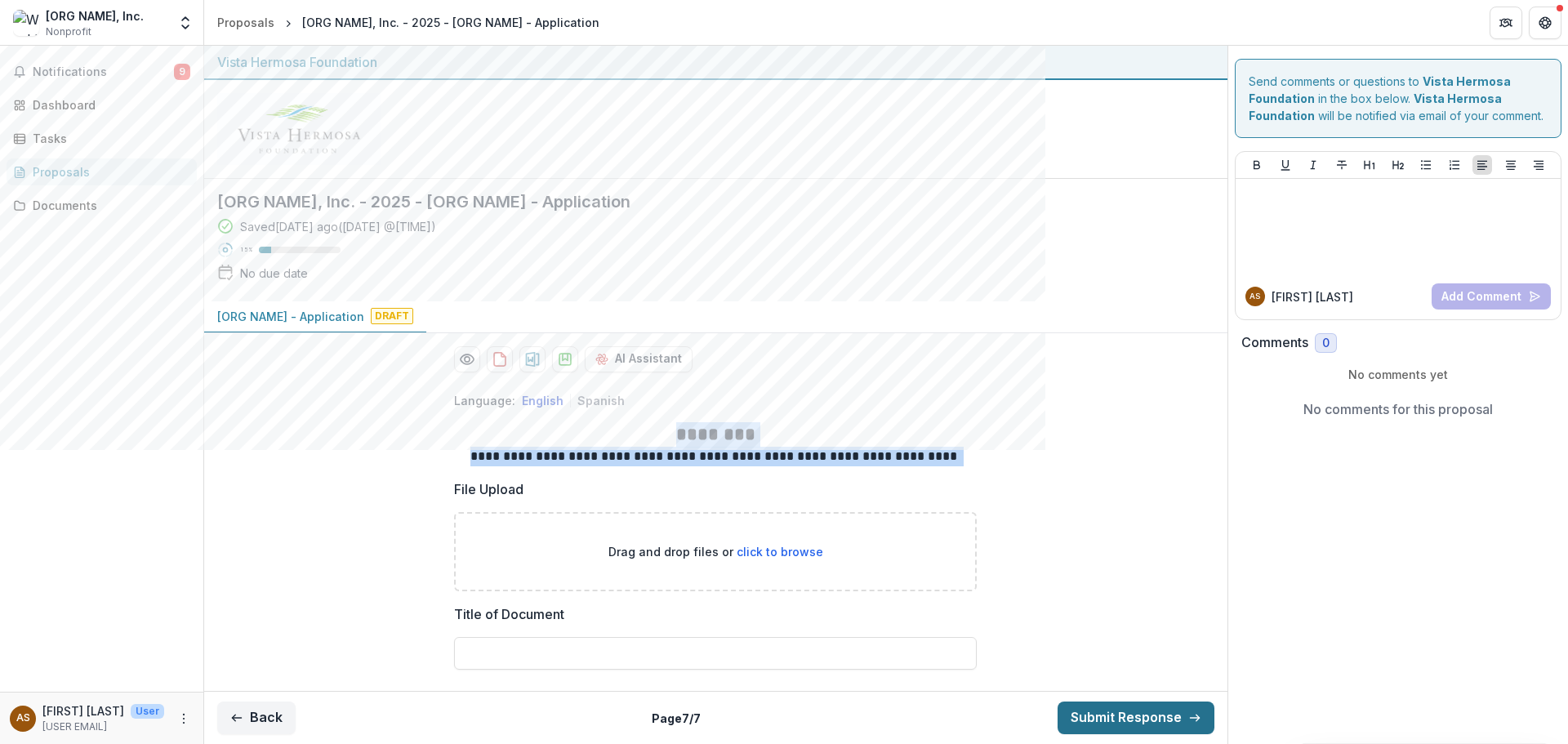 click on "Submit Response" at bounding box center (1136, 718) 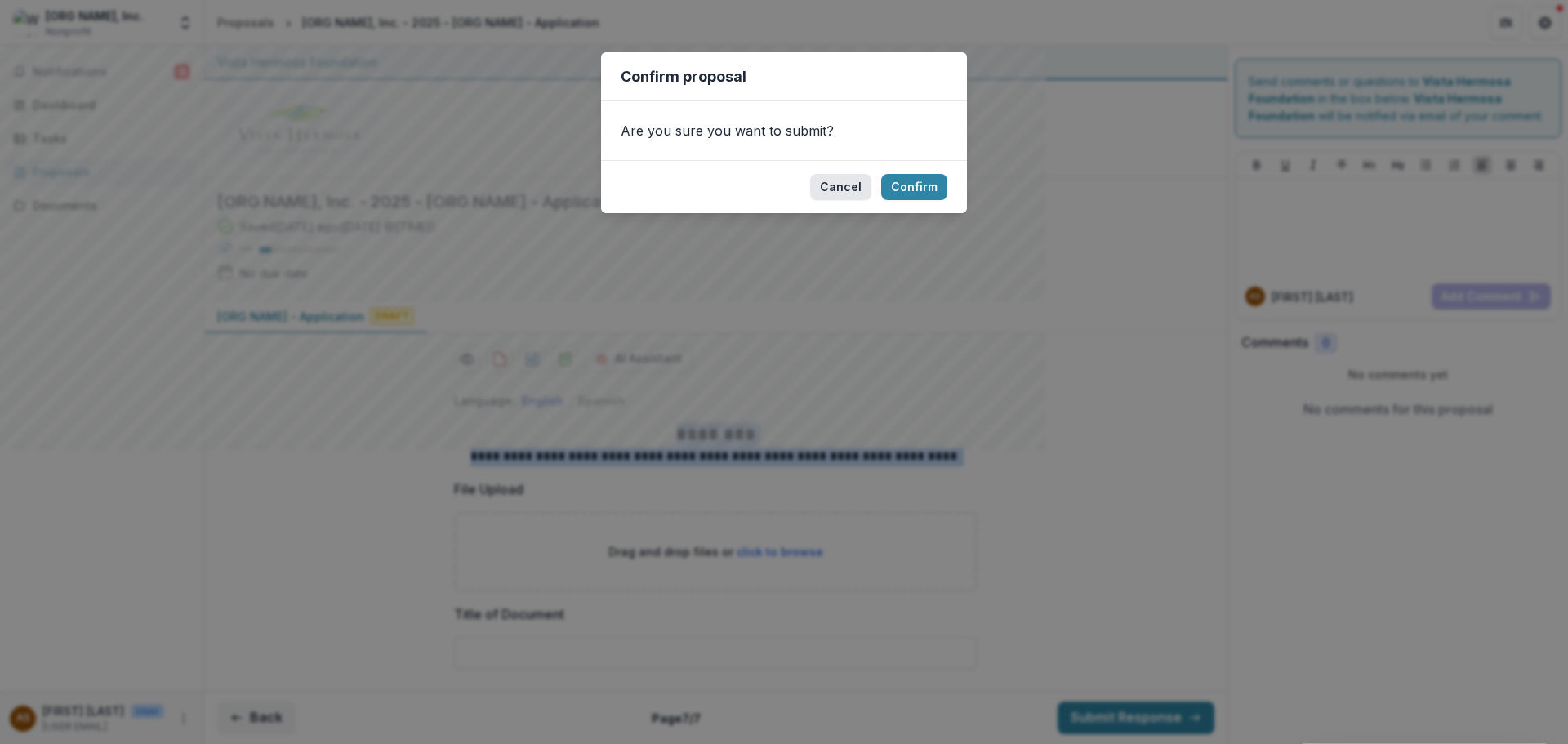 click on "Cancel" at bounding box center [840, 187] 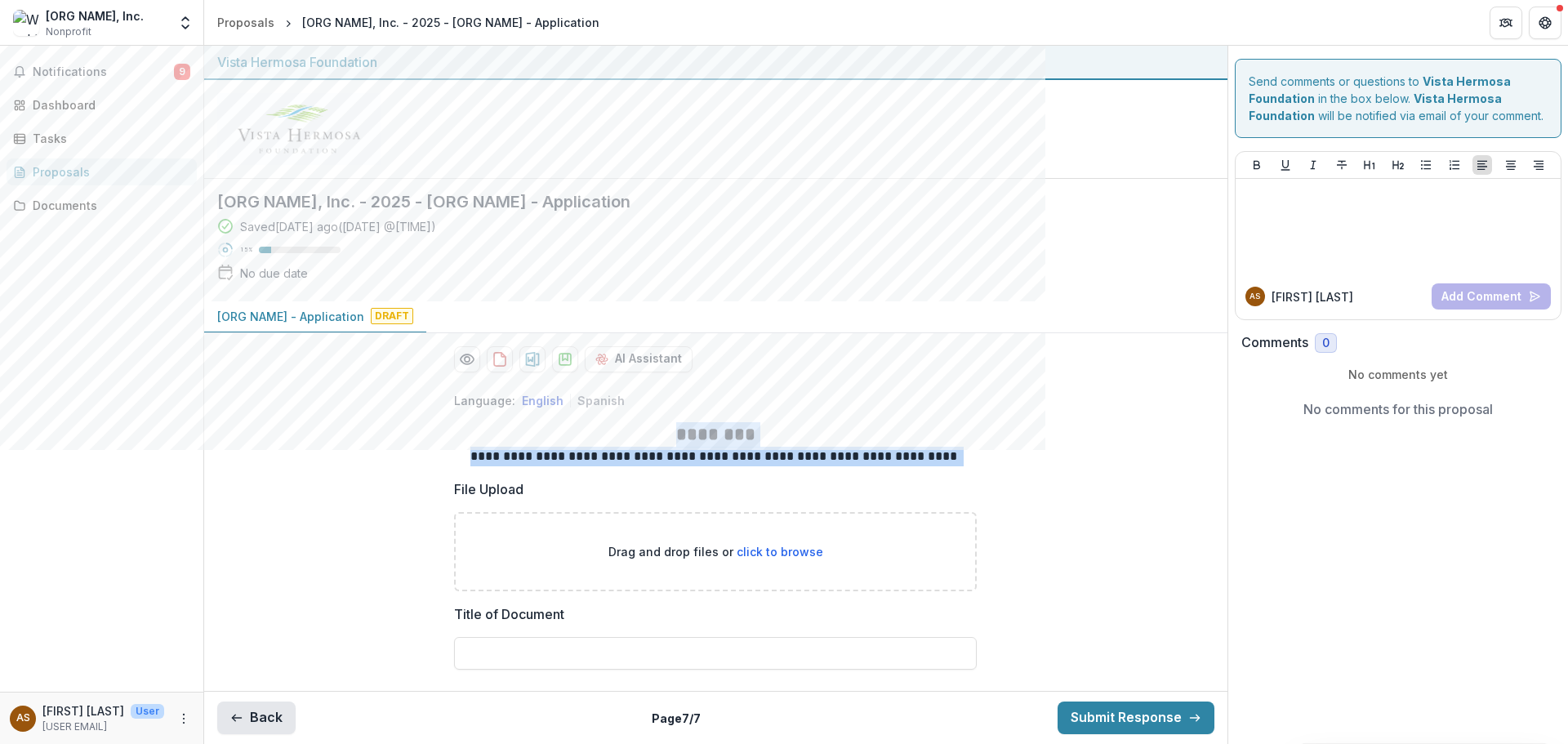 click on "Back" at bounding box center [256, 718] 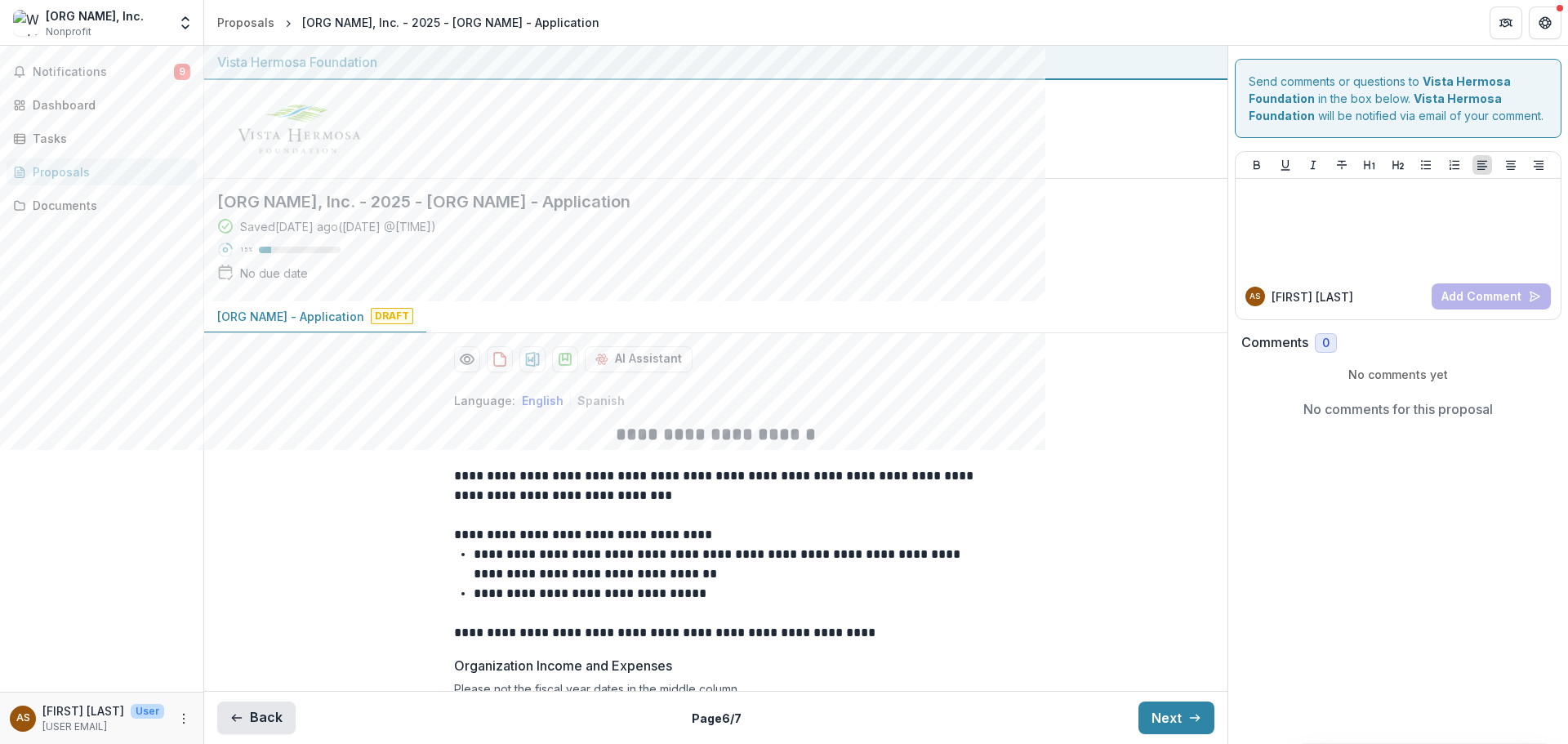 click on "Back" at bounding box center [256, 718] 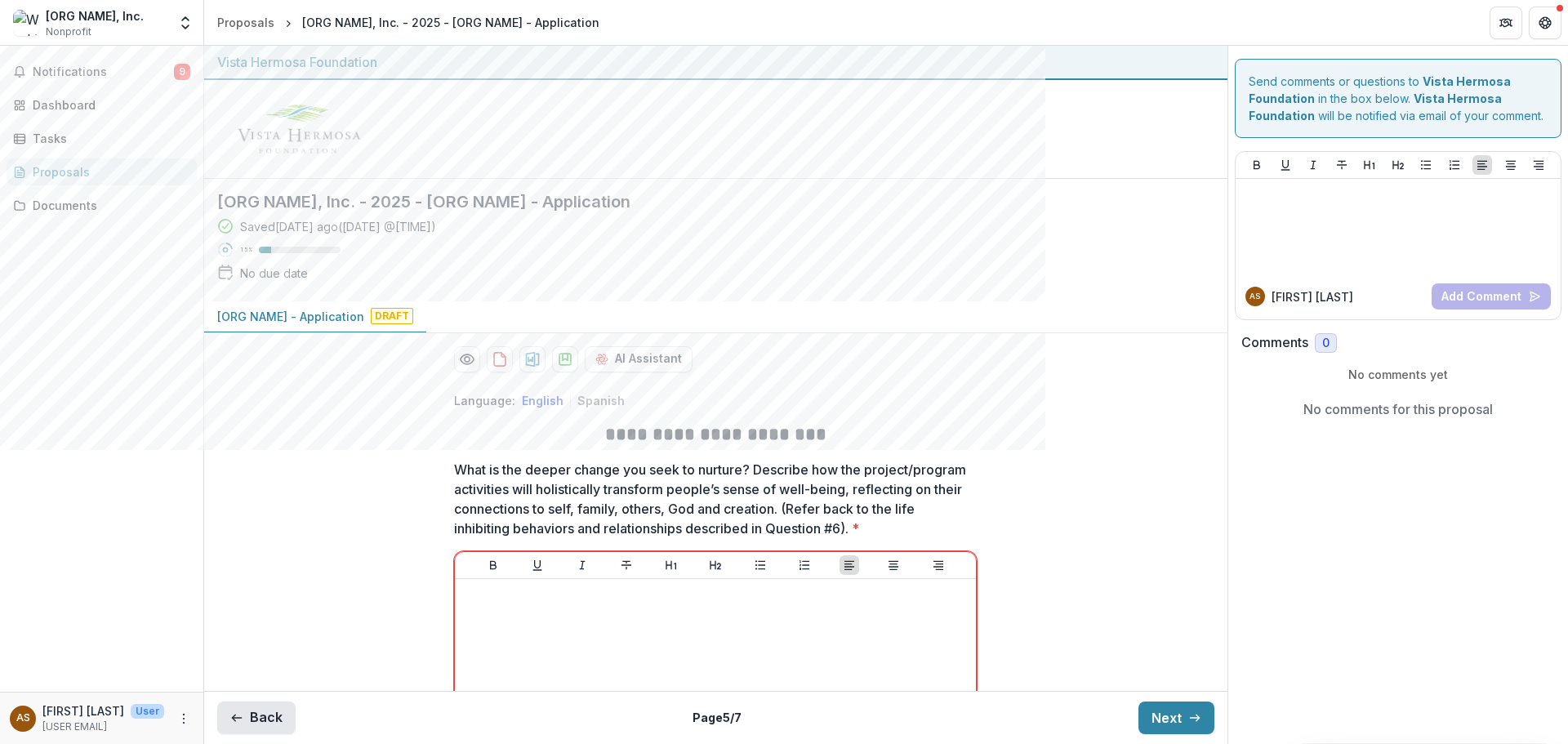 click on "Back" at bounding box center [256, 718] 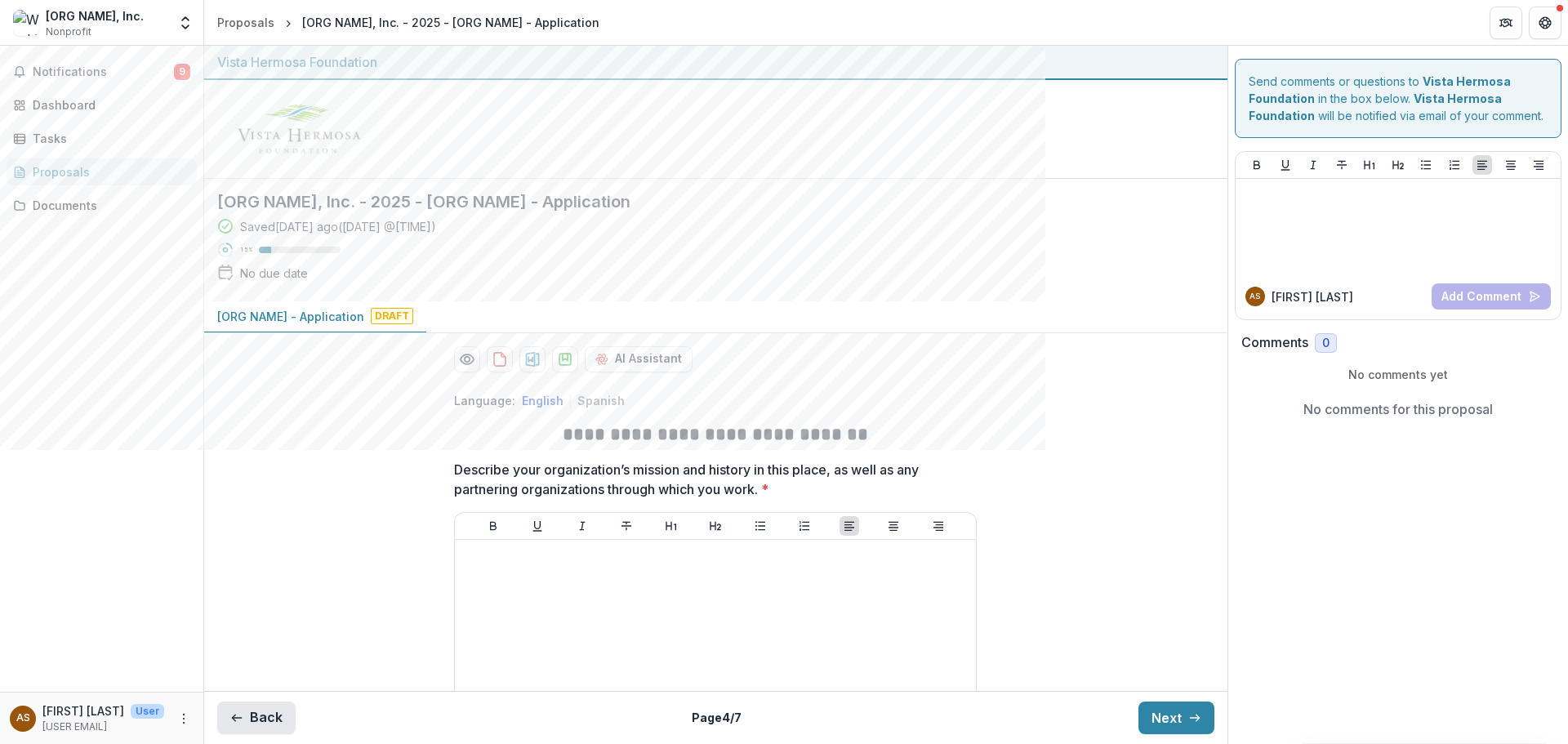 click on "Back" at bounding box center [256, 718] 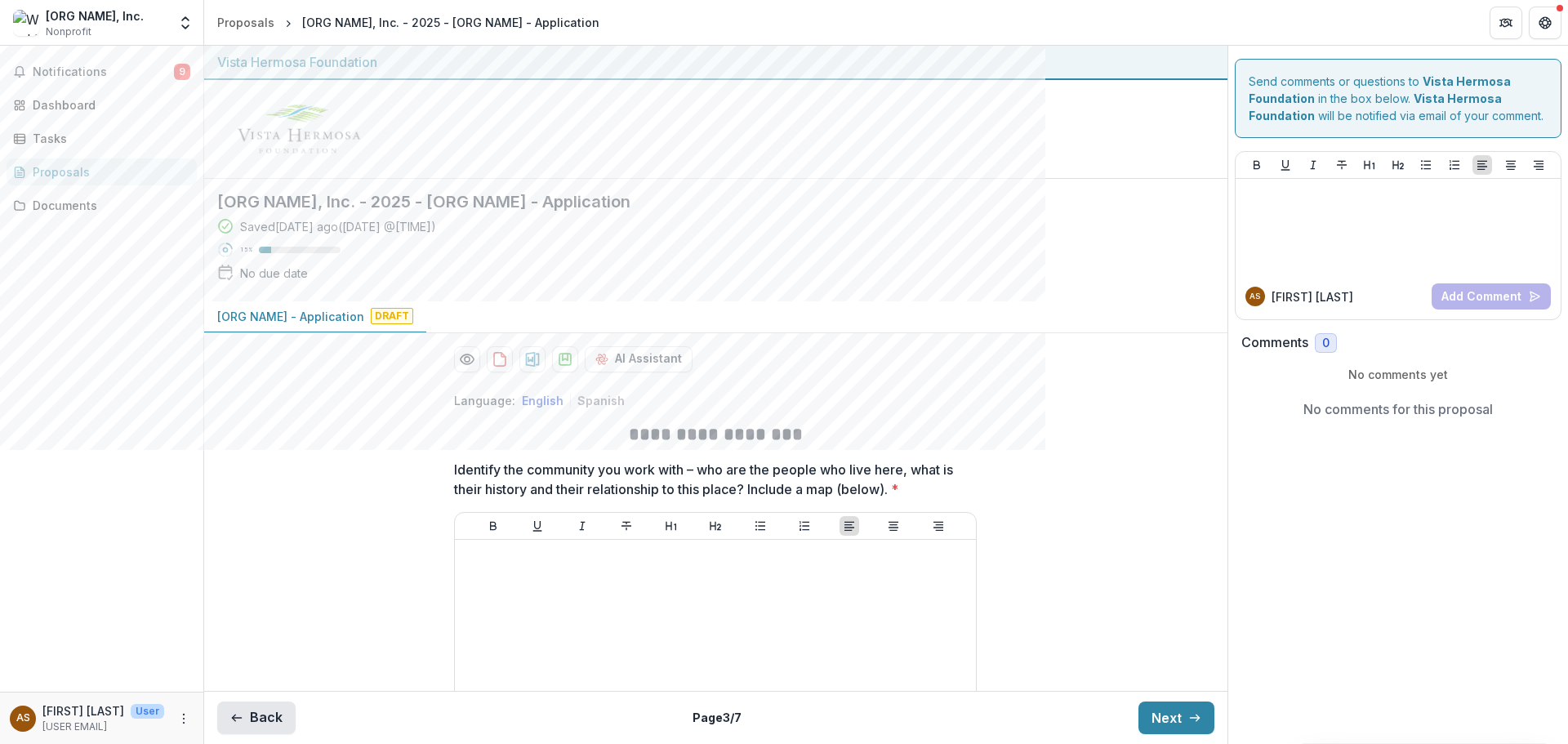 click on "Back" at bounding box center [256, 718] 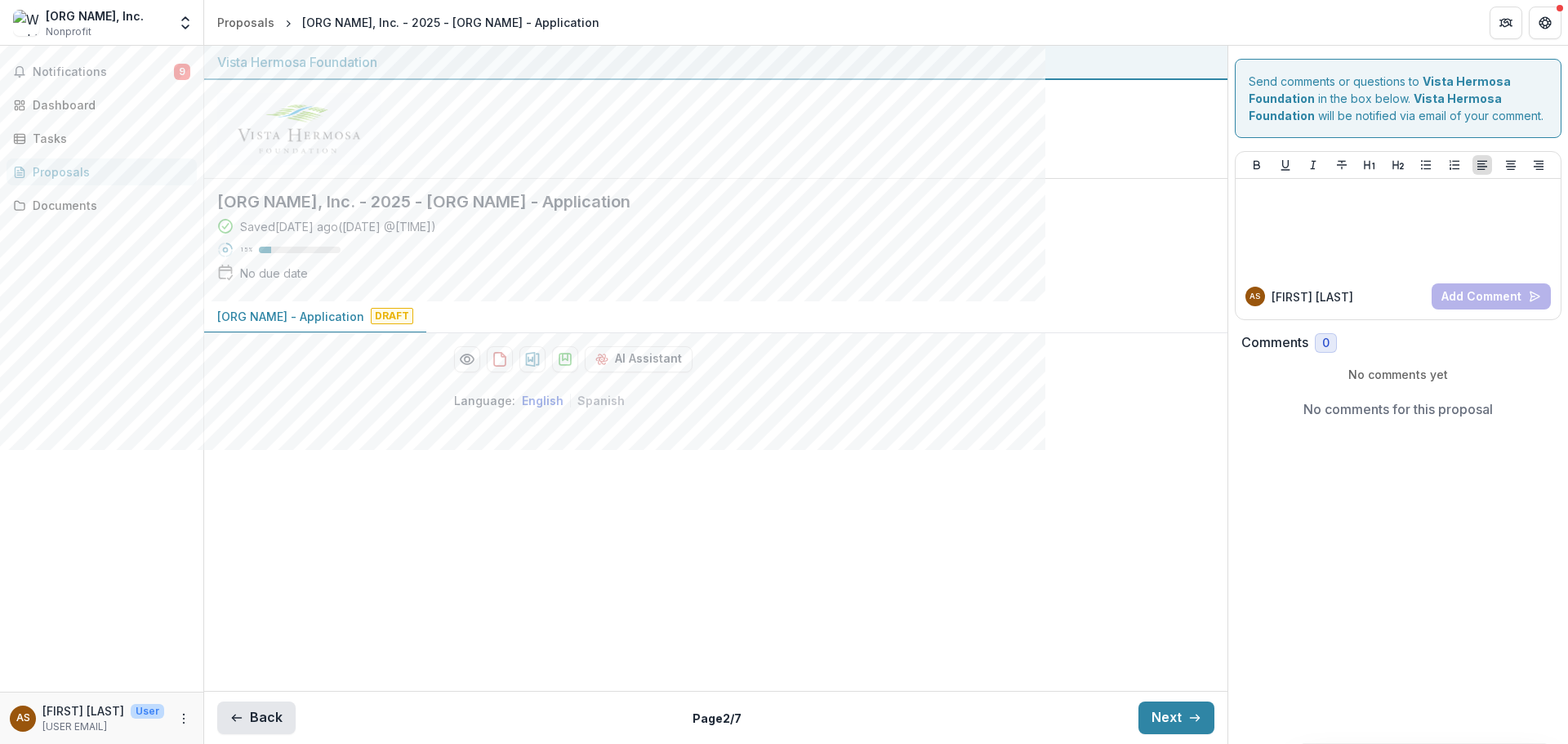 click on "Back" at bounding box center (256, 718) 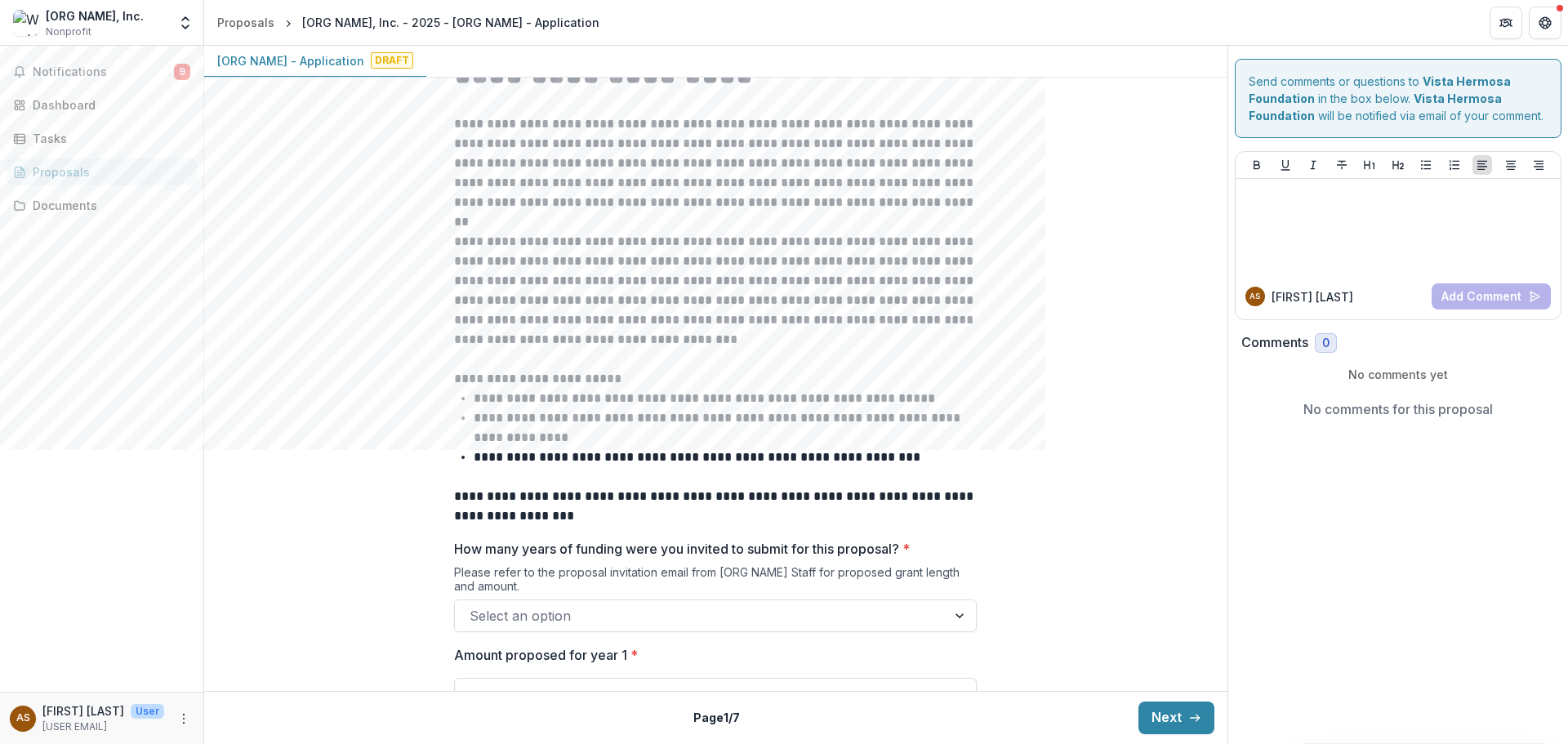 scroll, scrollTop: 0, scrollLeft: 0, axis: both 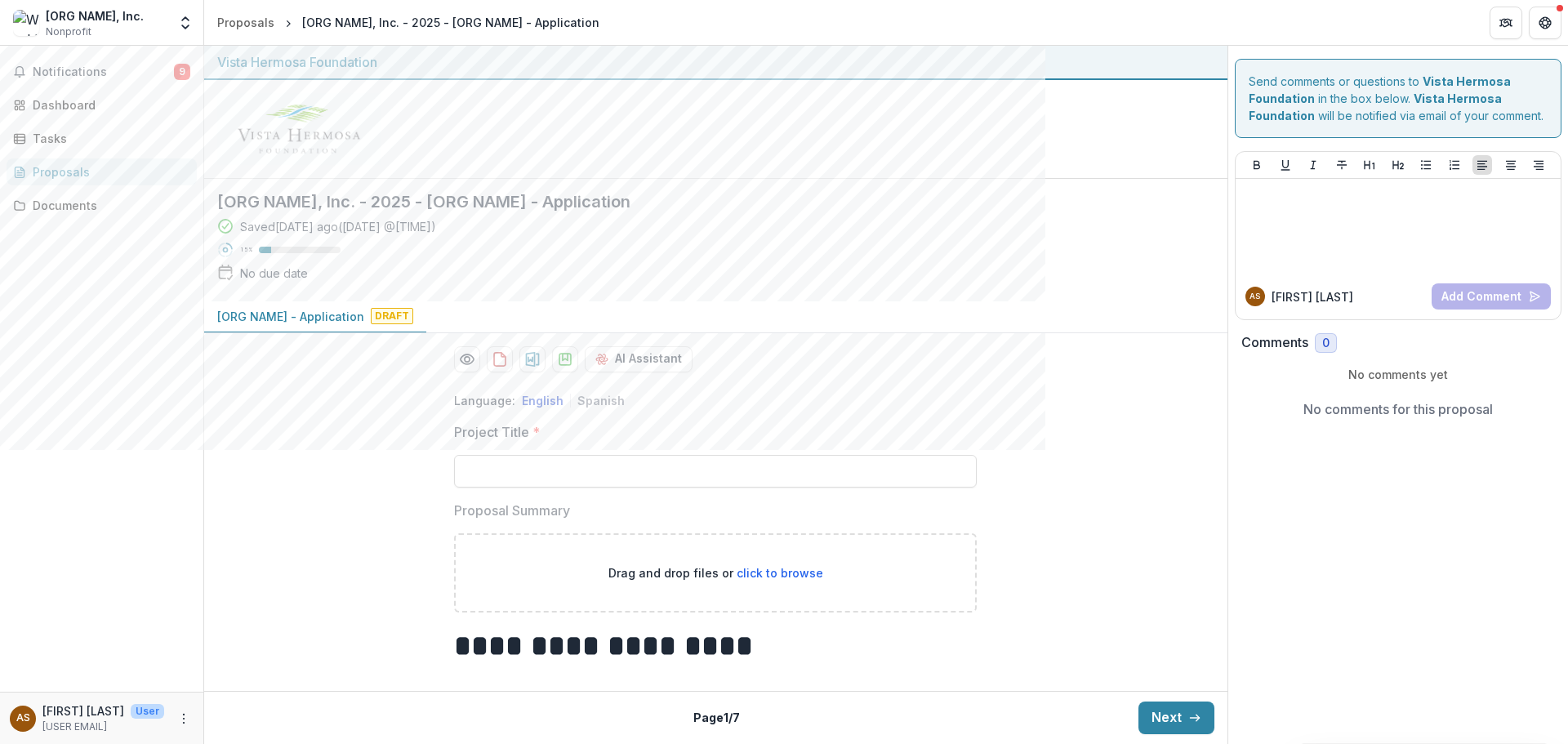 click on "[ORG NAME], Inc. - 2025 - [ORG NAME] - Application" at bounding box center [702, 202] 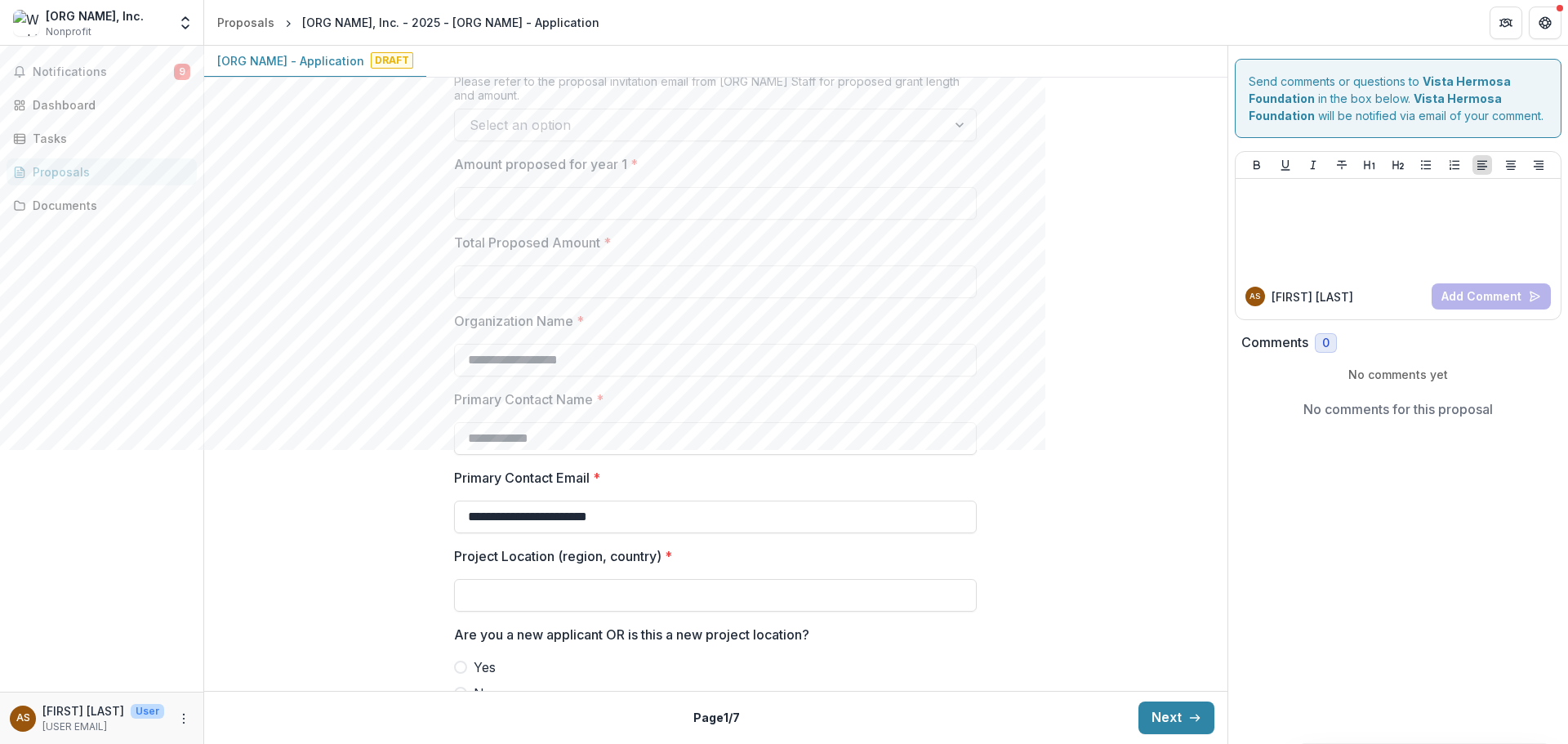 scroll, scrollTop: 1094, scrollLeft: 0, axis: vertical 